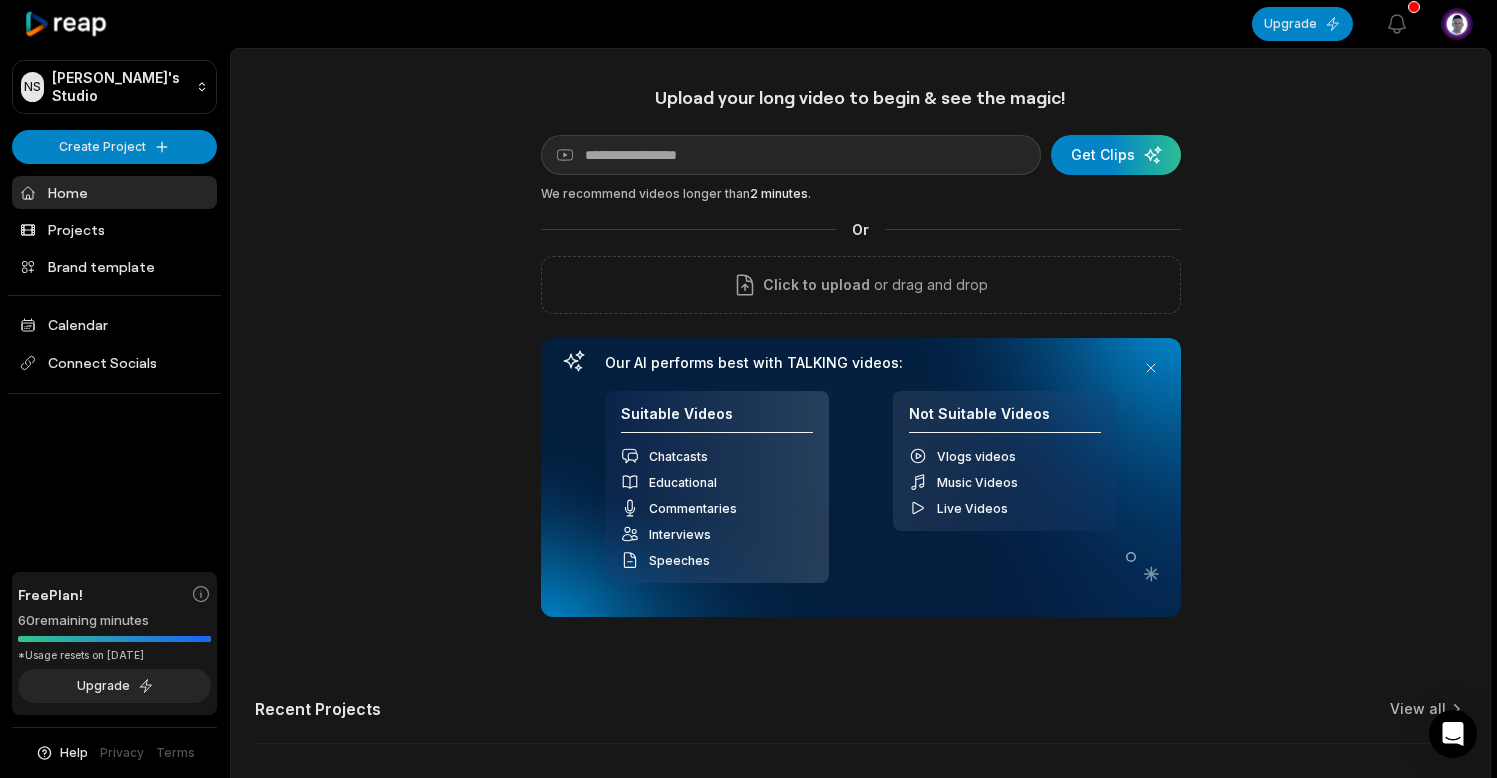scroll, scrollTop: 0, scrollLeft: 0, axis: both 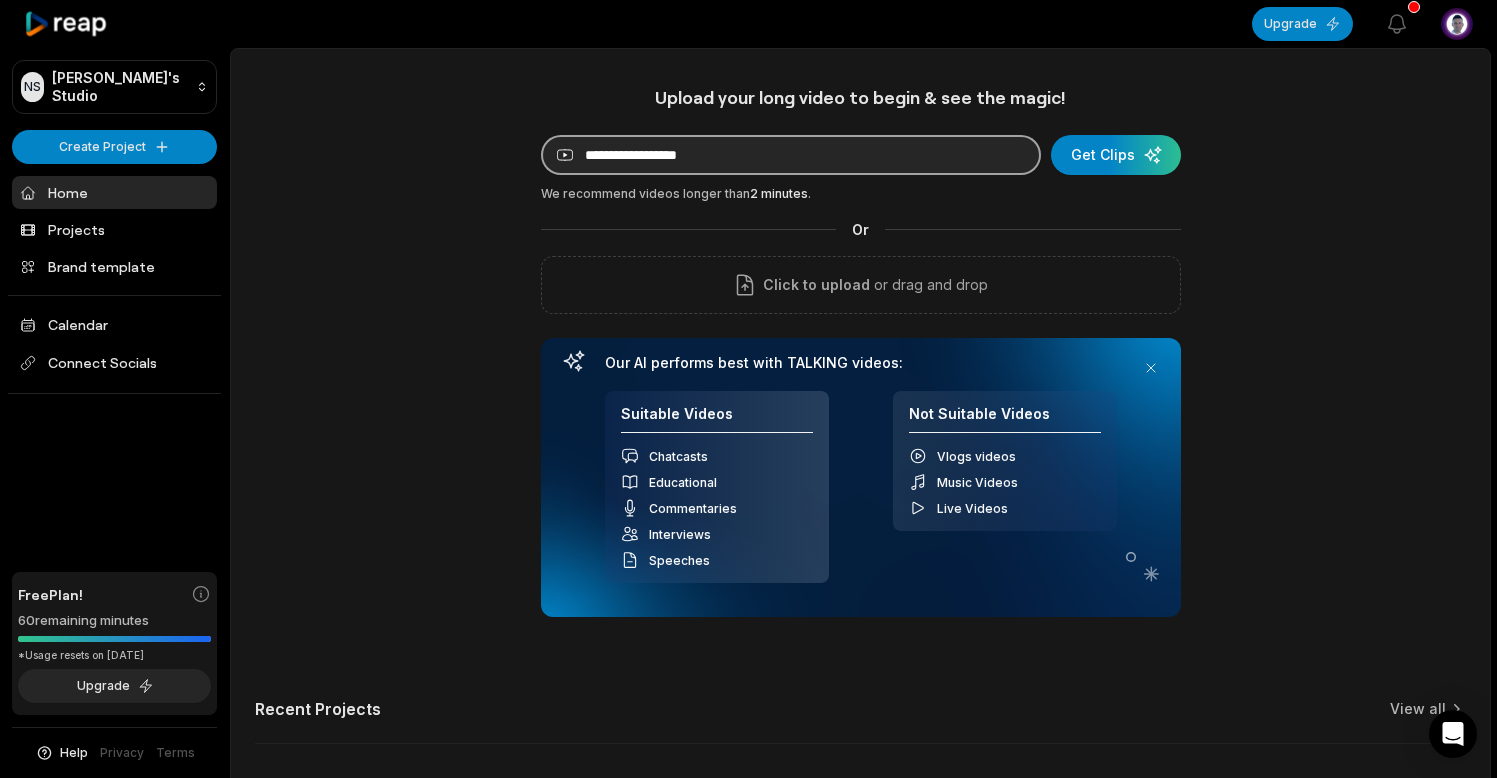 click at bounding box center [791, 155] 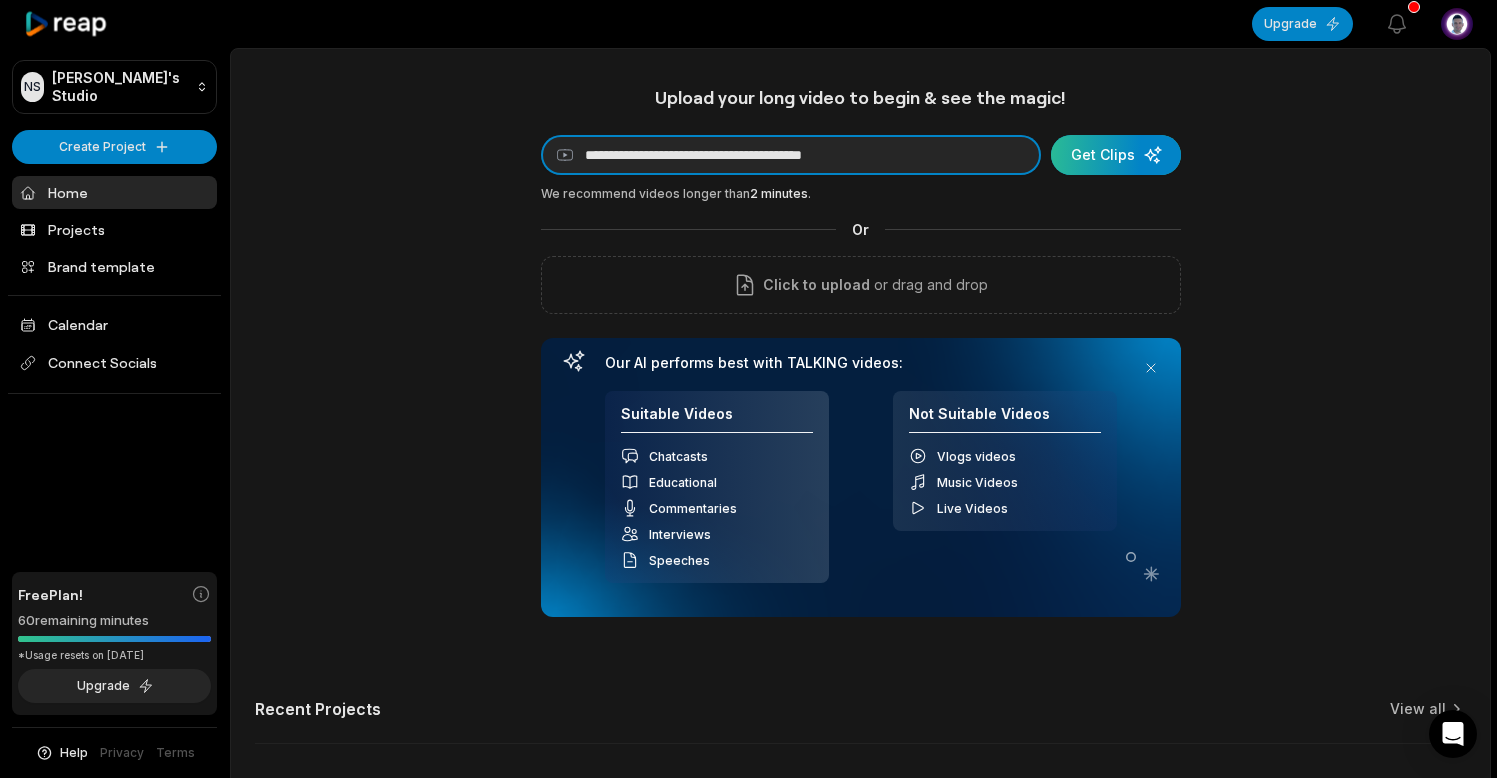type on "**********" 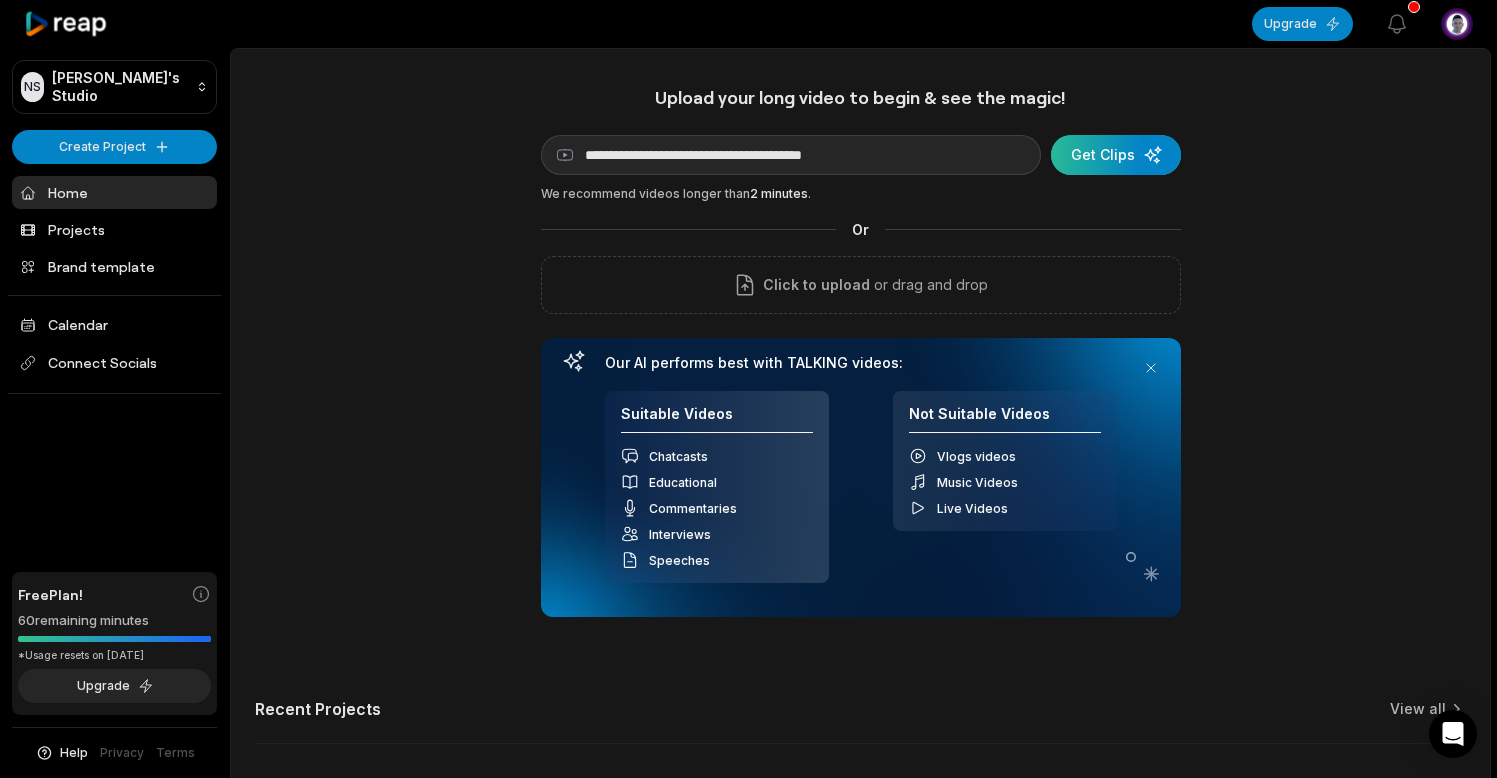 click at bounding box center (1116, 155) 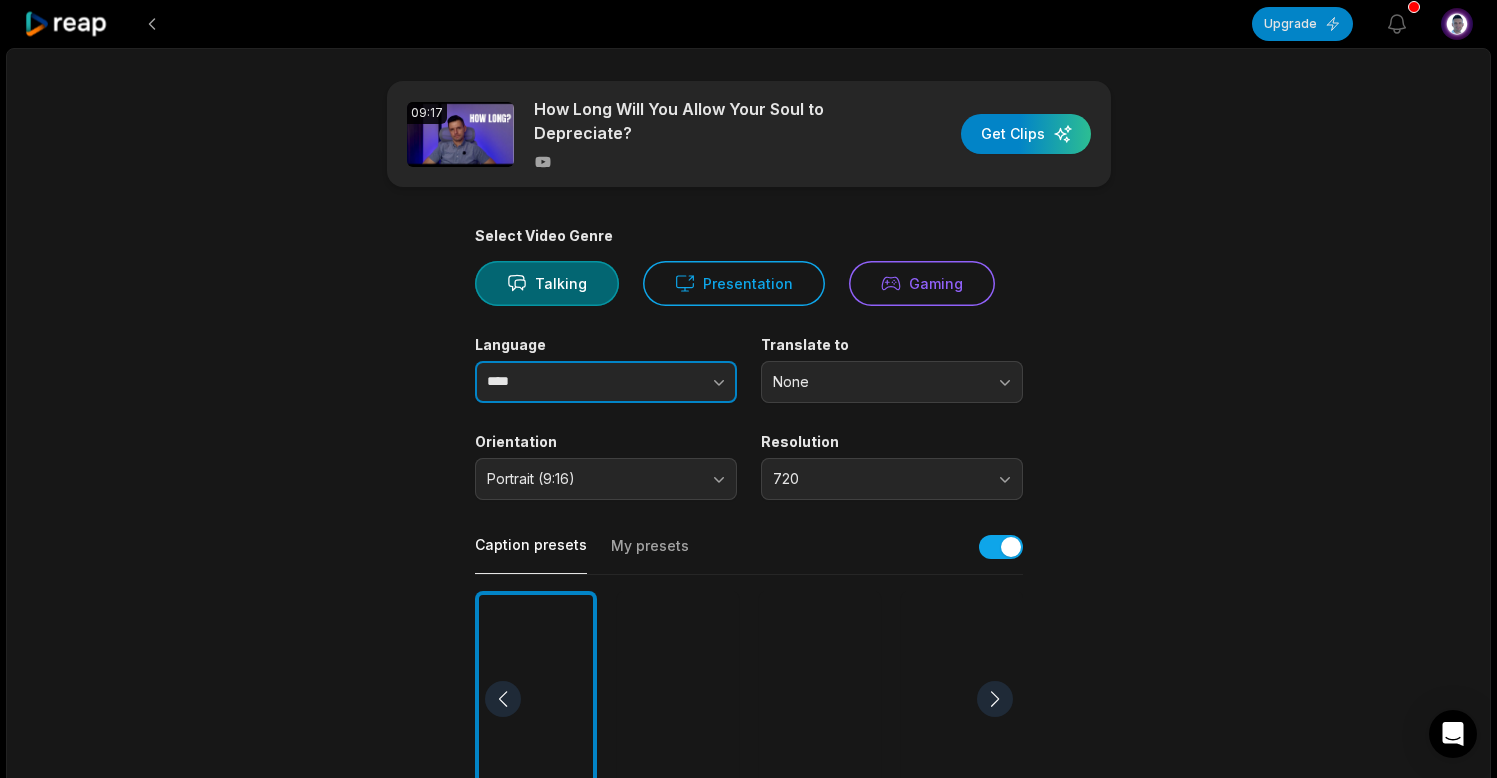click 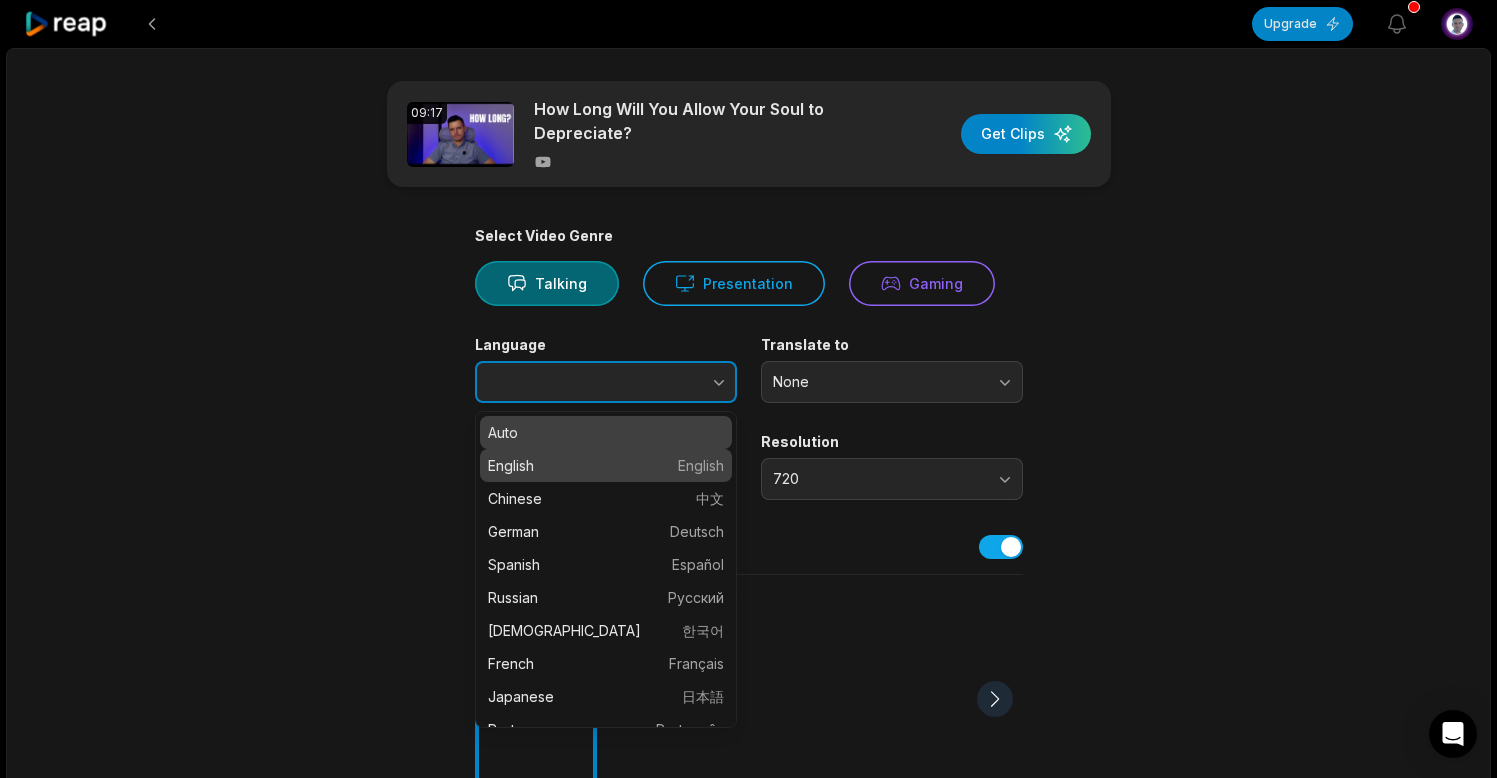 type on "*******" 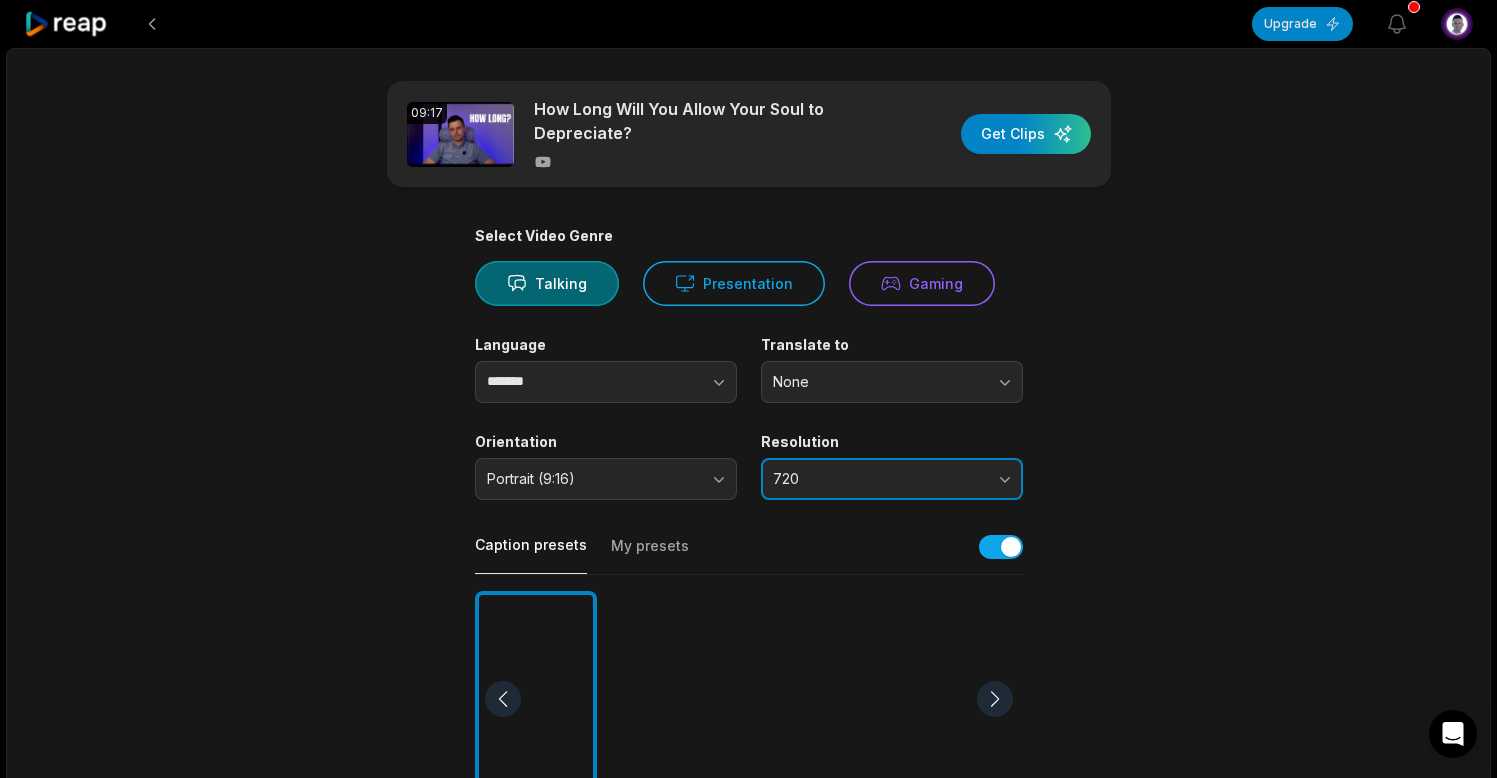 click on "720" at bounding box center [892, 479] 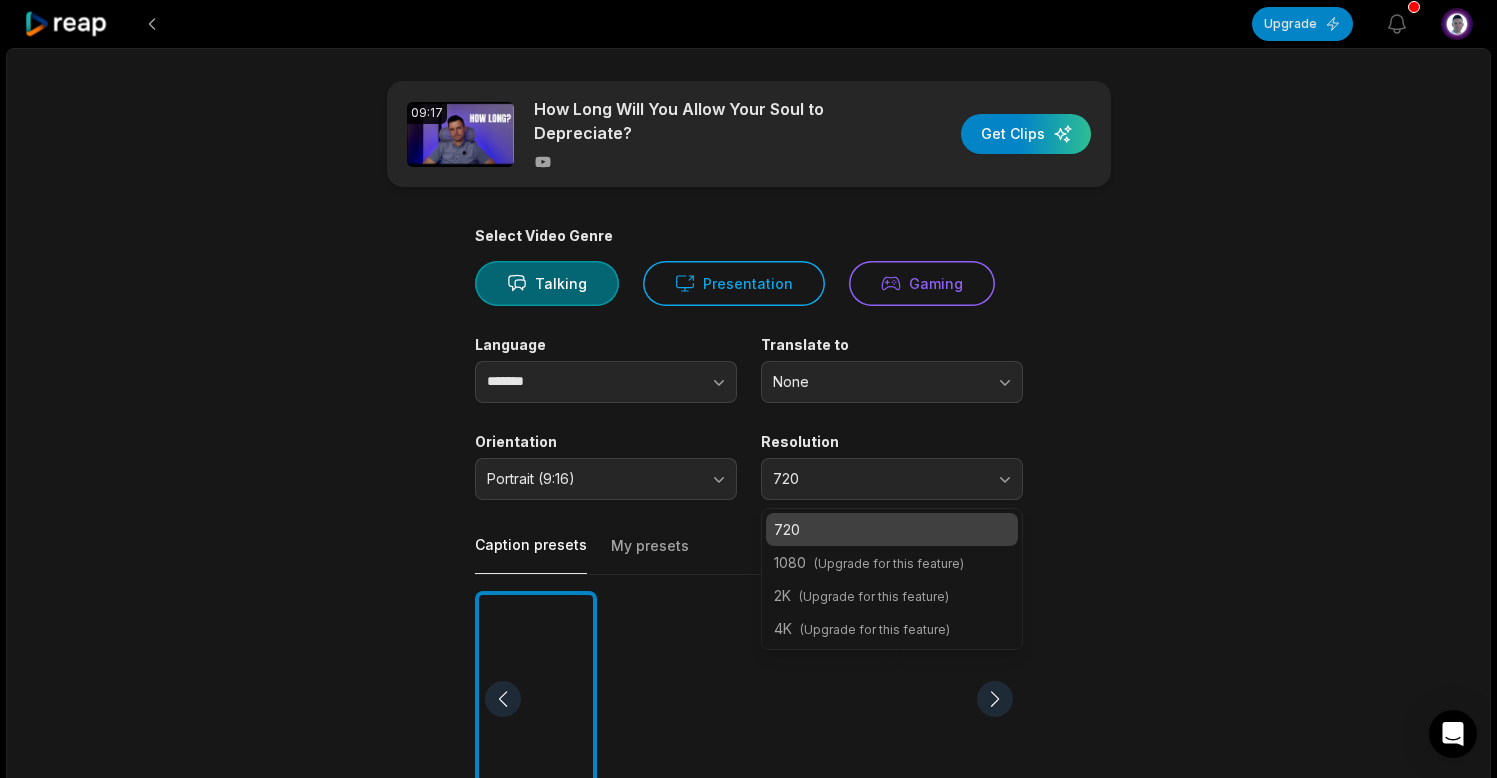click on "(Upgrade for this feature)" at bounding box center (889, 563) 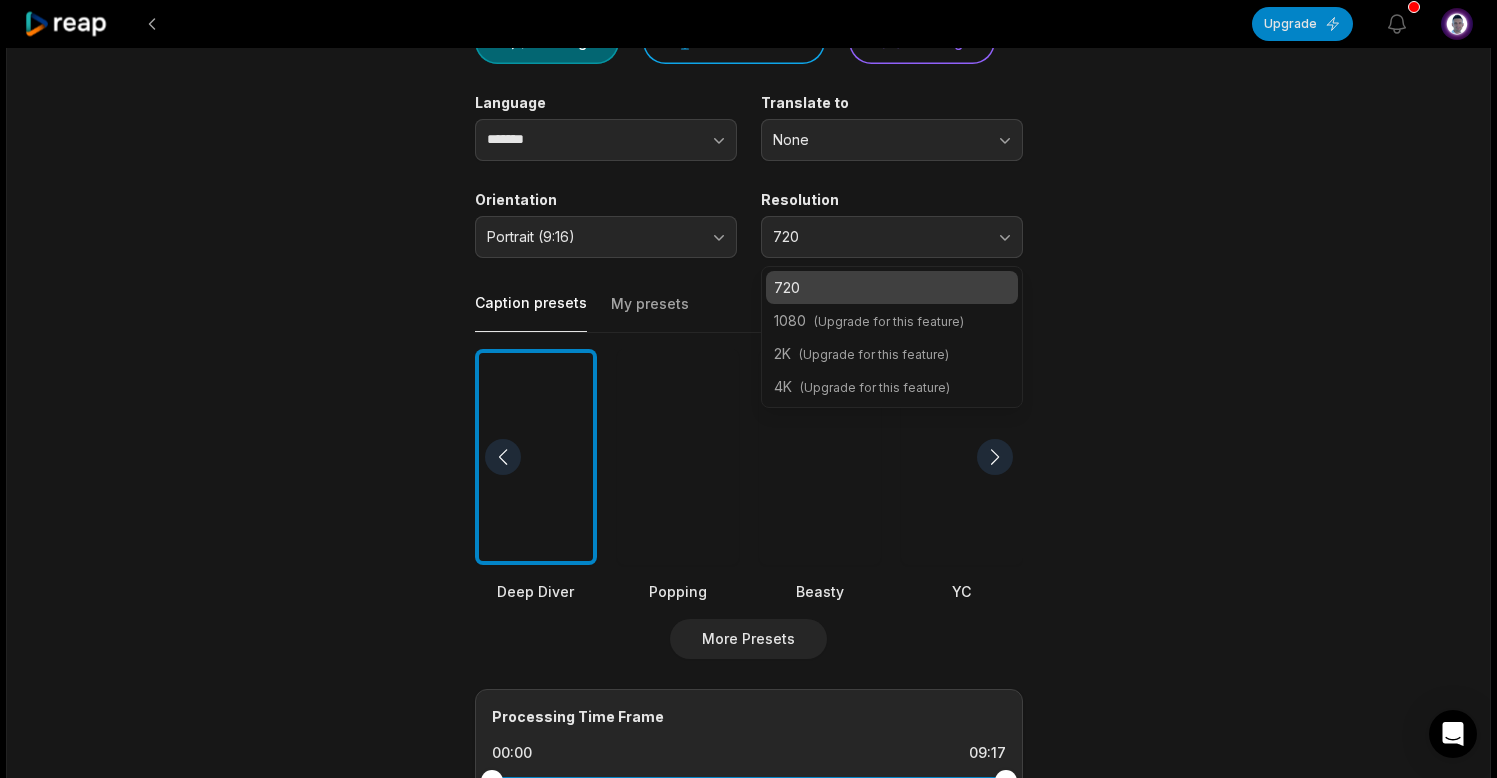 scroll, scrollTop: 0, scrollLeft: 0, axis: both 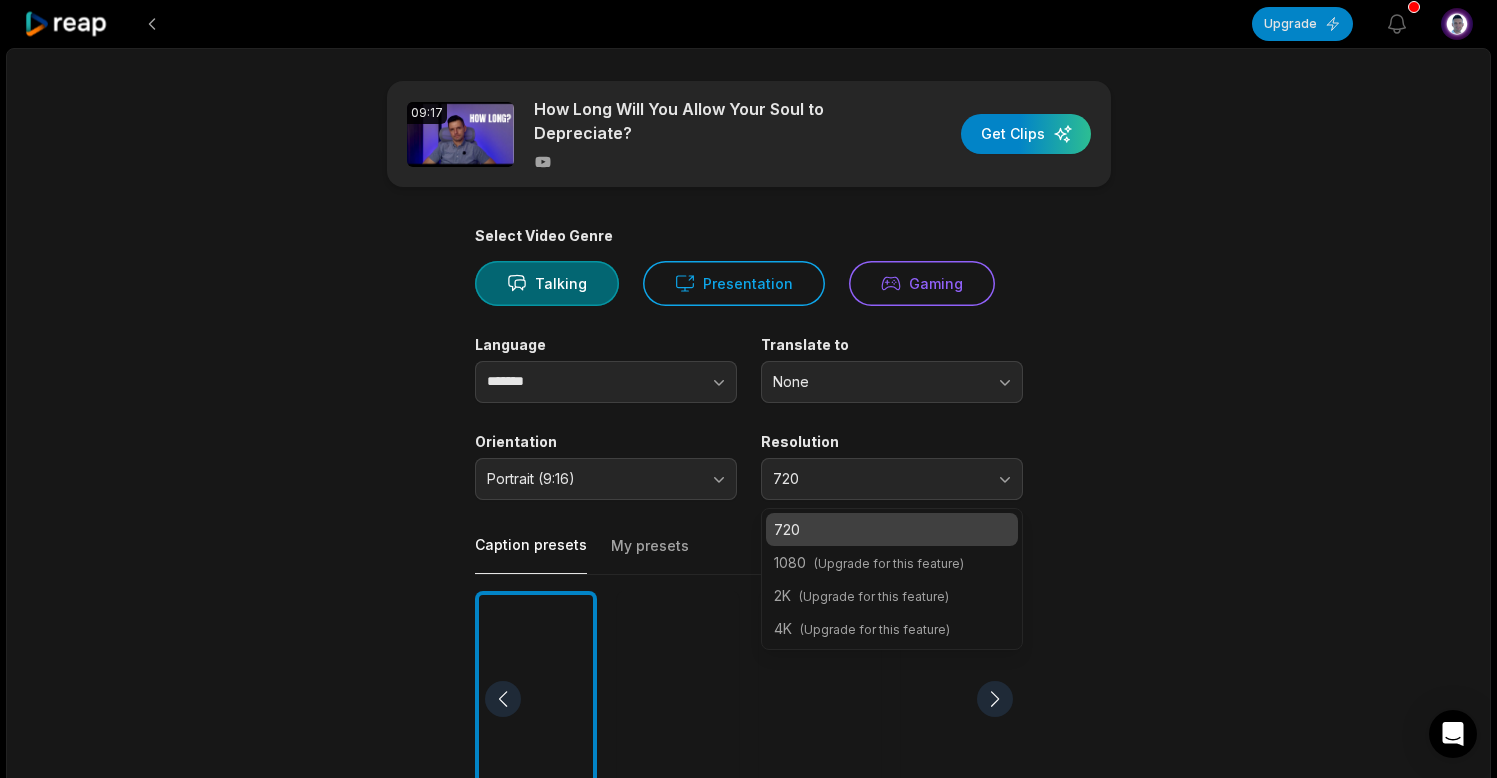 click on "(Upgrade for this feature)" at bounding box center (889, 563) 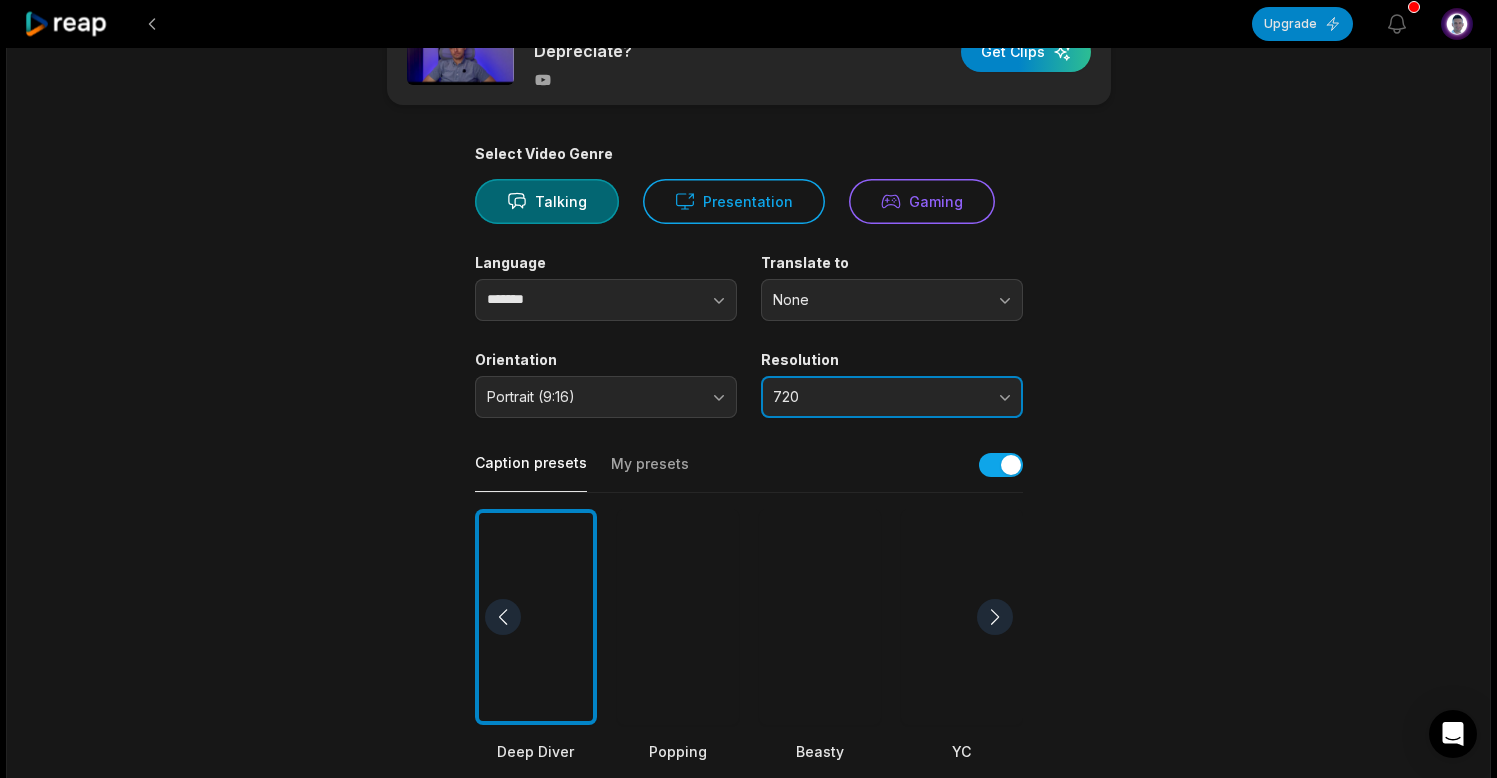 scroll, scrollTop: 84, scrollLeft: 0, axis: vertical 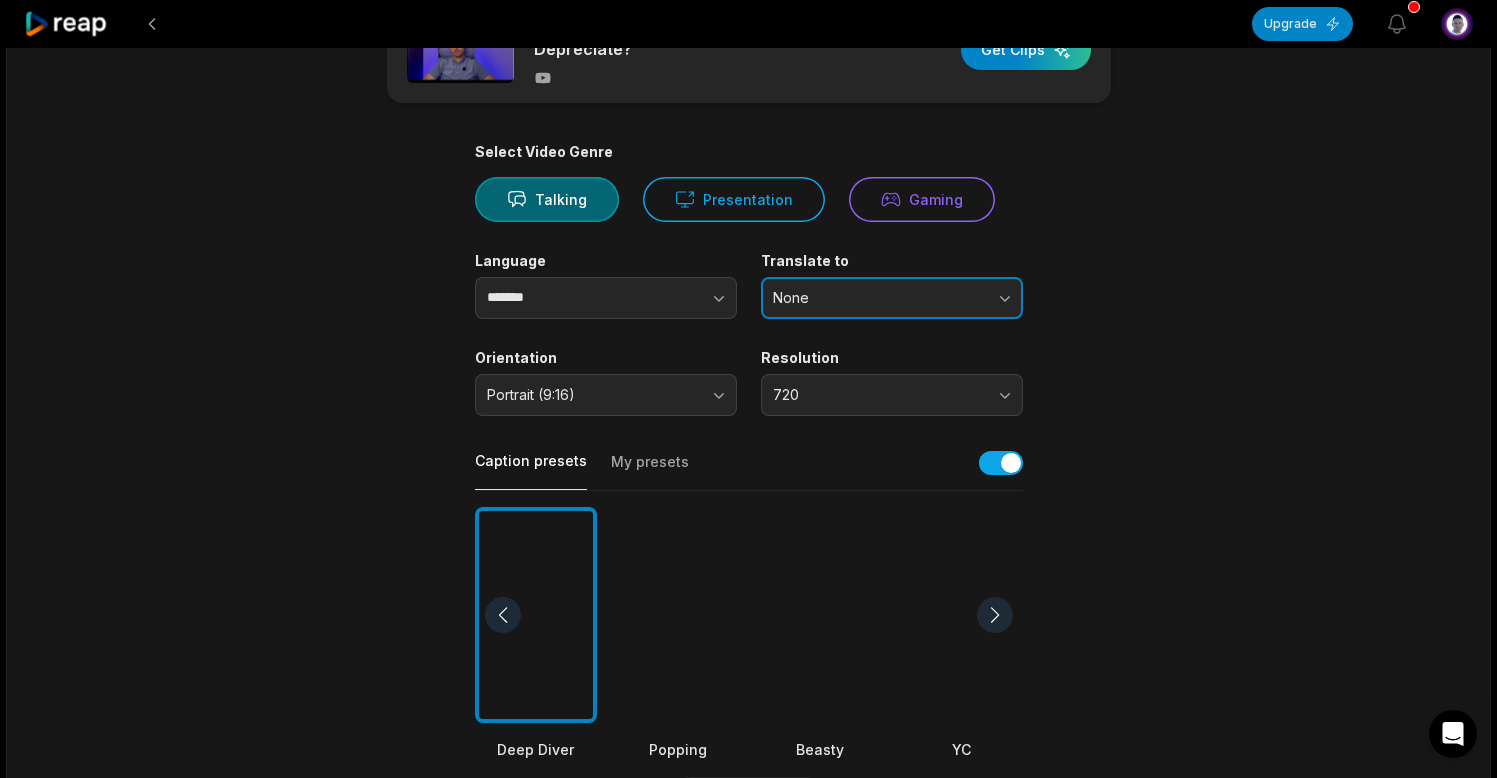 click on "None" at bounding box center (892, 298) 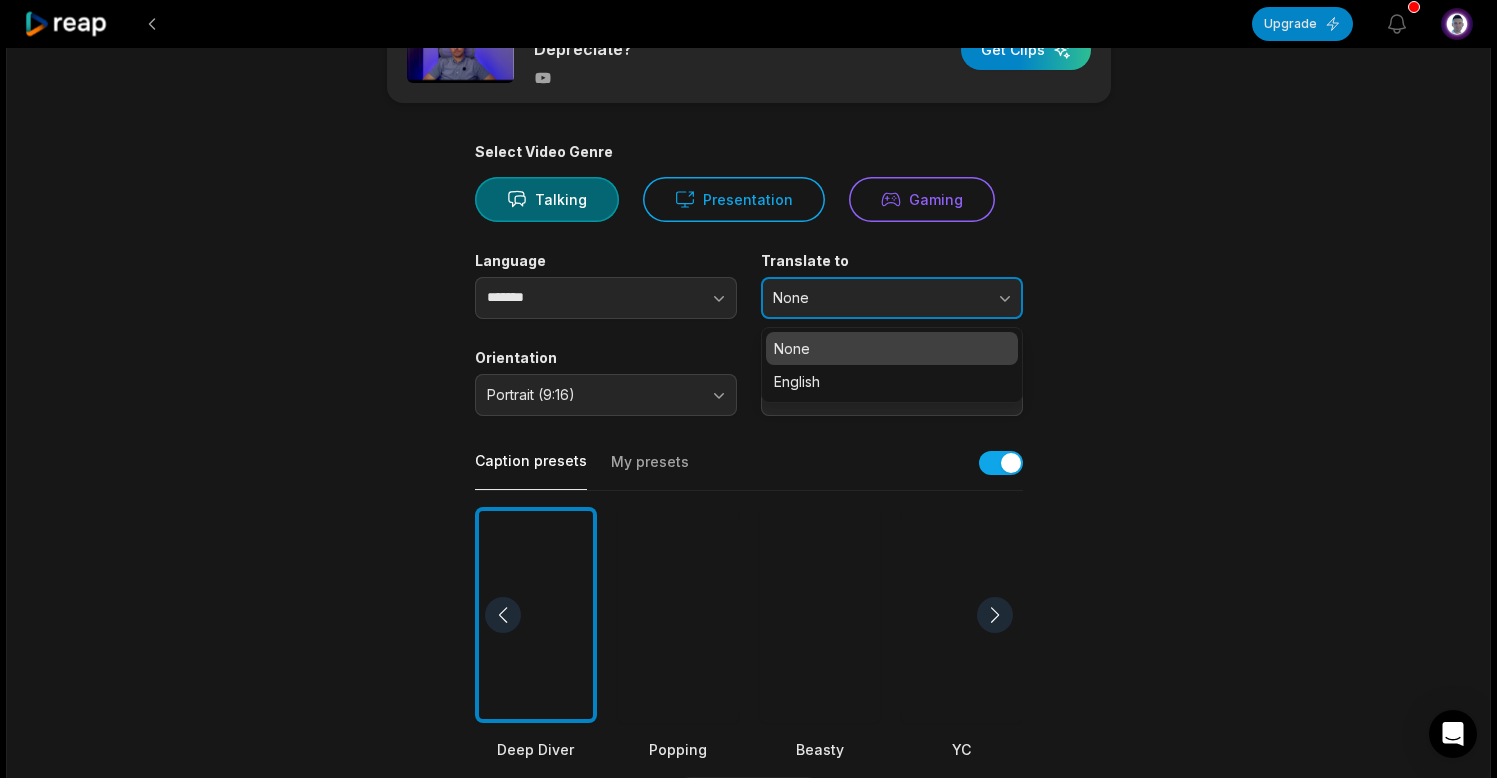 click on "None" at bounding box center (892, 298) 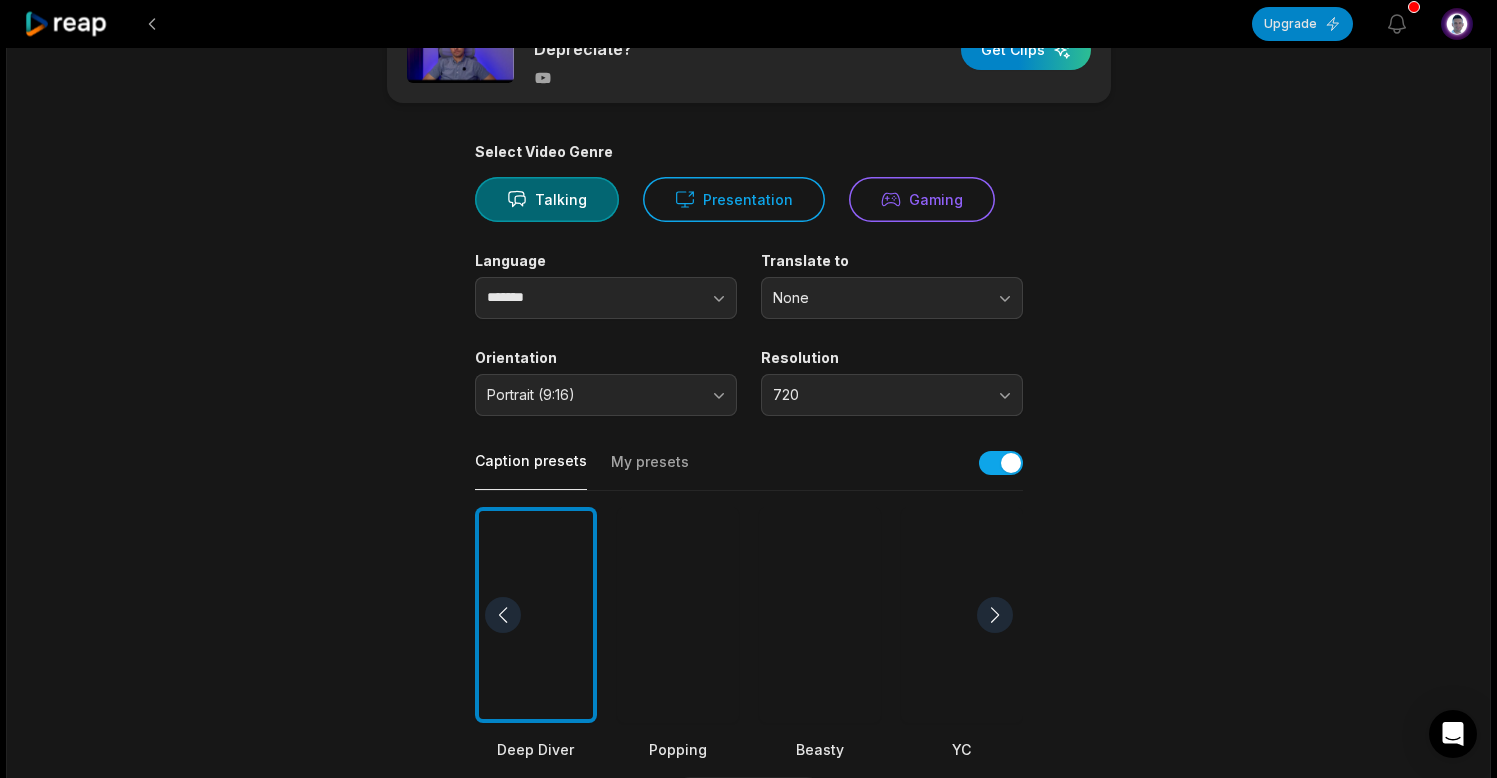 click on "09:17 How Long Will You Allow Your Soul to Depreciate? Get Clips Select Video Genre Talking Presentation Gaming Language ******* Translate to None Orientation Portrait (9:16) Resolution 720 Caption presets My presets Deep Diver Popping Beasty YC Playdate Pet Zen More Presets Processing Time Frame 00:00 09:17 Auto Clip Length <30s 30s-60s 60s-90s 90s-3min Clip Topics (optional) Add specific topics that you want AI to clip from the video." at bounding box center (749, 609) 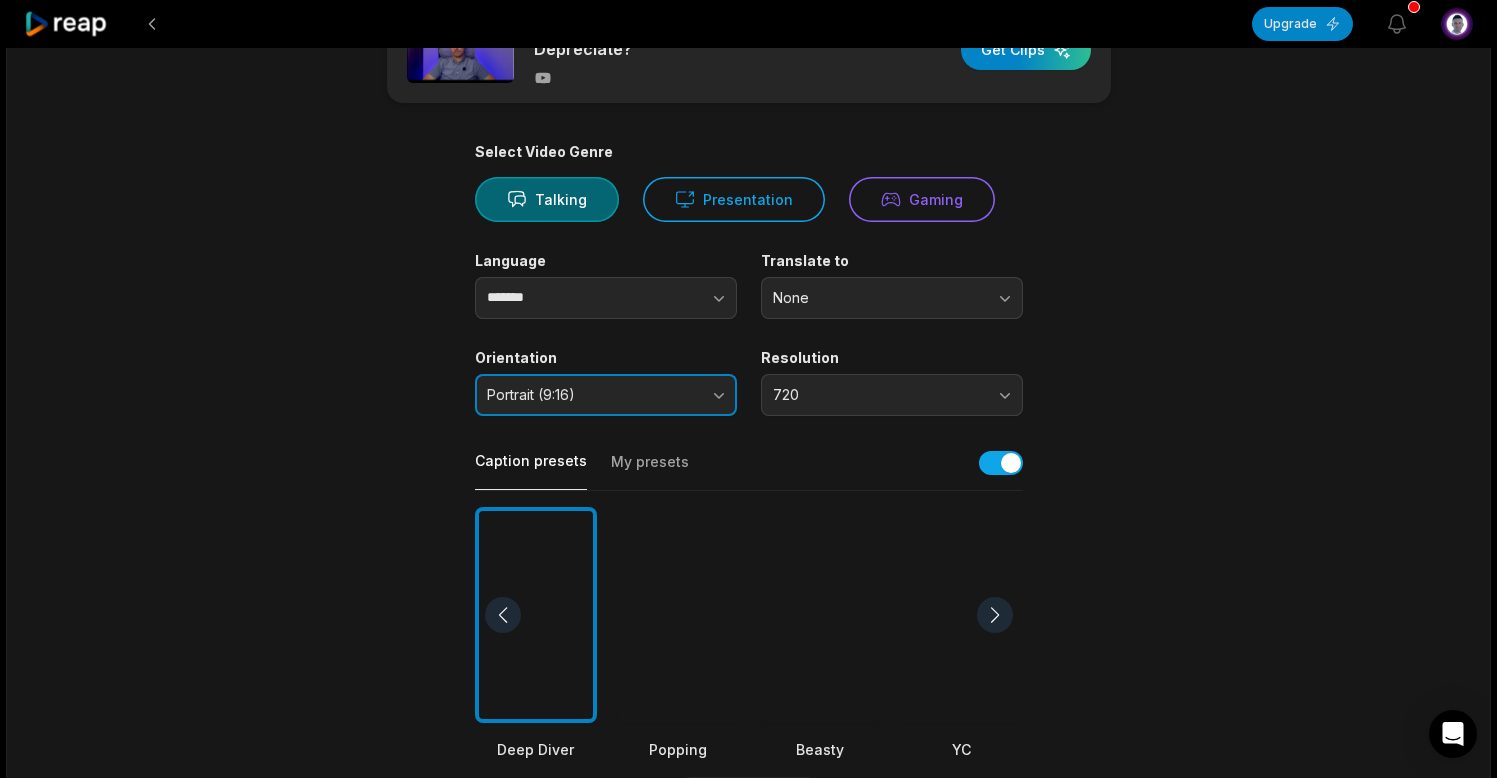 click on "Portrait (9:16)" at bounding box center [606, 395] 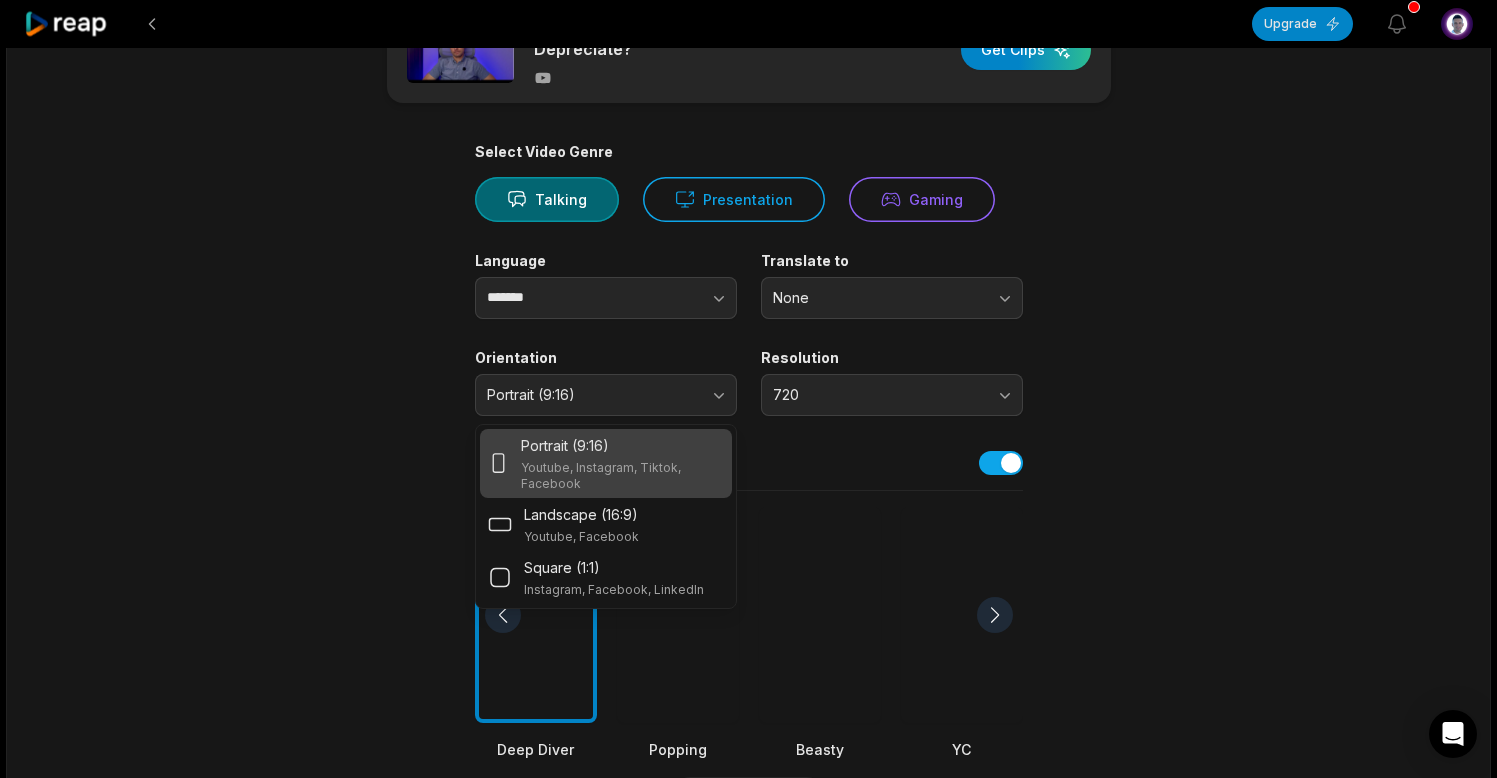 click on "Portrait (9:16) Youtube, Instagram, Tiktok, Facebook" at bounding box center (622, 463) 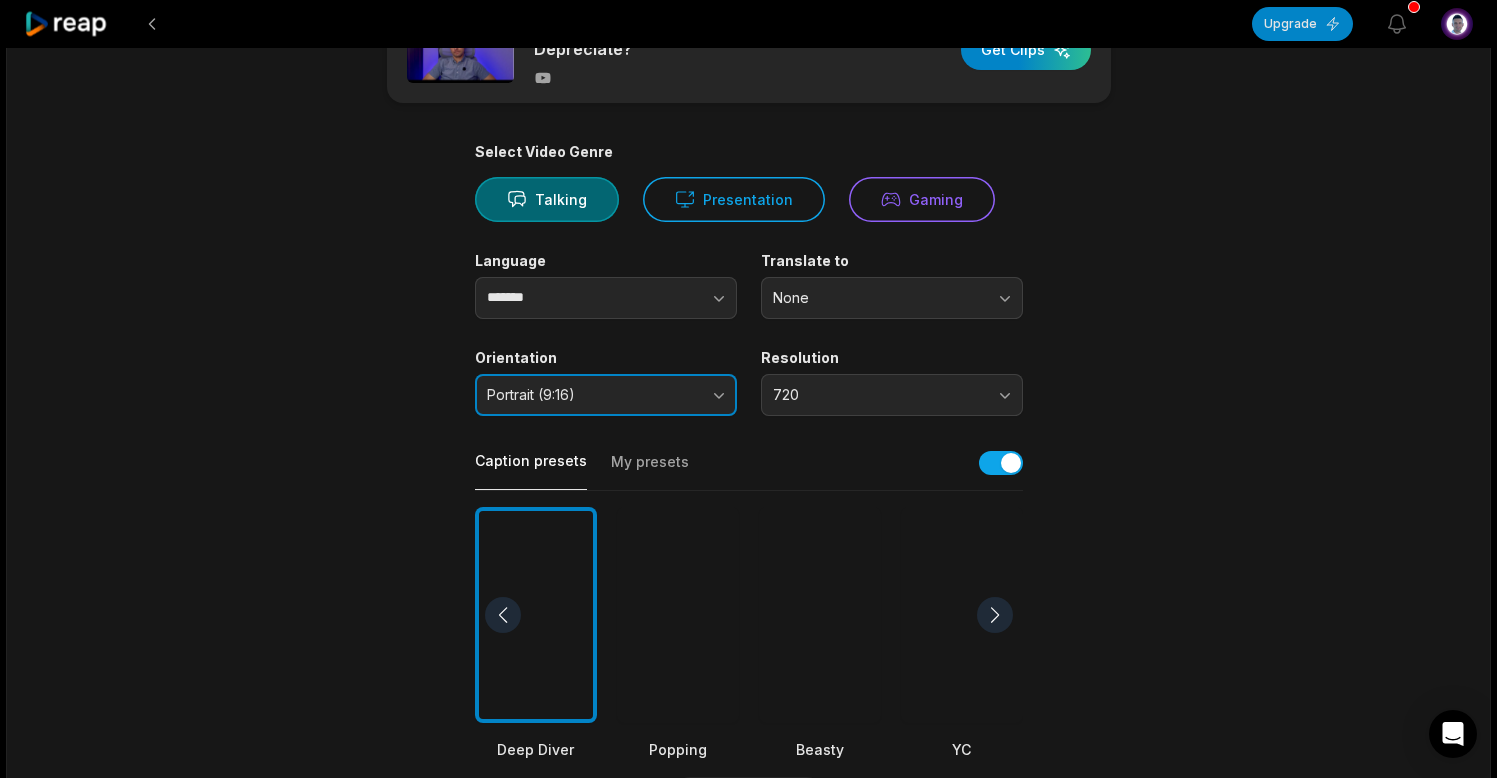 click on "Portrait (9:16)" at bounding box center (606, 395) 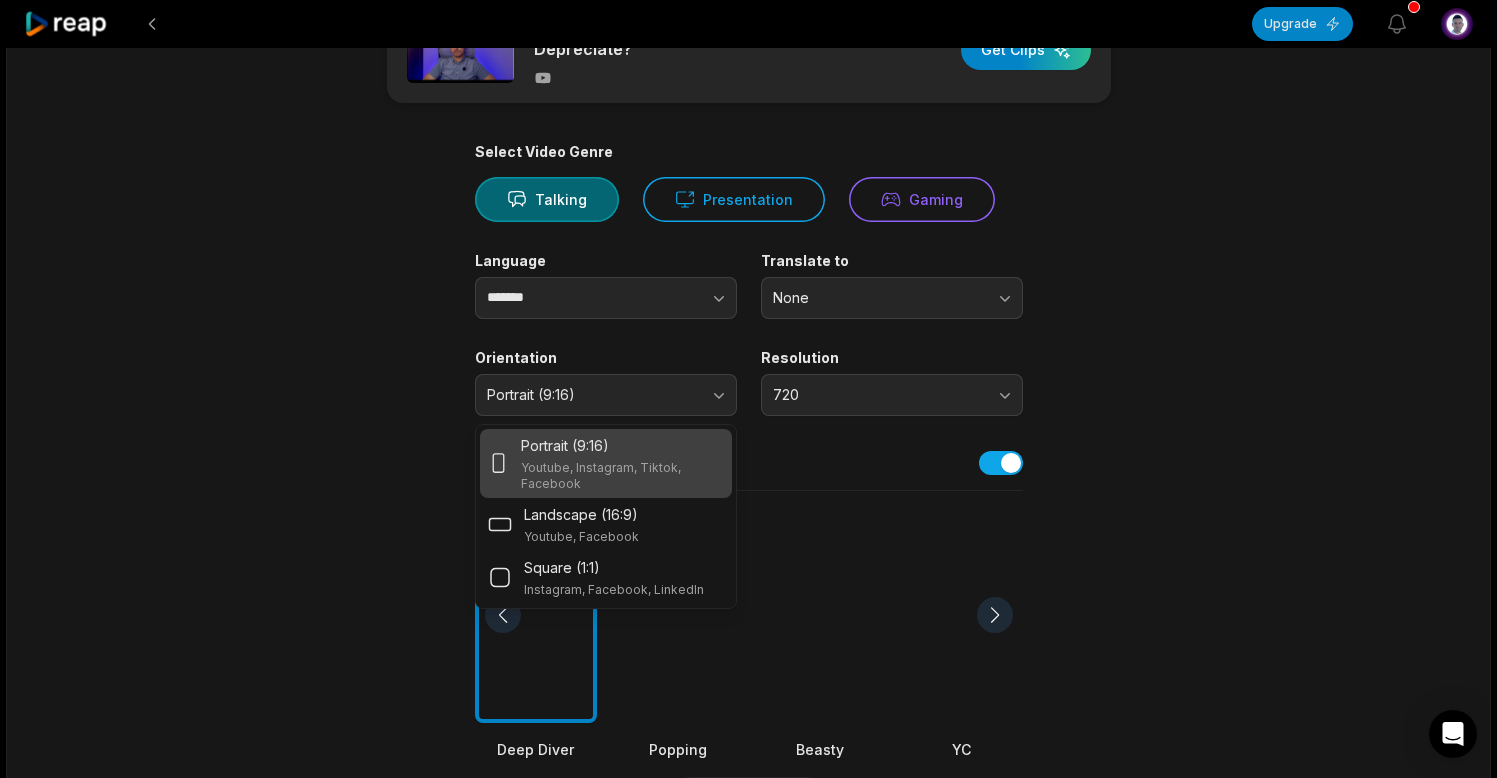 click on "Portrait (9:16)" at bounding box center (622, 445) 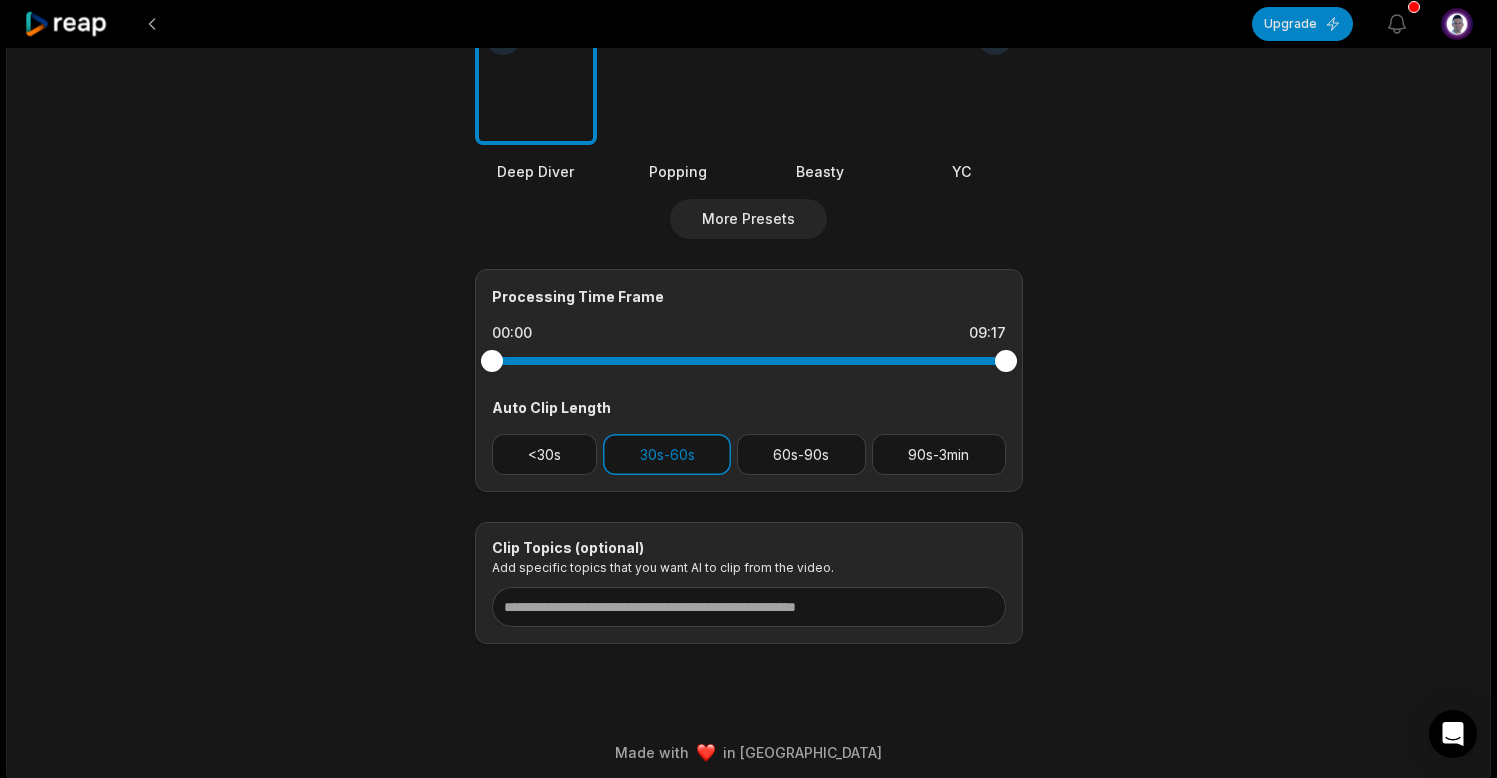 scroll, scrollTop: 672, scrollLeft: 0, axis: vertical 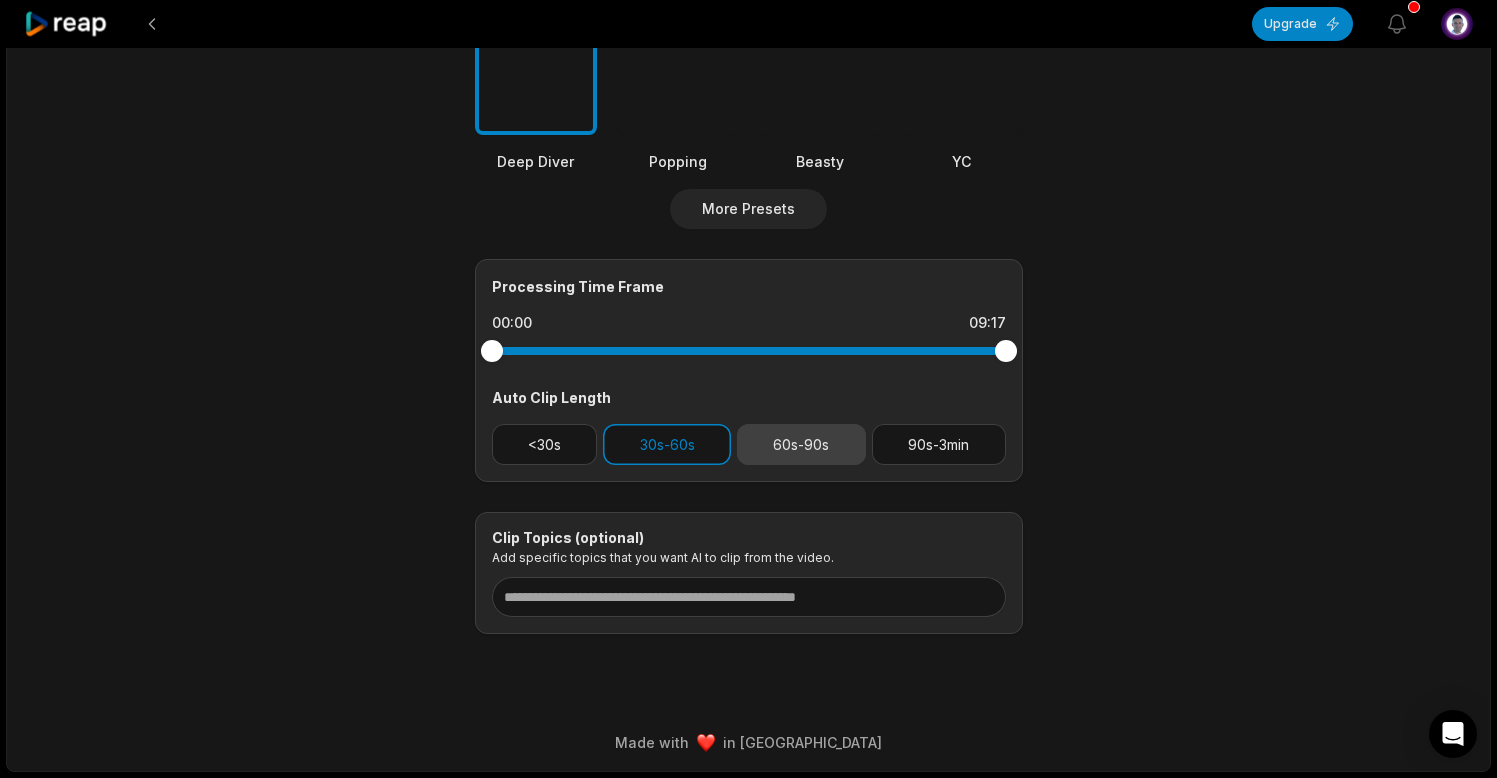 click on "60s-90s" at bounding box center (801, 444) 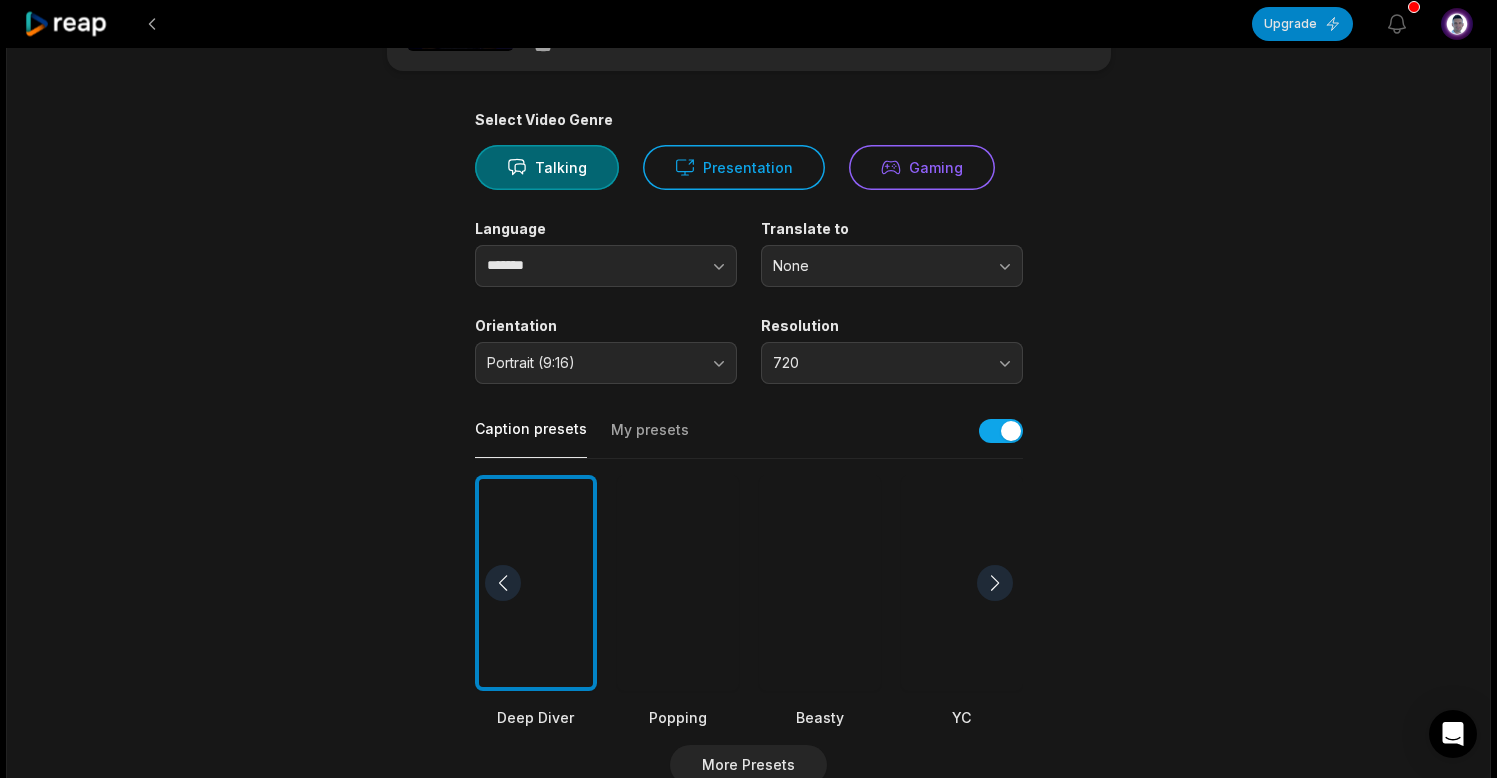 scroll, scrollTop: 0, scrollLeft: 0, axis: both 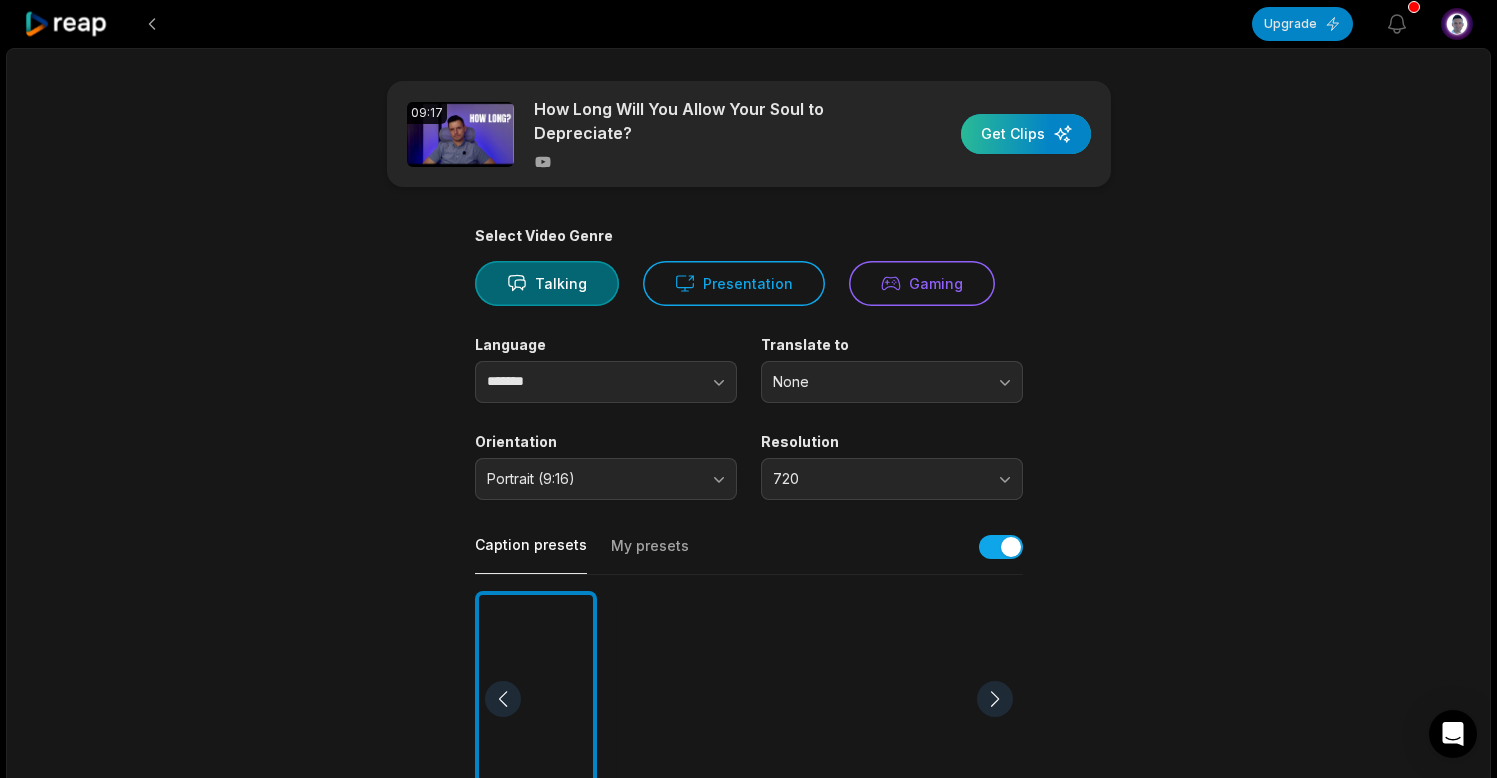 click at bounding box center [1026, 134] 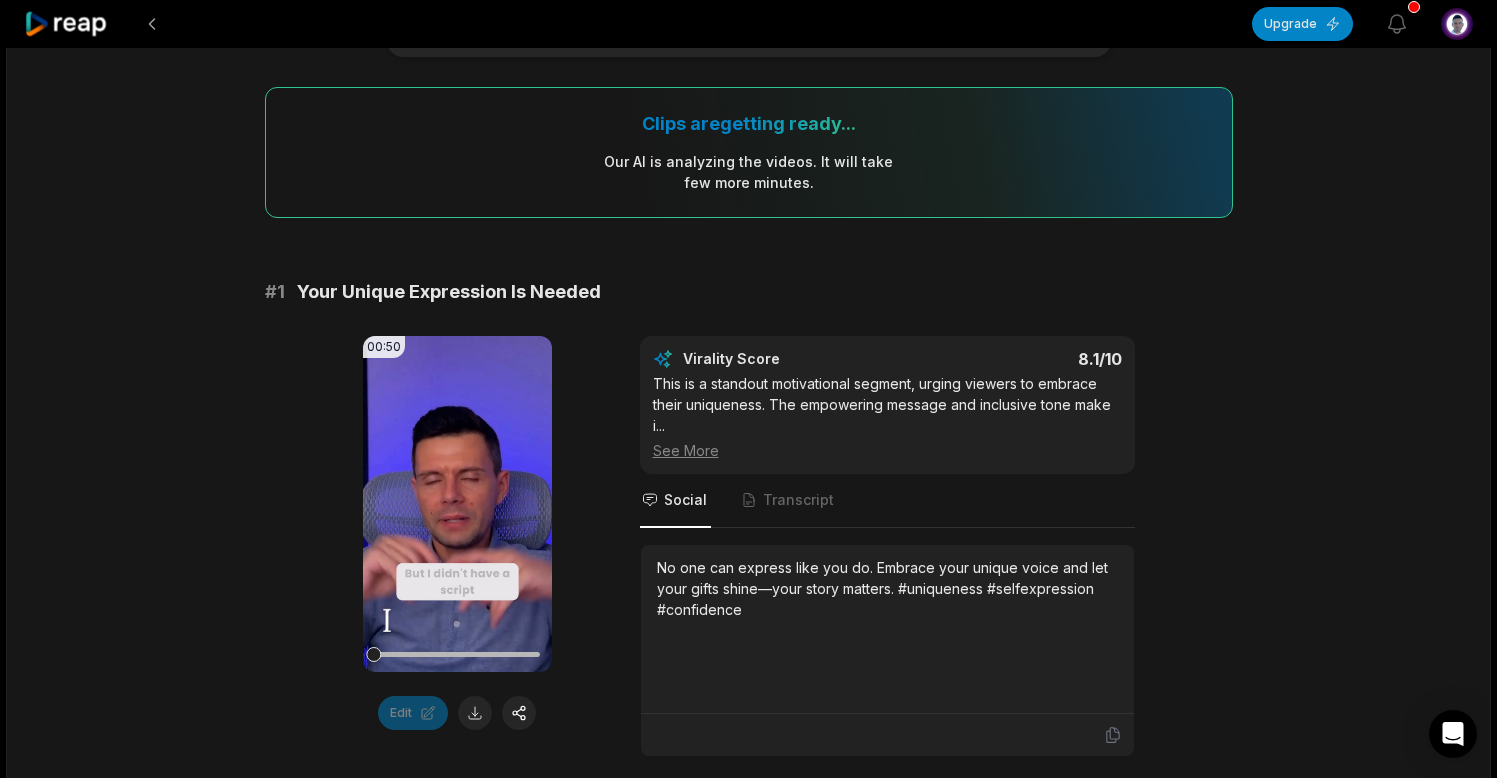 scroll, scrollTop: 142, scrollLeft: 0, axis: vertical 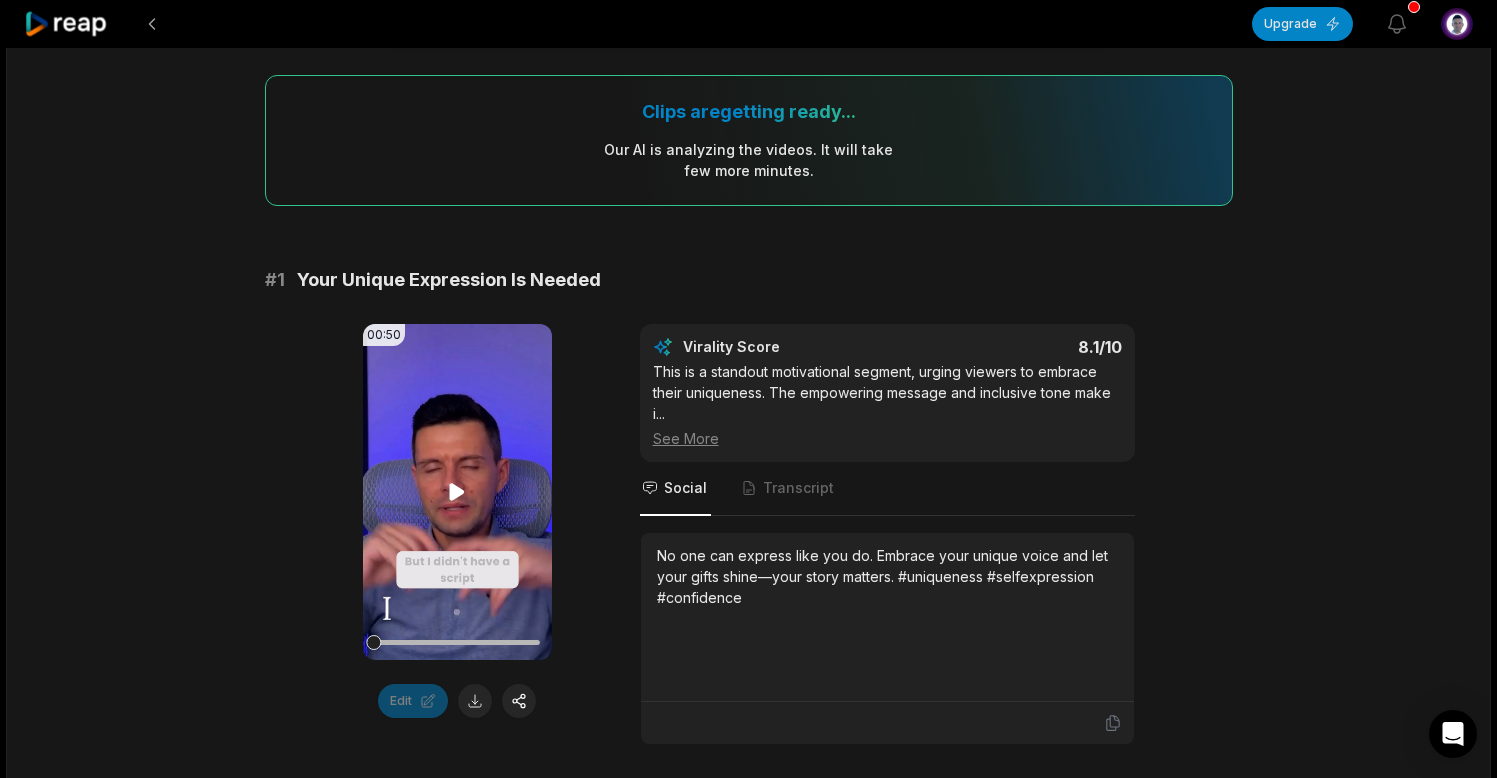 click 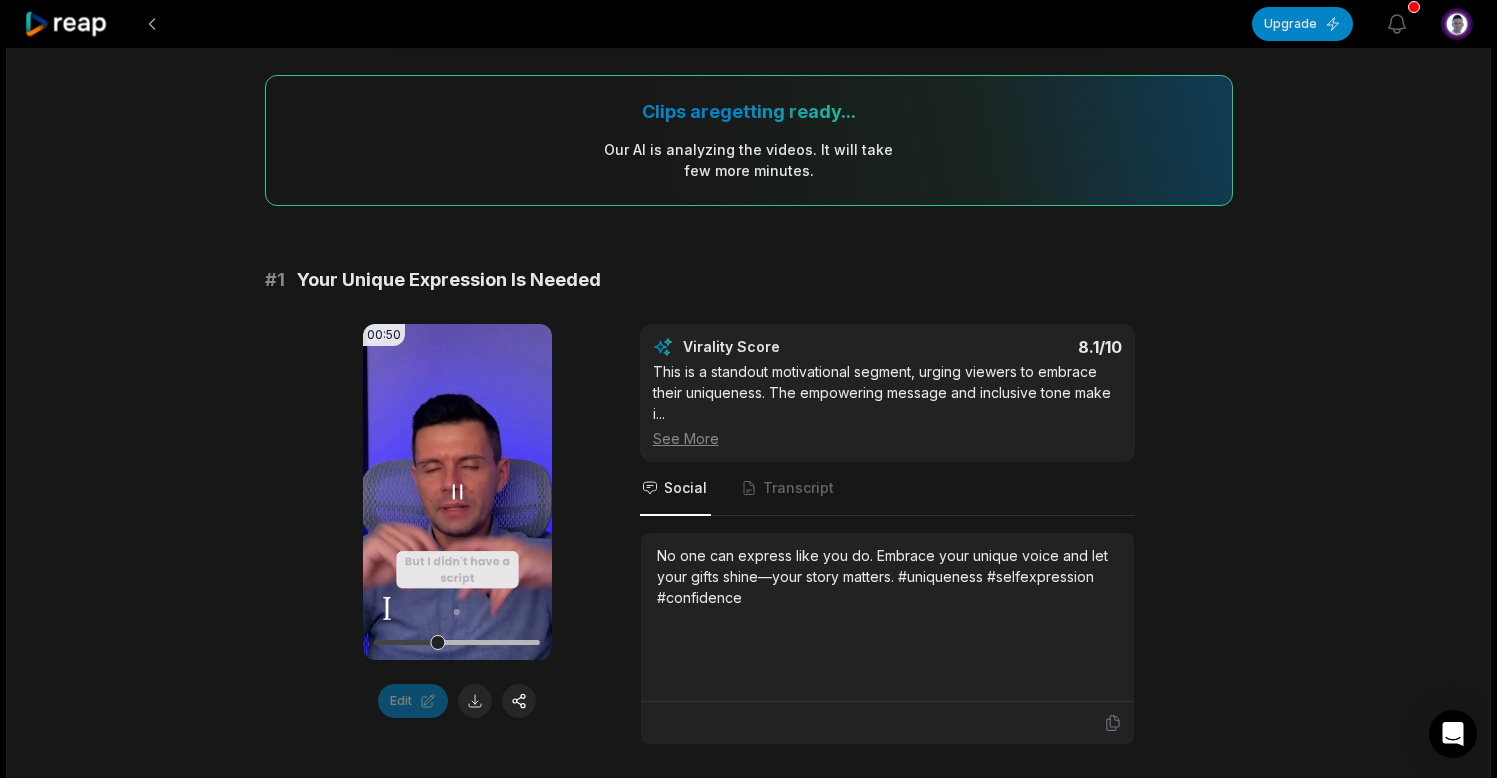 click 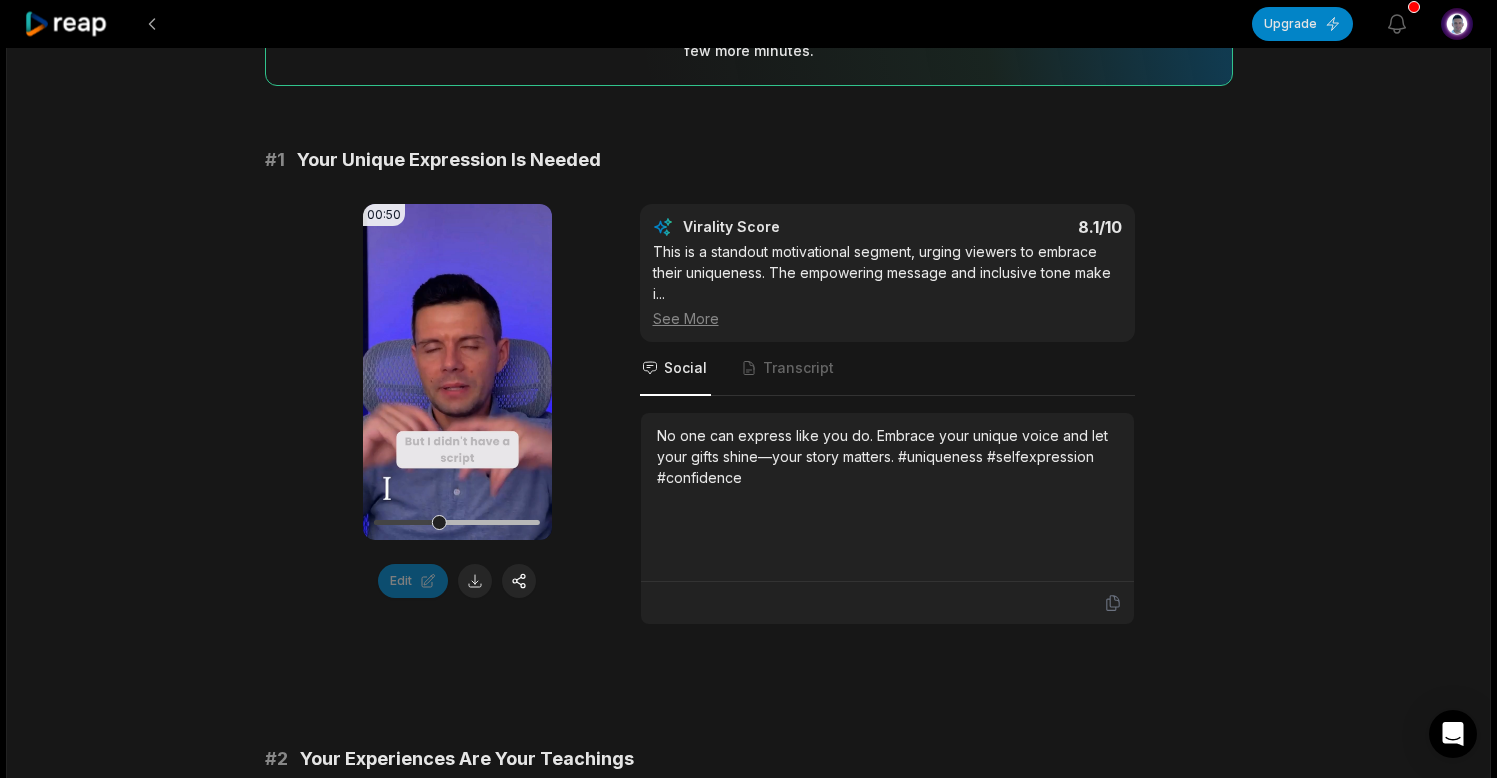 scroll, scrollTop: 266, scrollLeft: 0, axis: vertical 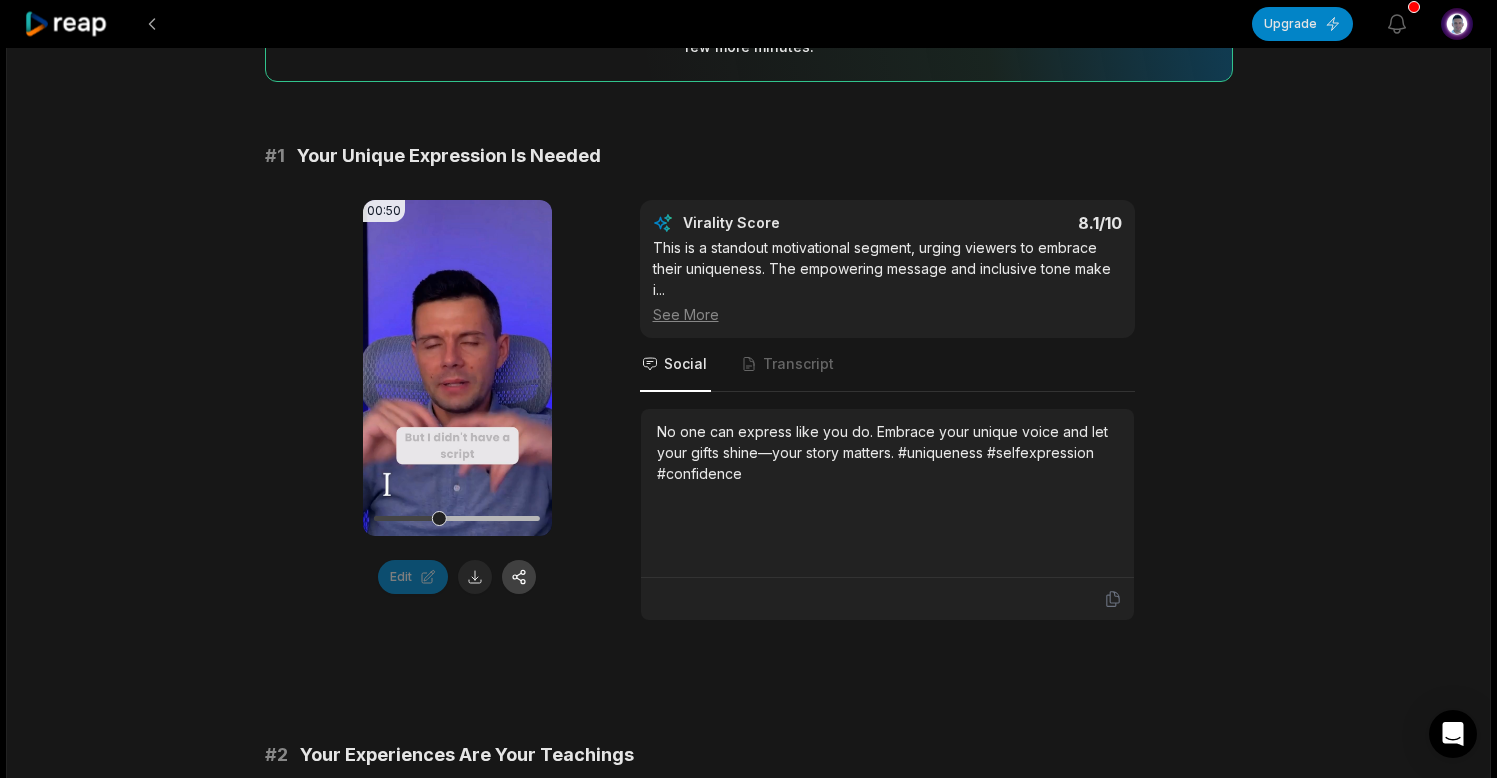 click at bounding box center (519, 577) 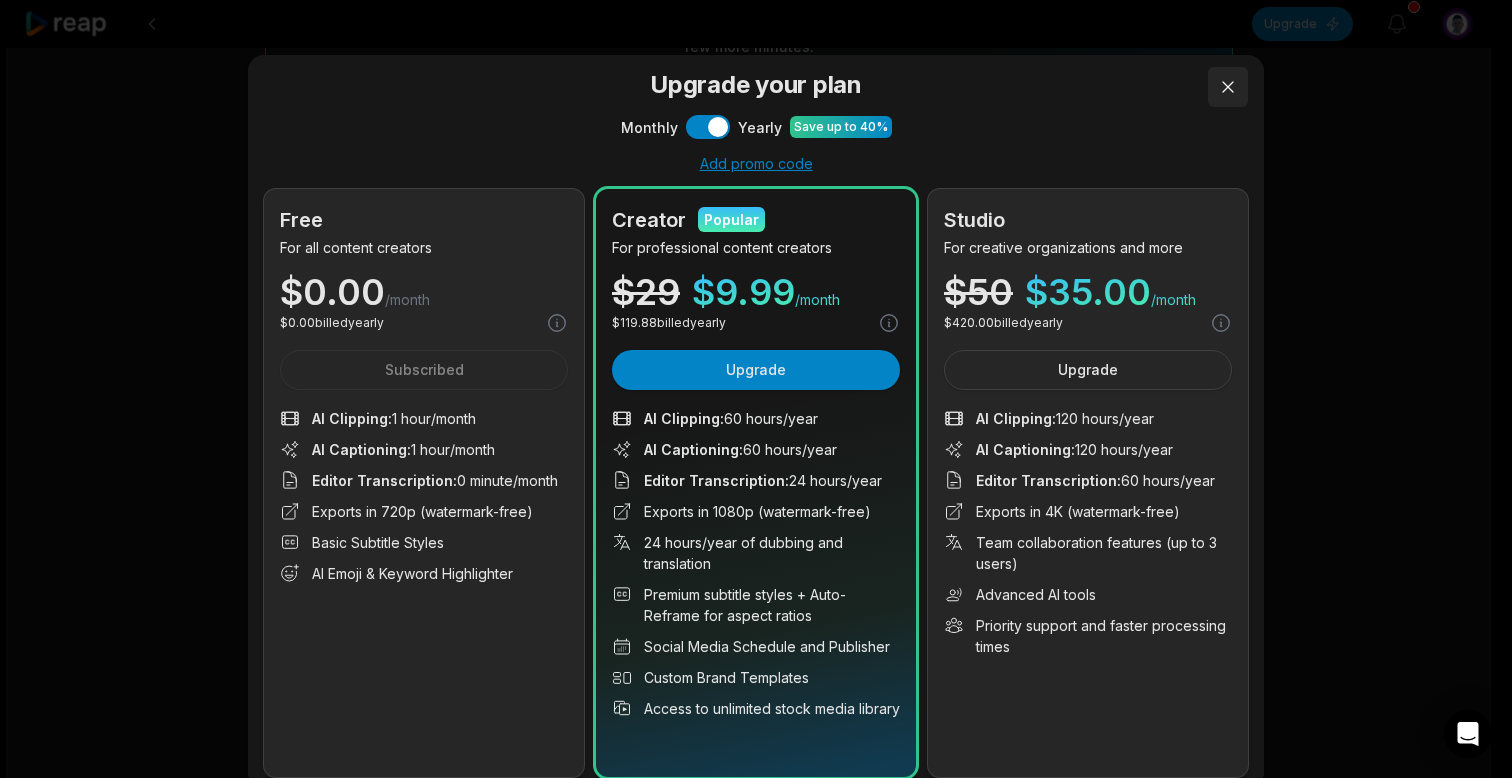 click at bounding box center (1228, 87) 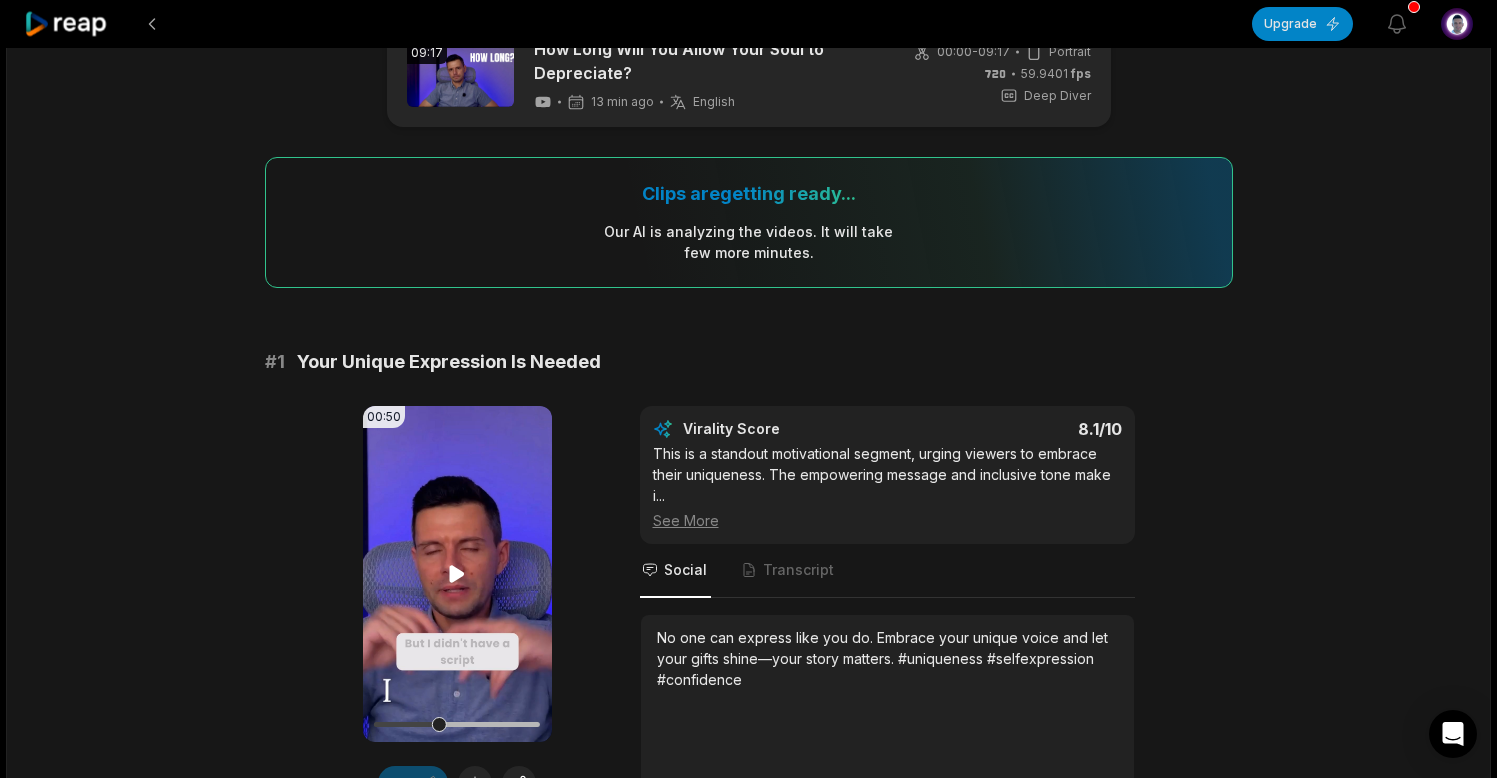 scroll, scrollTop: 0, scrollLeft: 0, axis: both 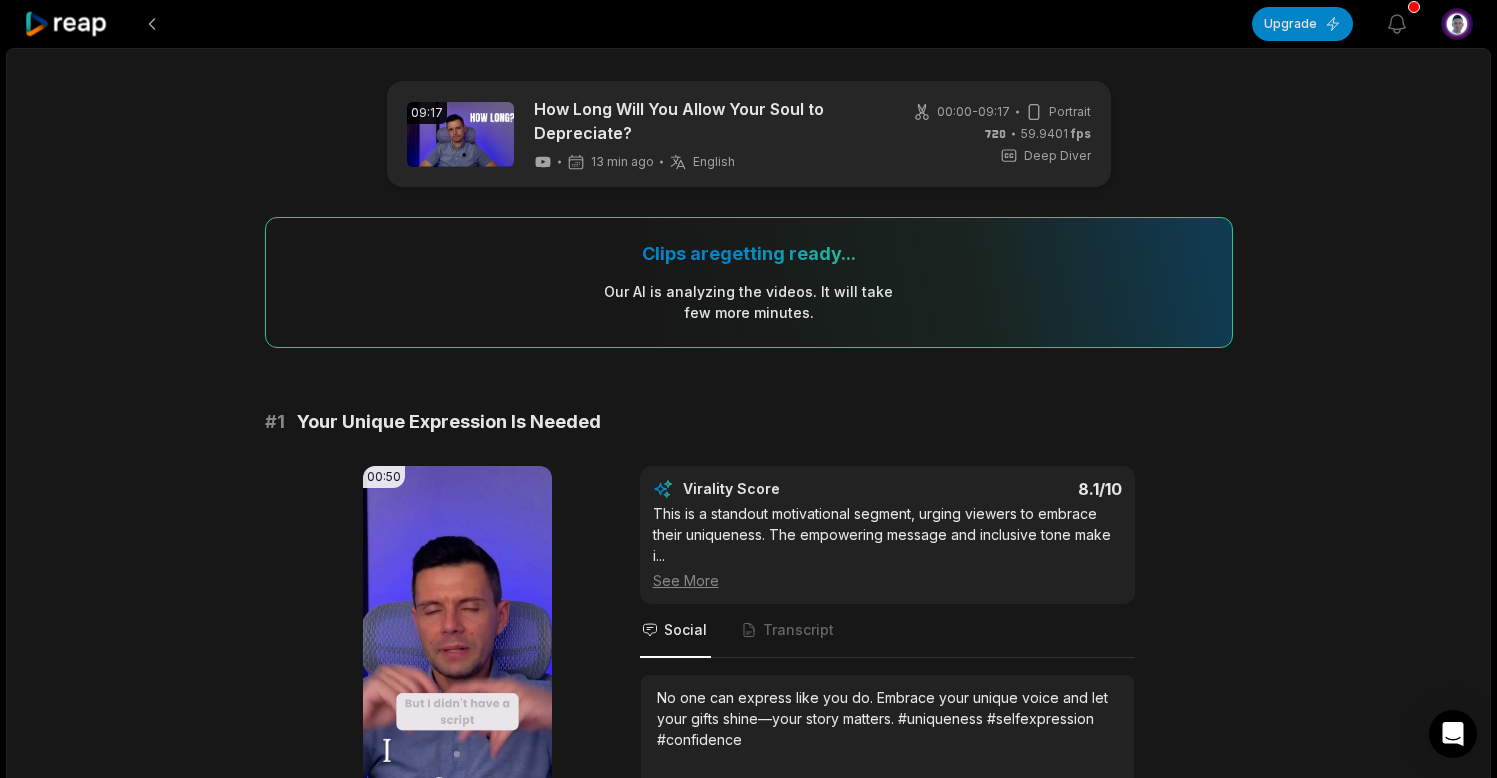 click 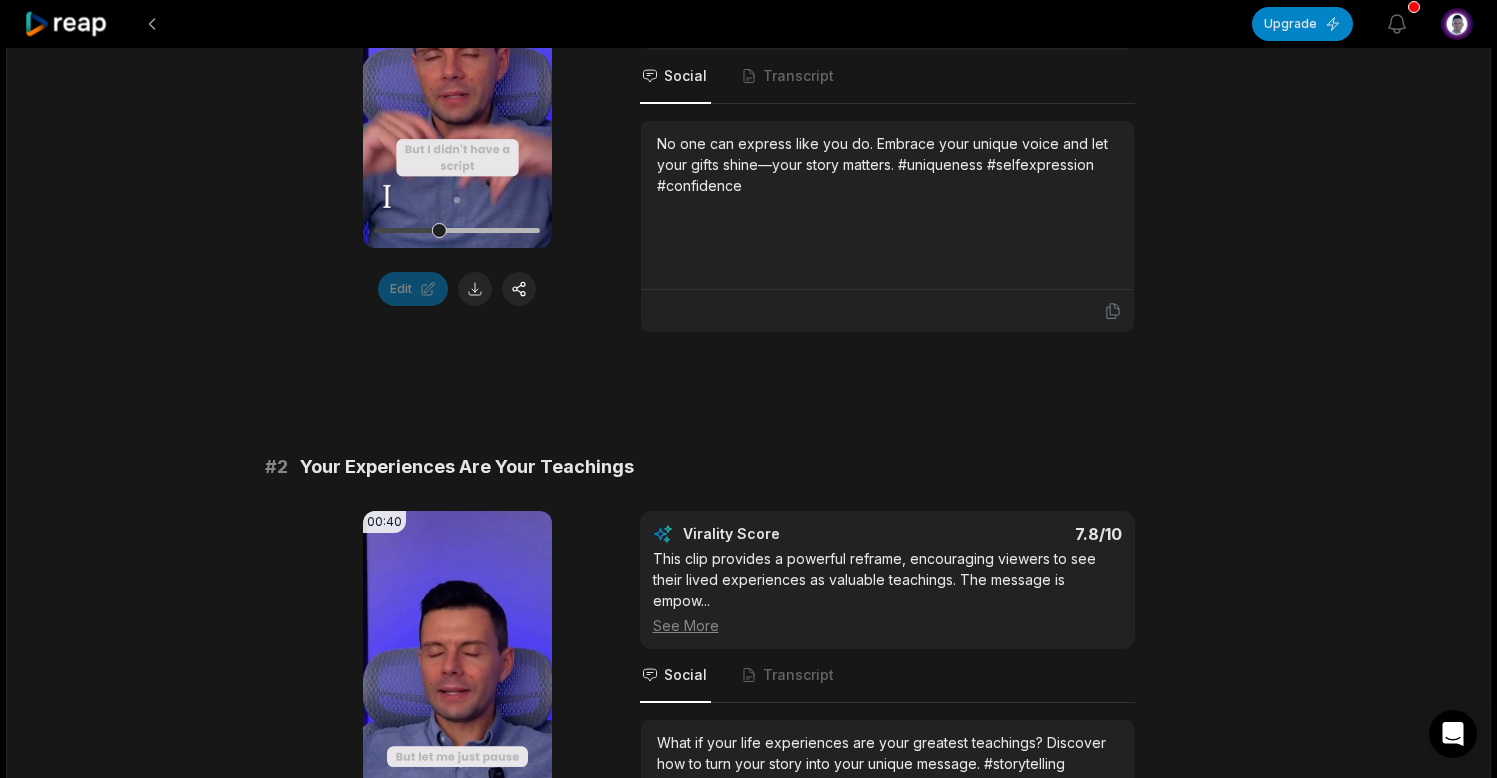 scroll, scrollTop: 485, scrollLeft: 0, axis: vertical 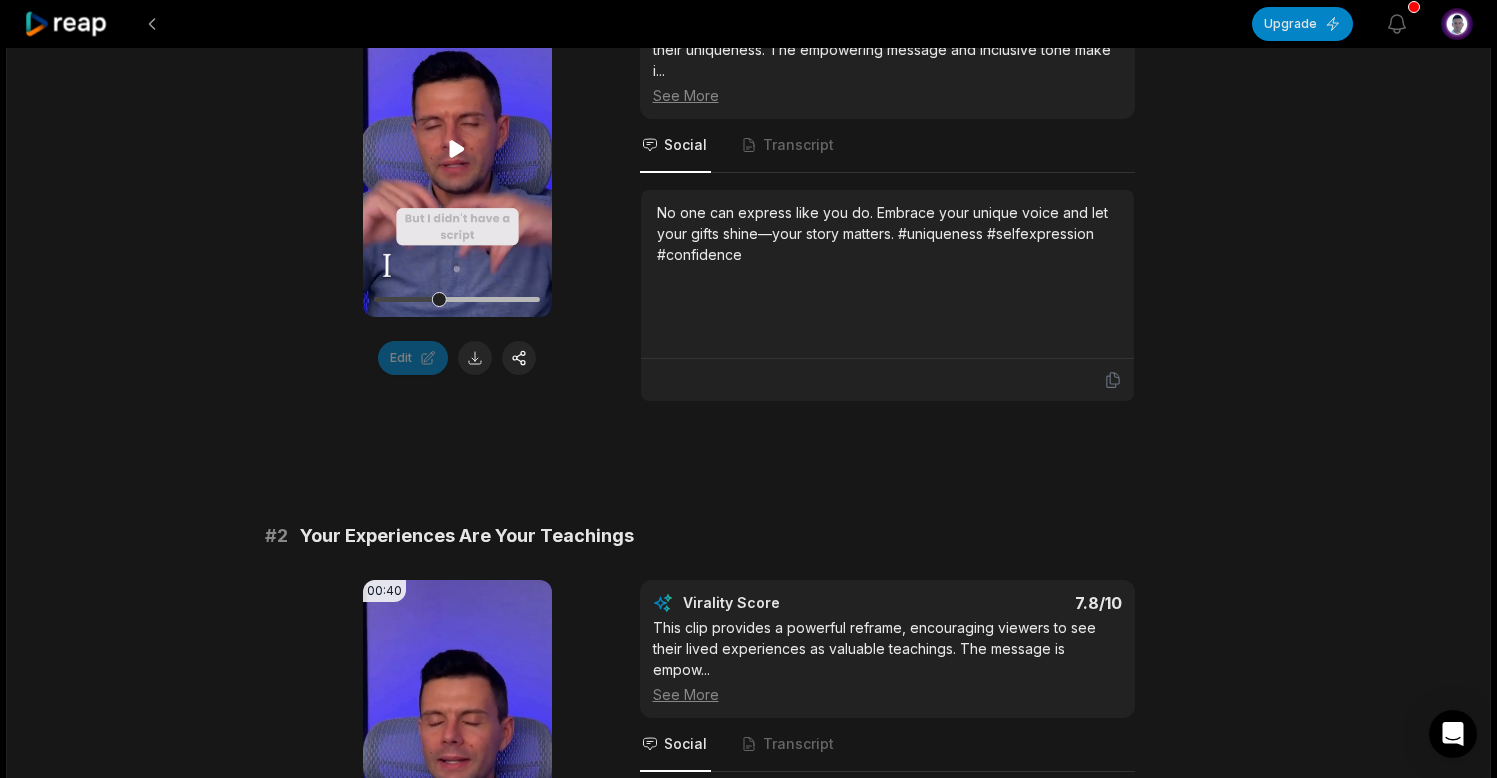 click 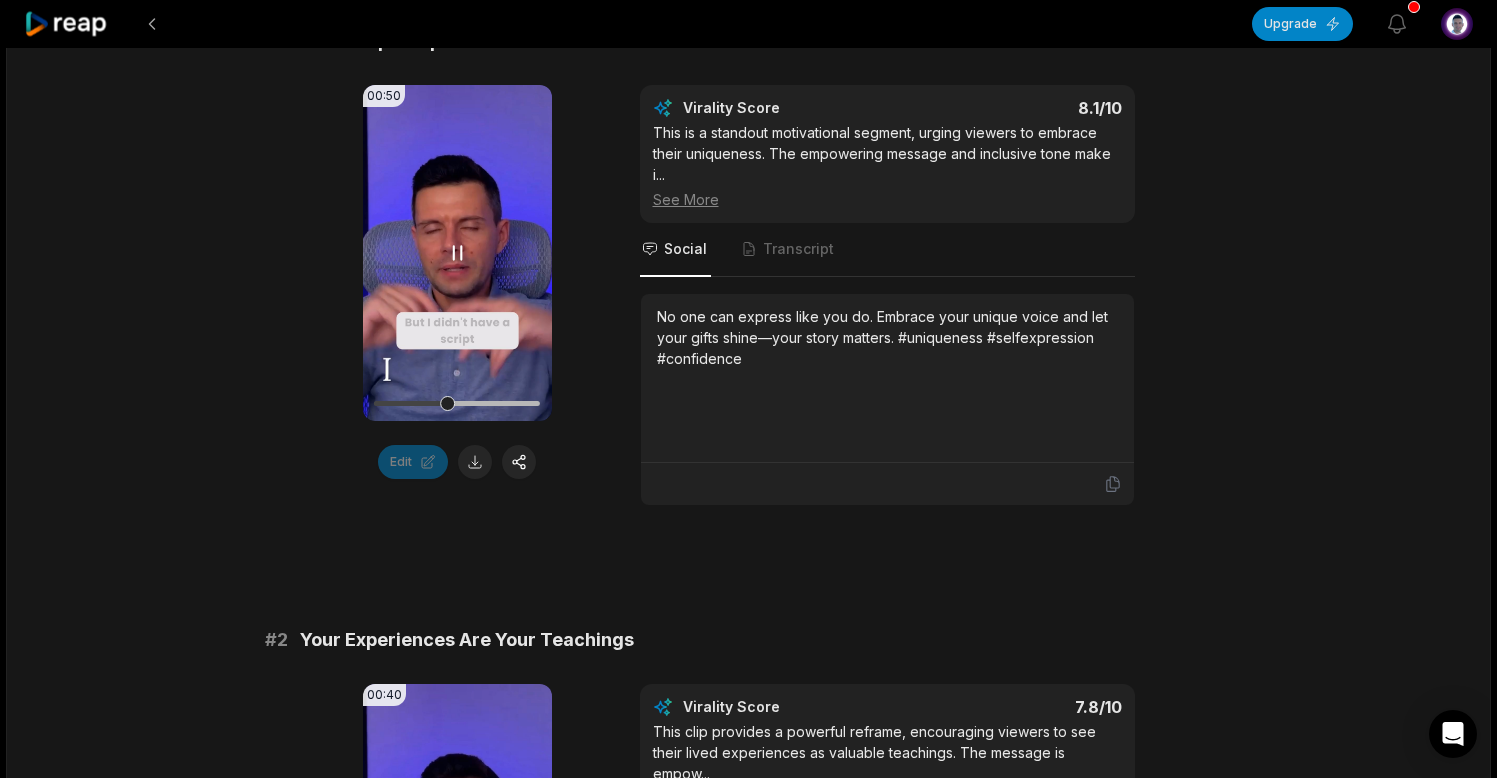 scroll, scrollTop: 379, scrollLeft: 0, axis: vertical 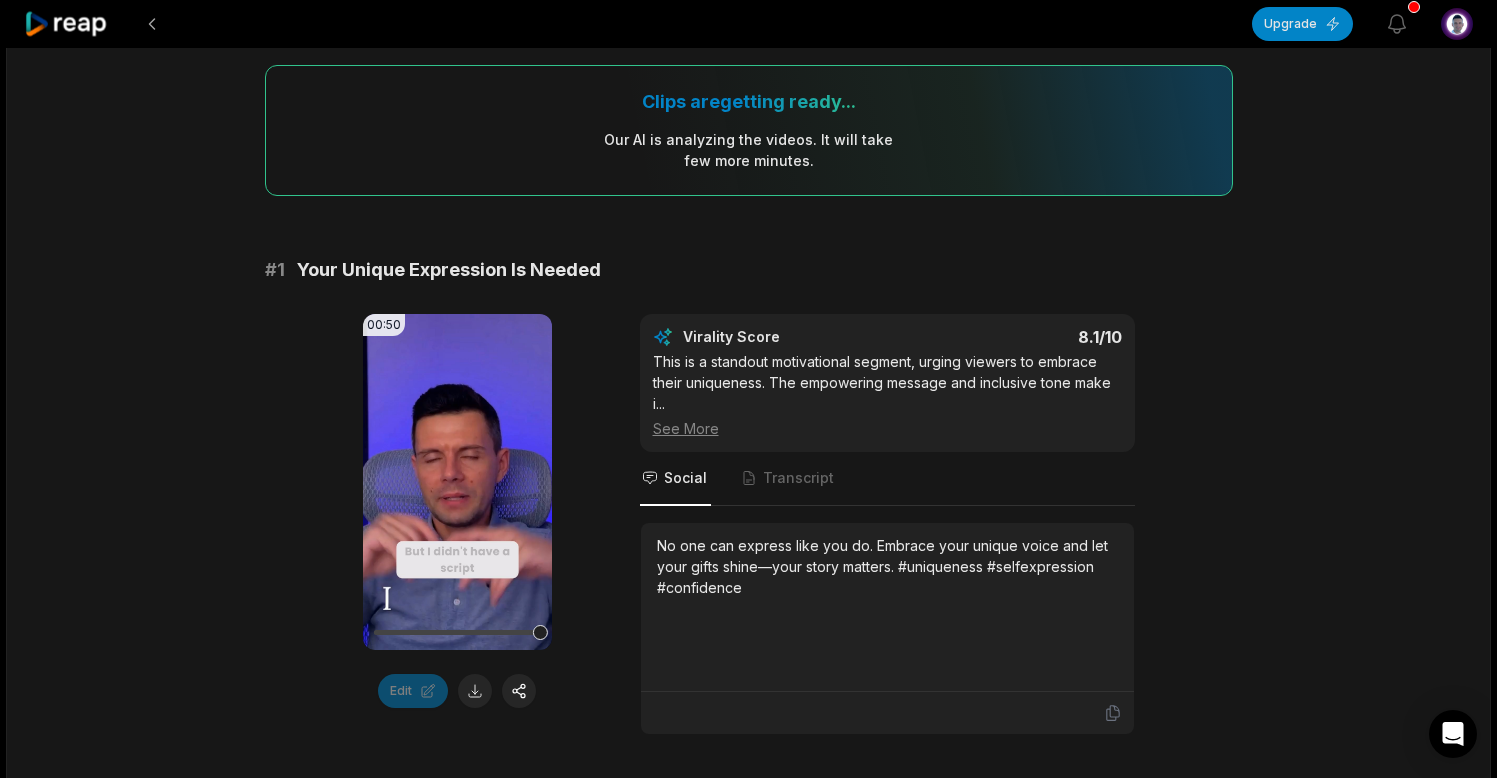 click on "See More" at bounding box center (887, 428) 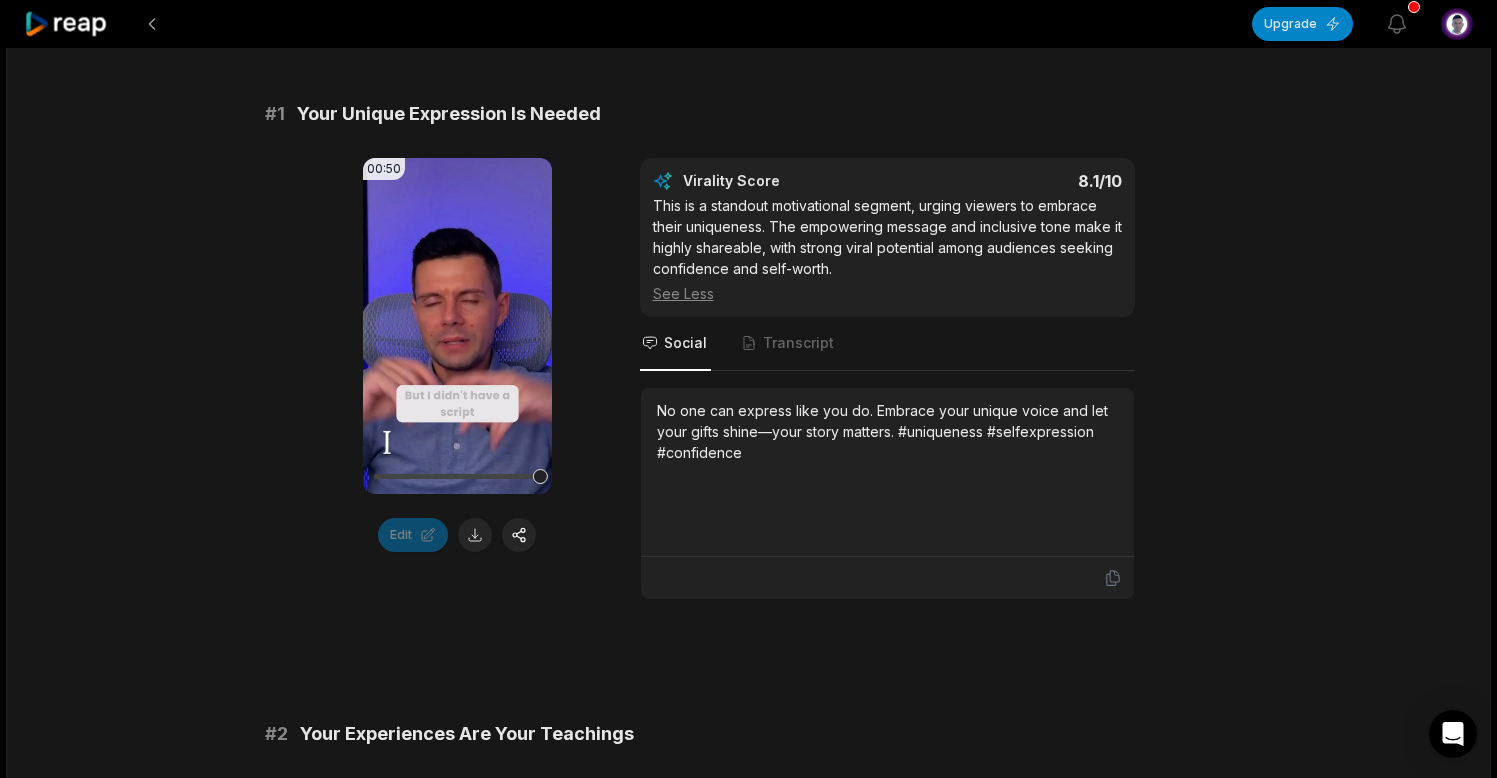 scroll, scrollTop: 331, scrollLeft: 0, axis: vertical 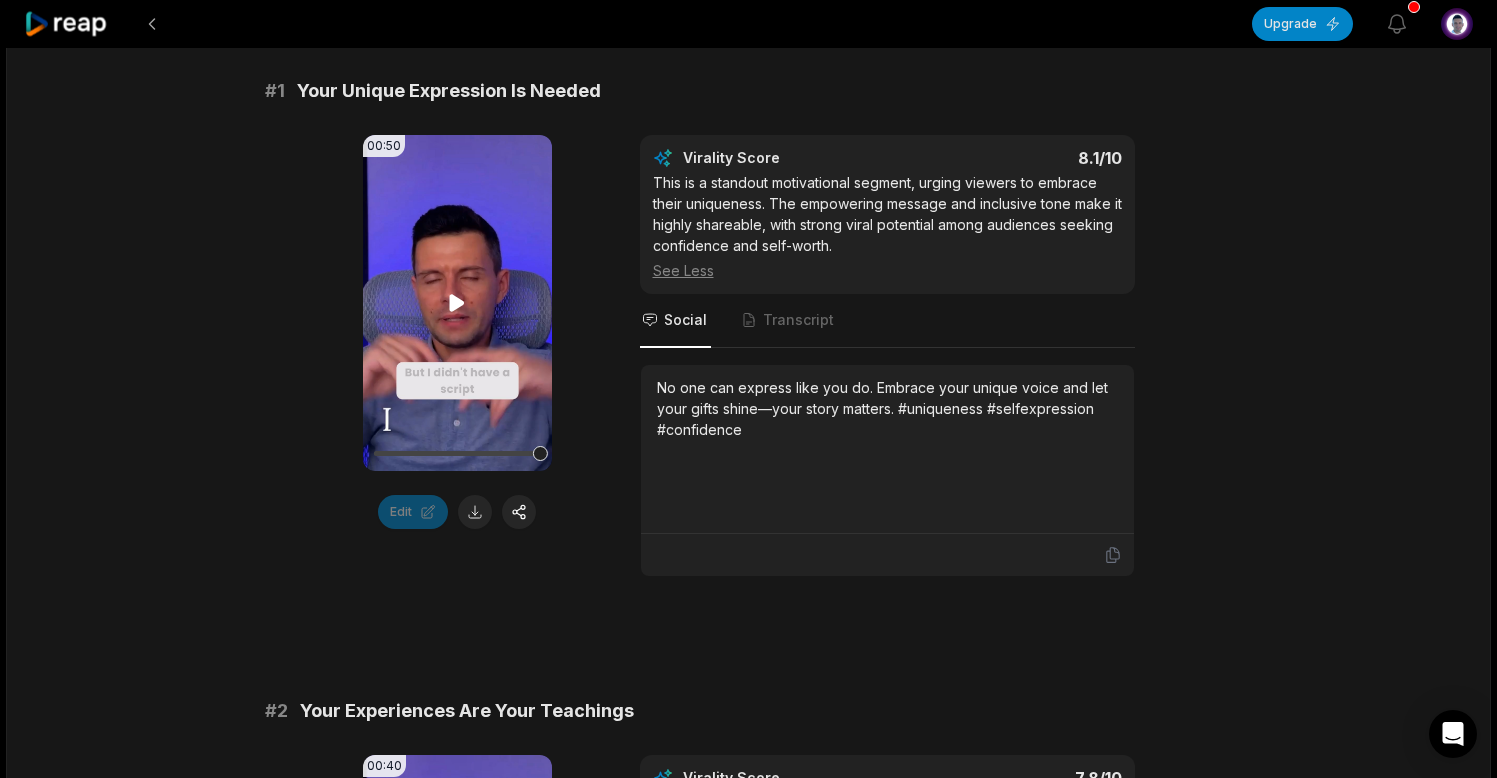 click on "Your browser does not support mp4 format." at bounding box center [457, 303] 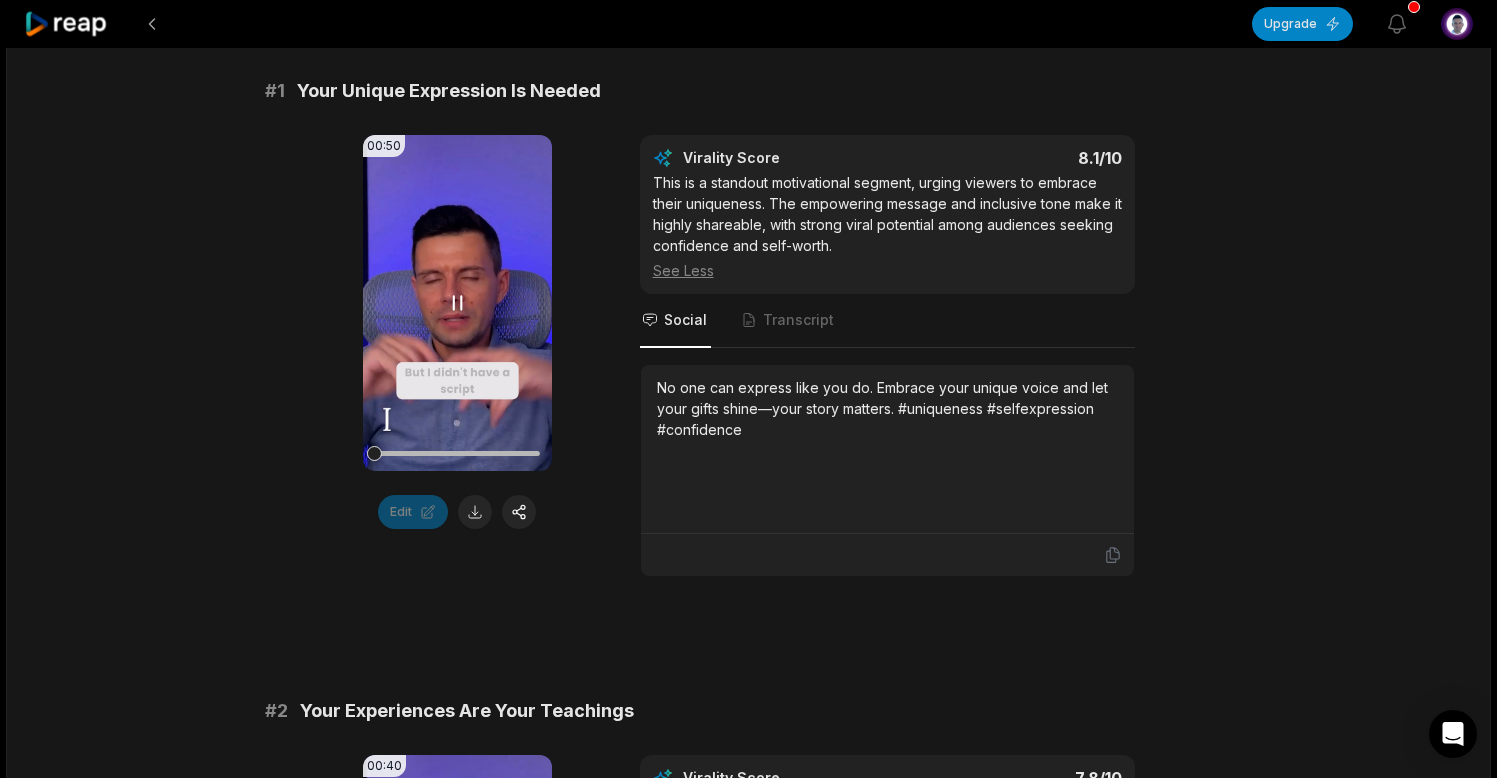 click on "Your browser does not support mp4 format." at bounding box center [457, 303] 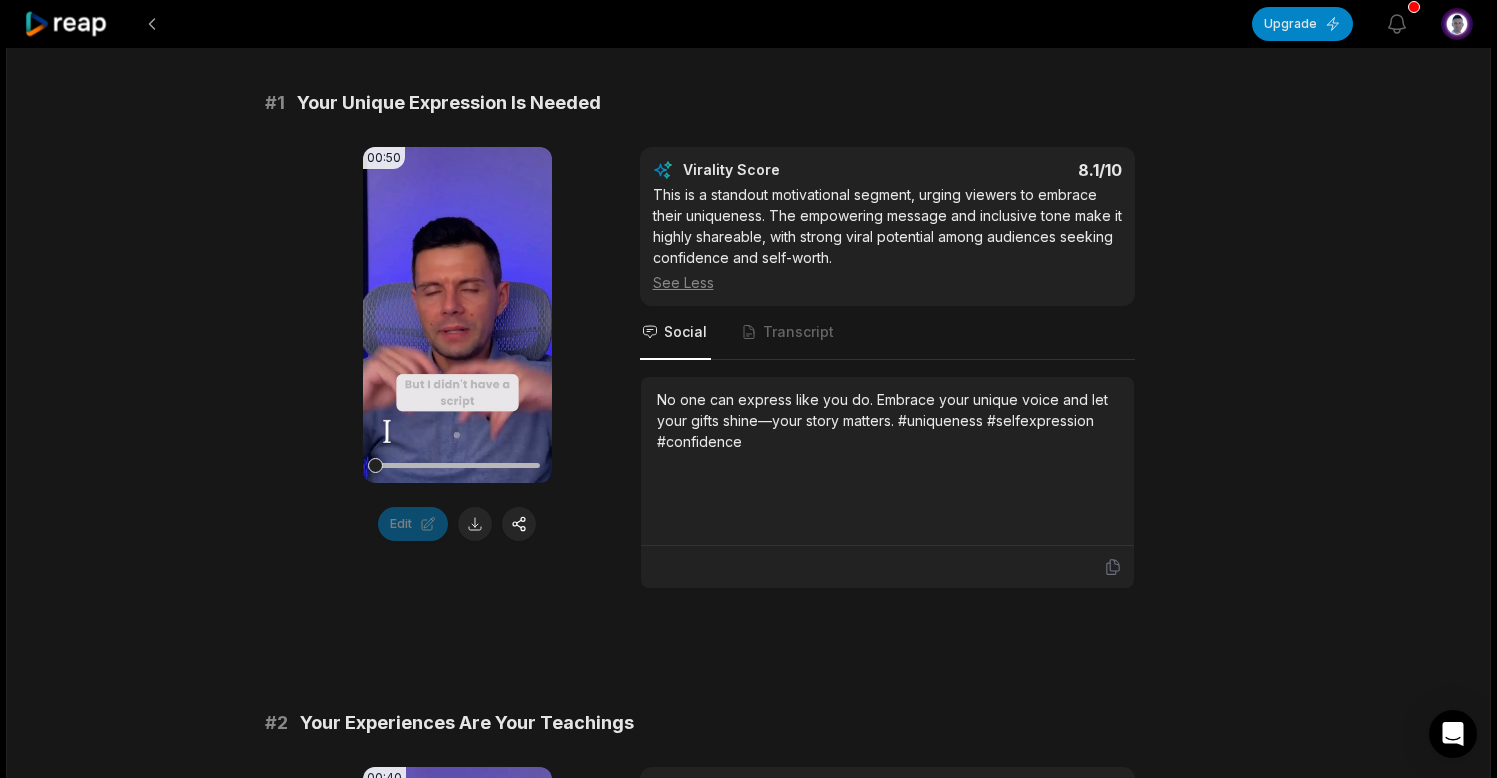 scroll, scrollTop: 322, scrollLeft: 0, axis: vertical 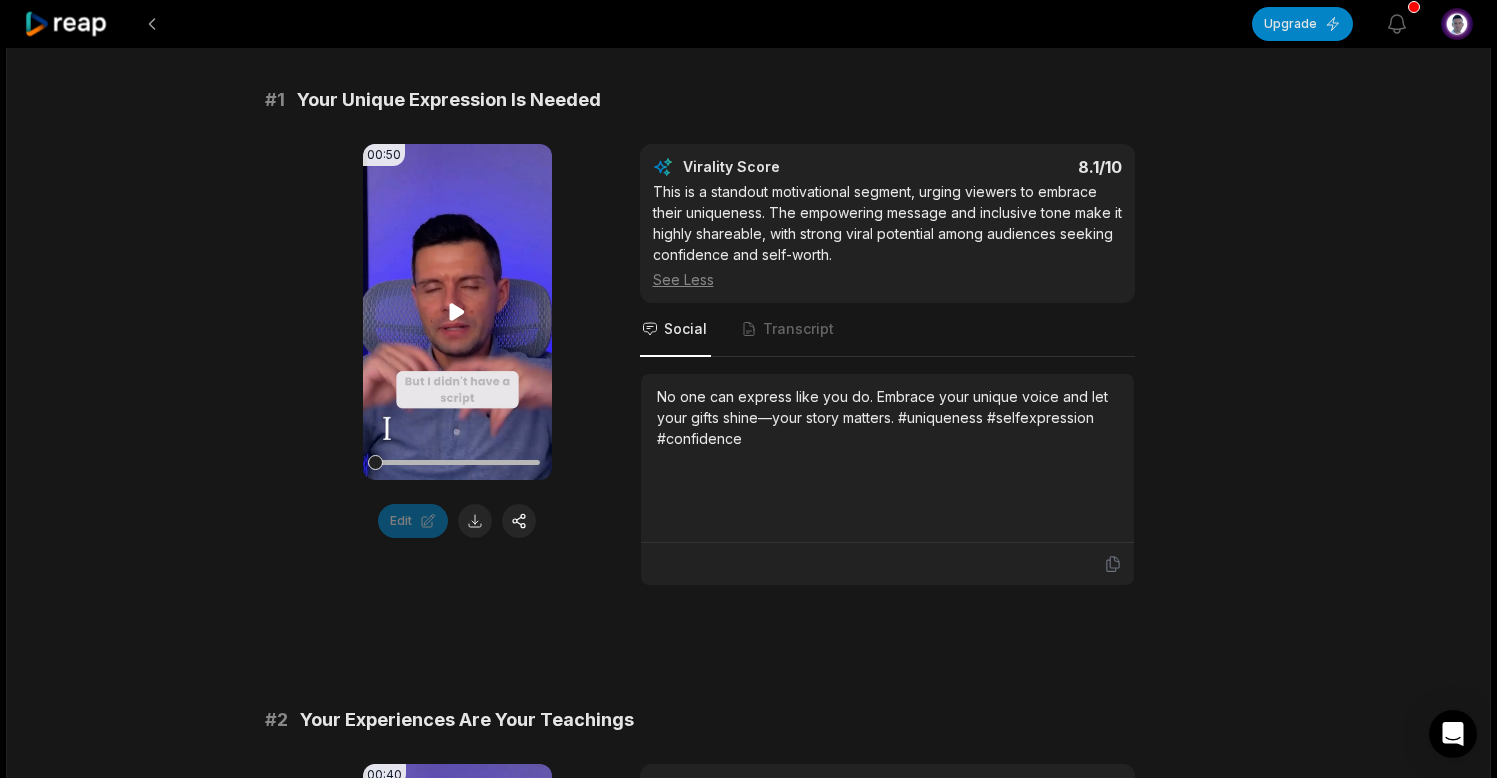 click 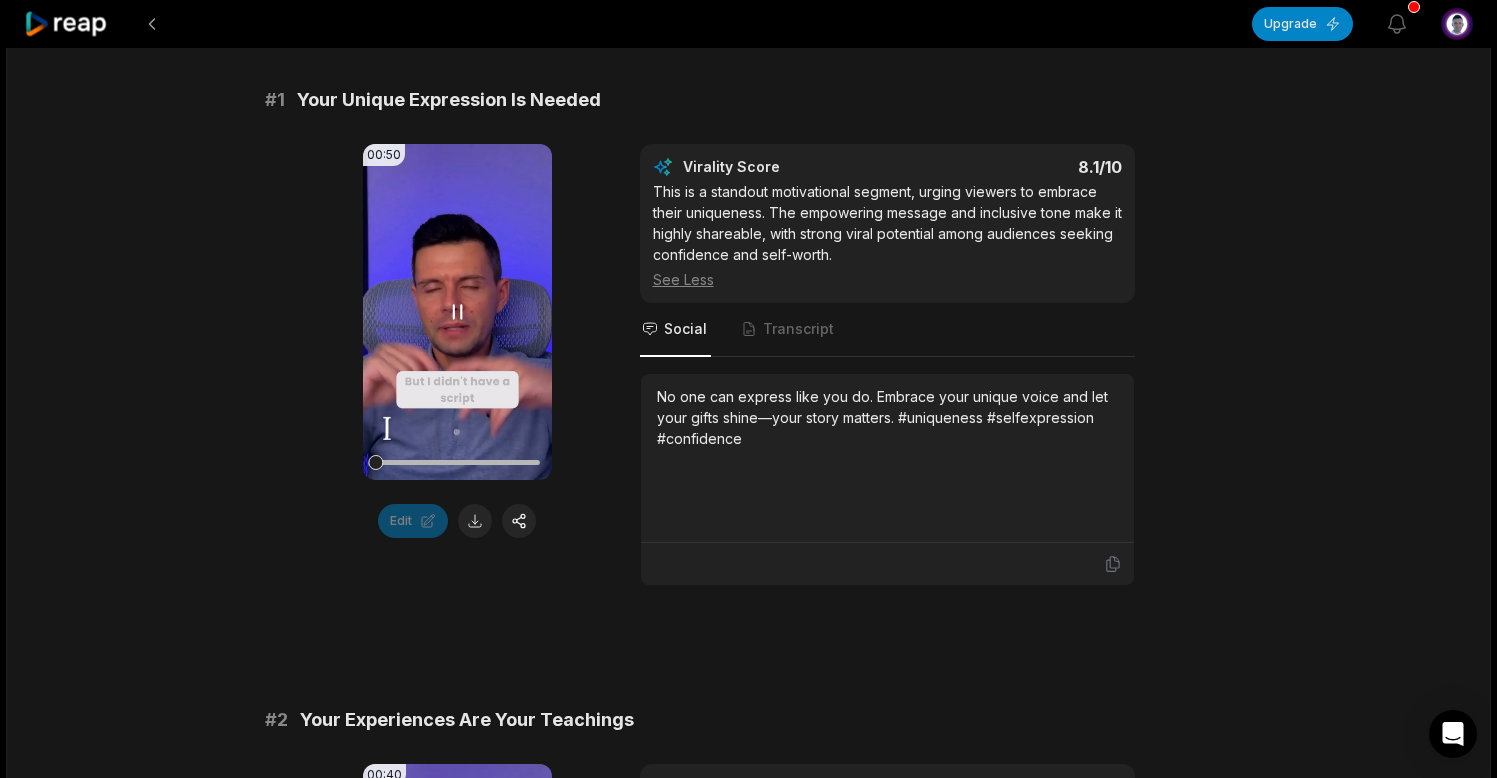 click 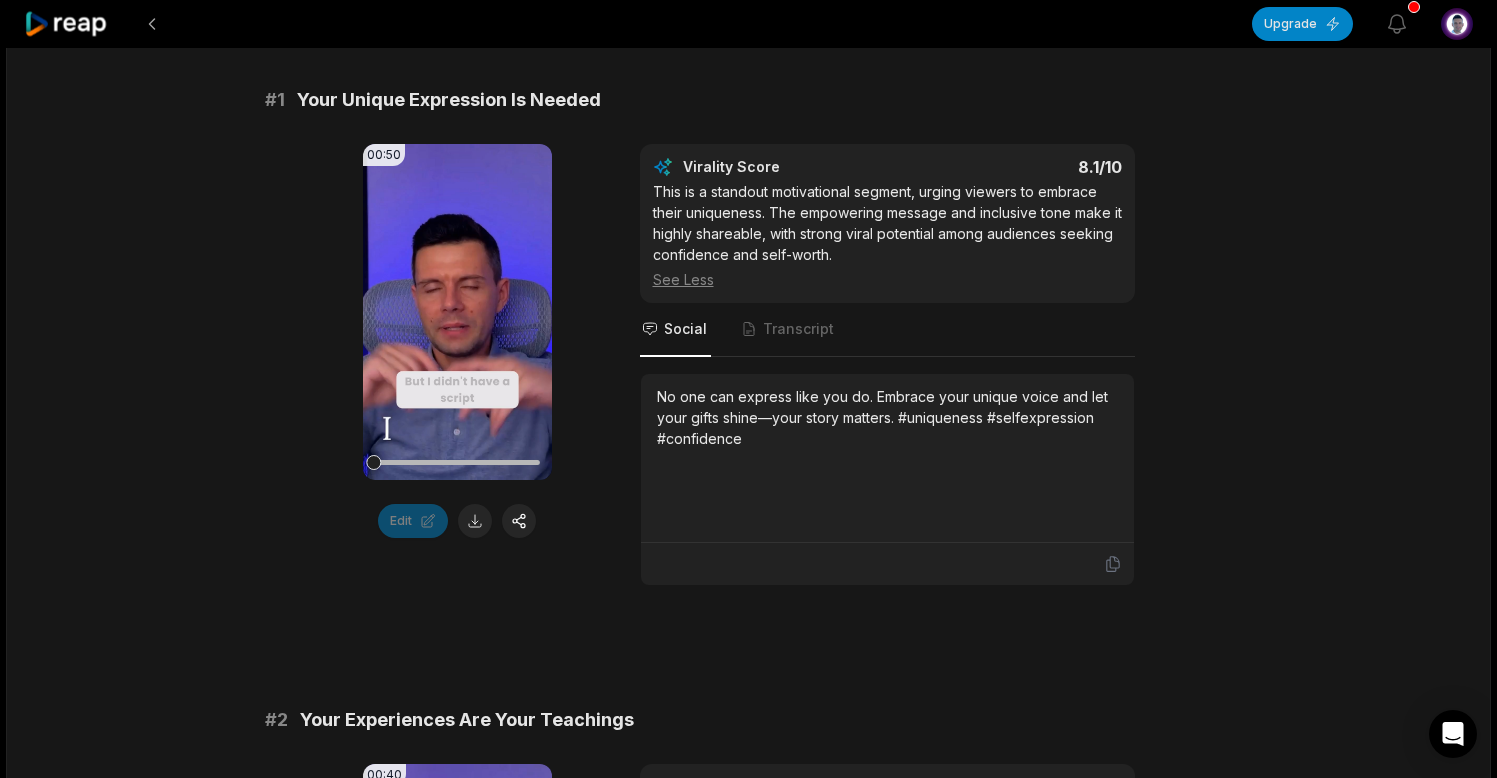 drag, startPoint x: 379, startPoint y: 465, endPoint x: 356, endPoint y: 465, distance: 23 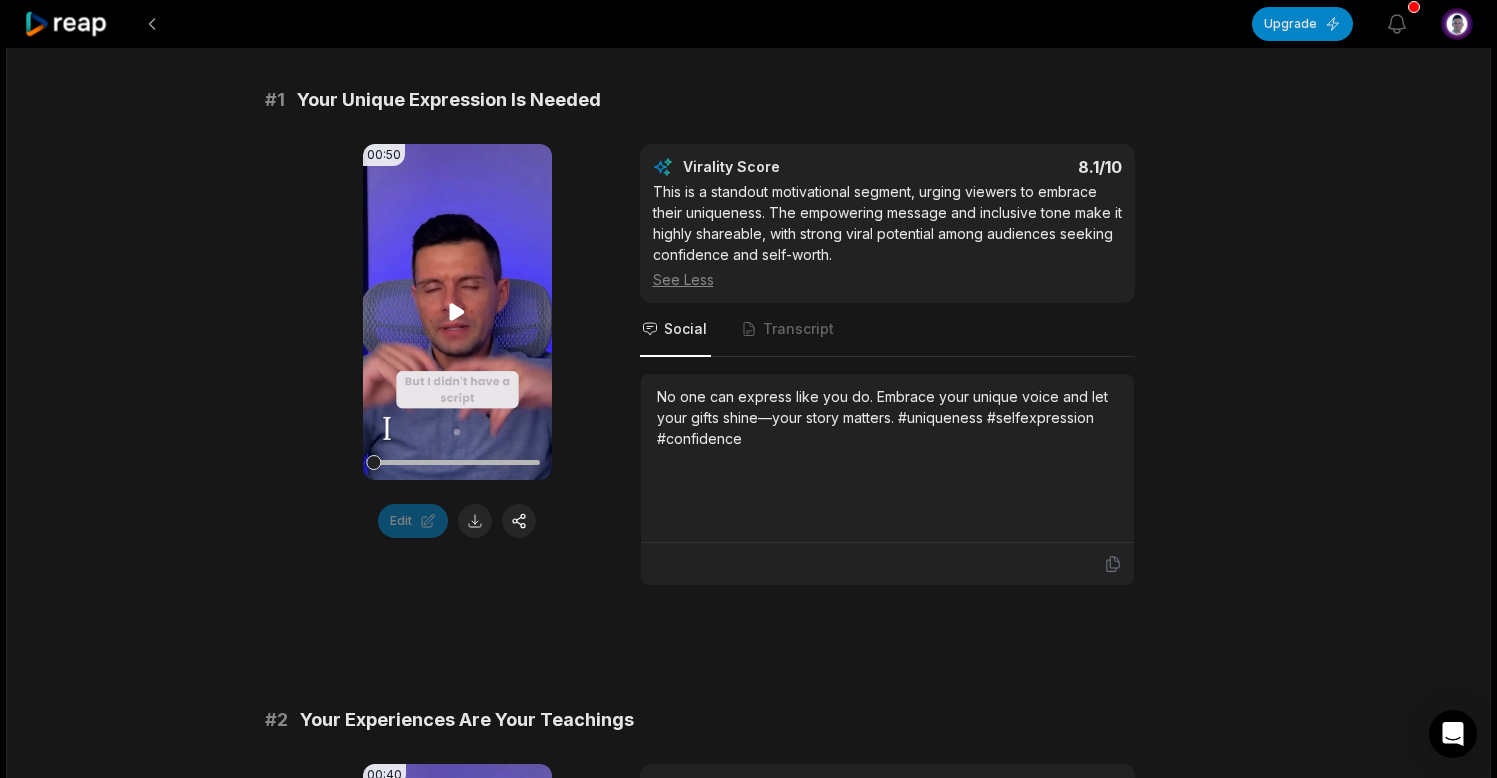 click 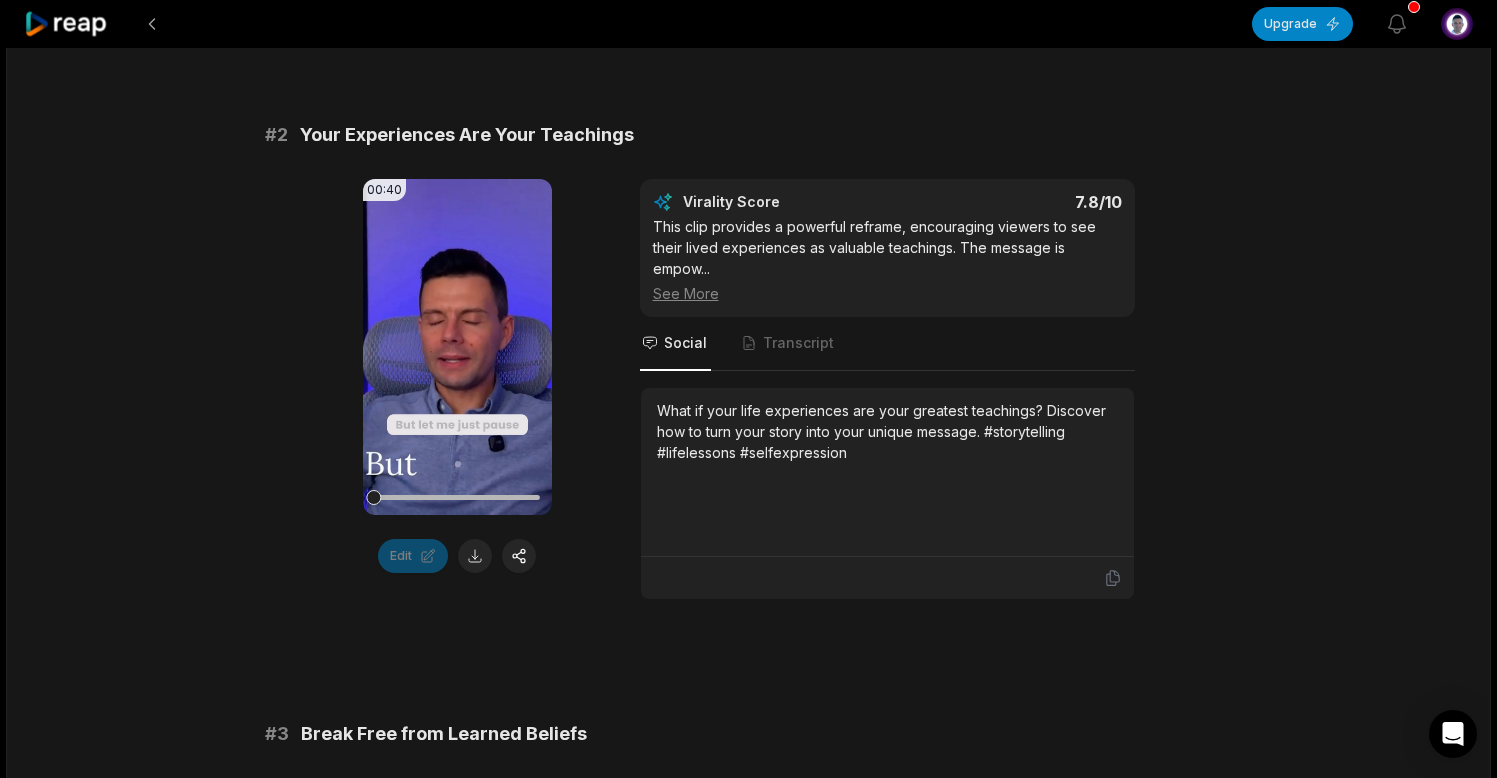 scroll, scrollTop: 917, scrollLeft: 0, axis: vertical 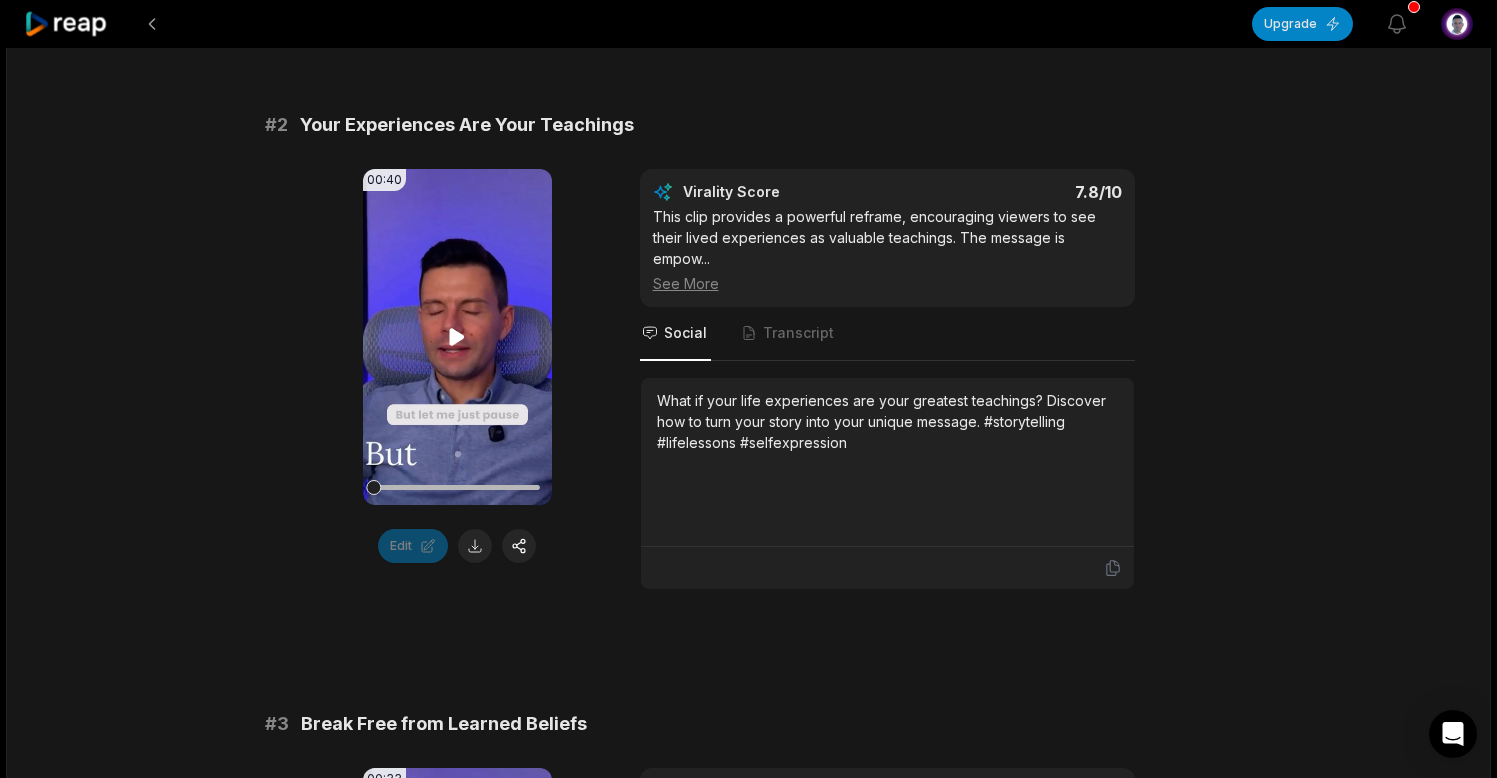 click 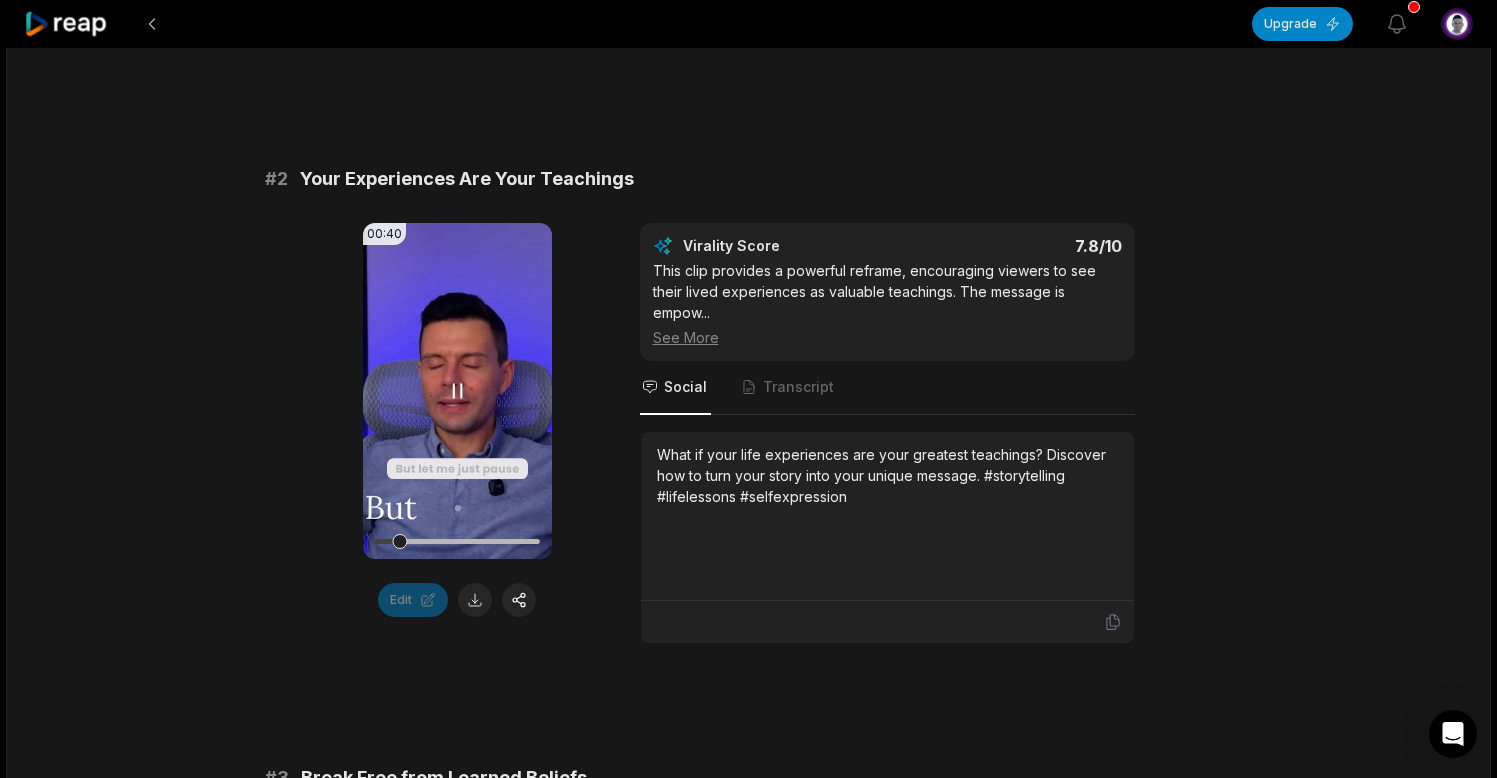 scroll, scrollTop: 851, scrollLeft: 0, axis: vertical 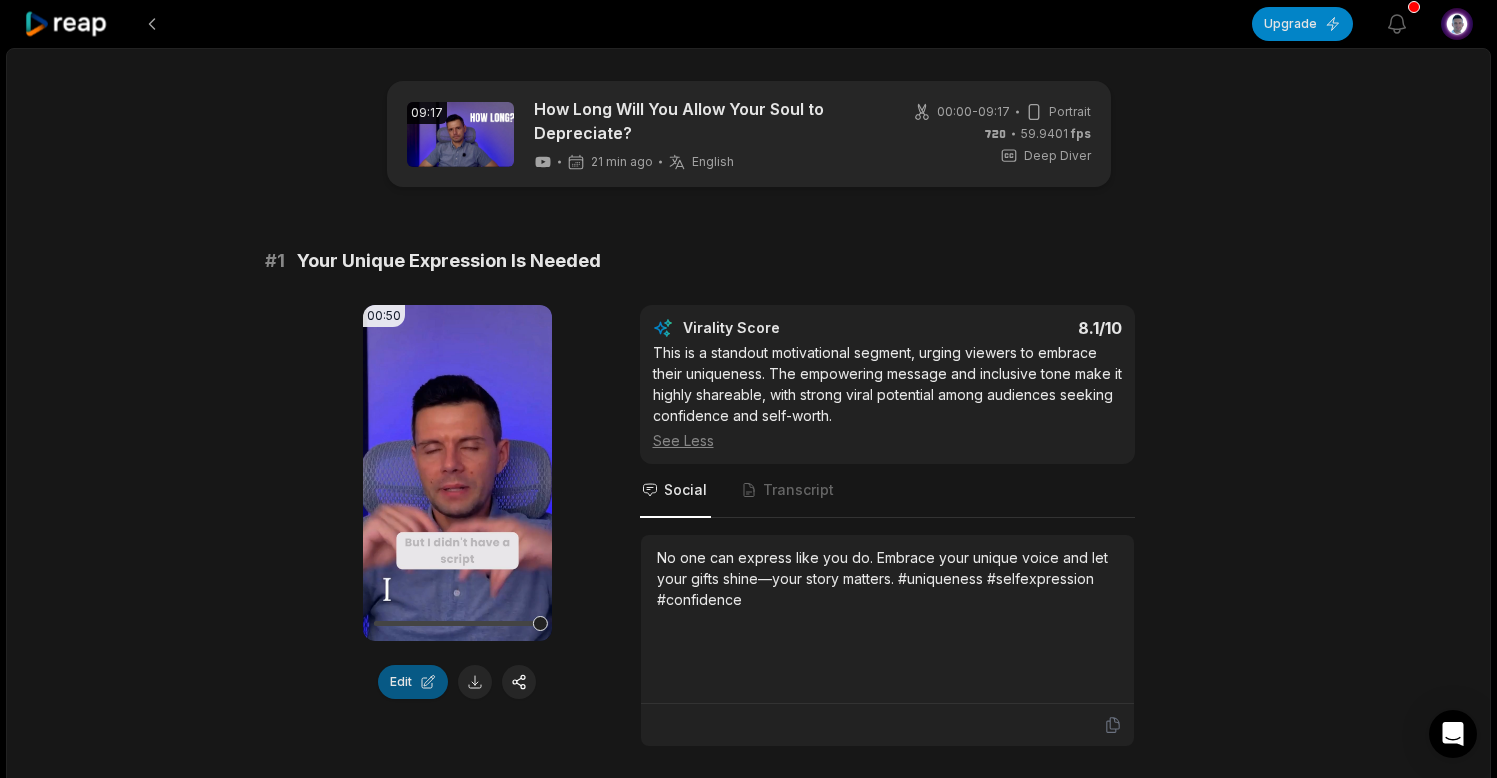 click on "Edit" at bounding box center [413, 682] 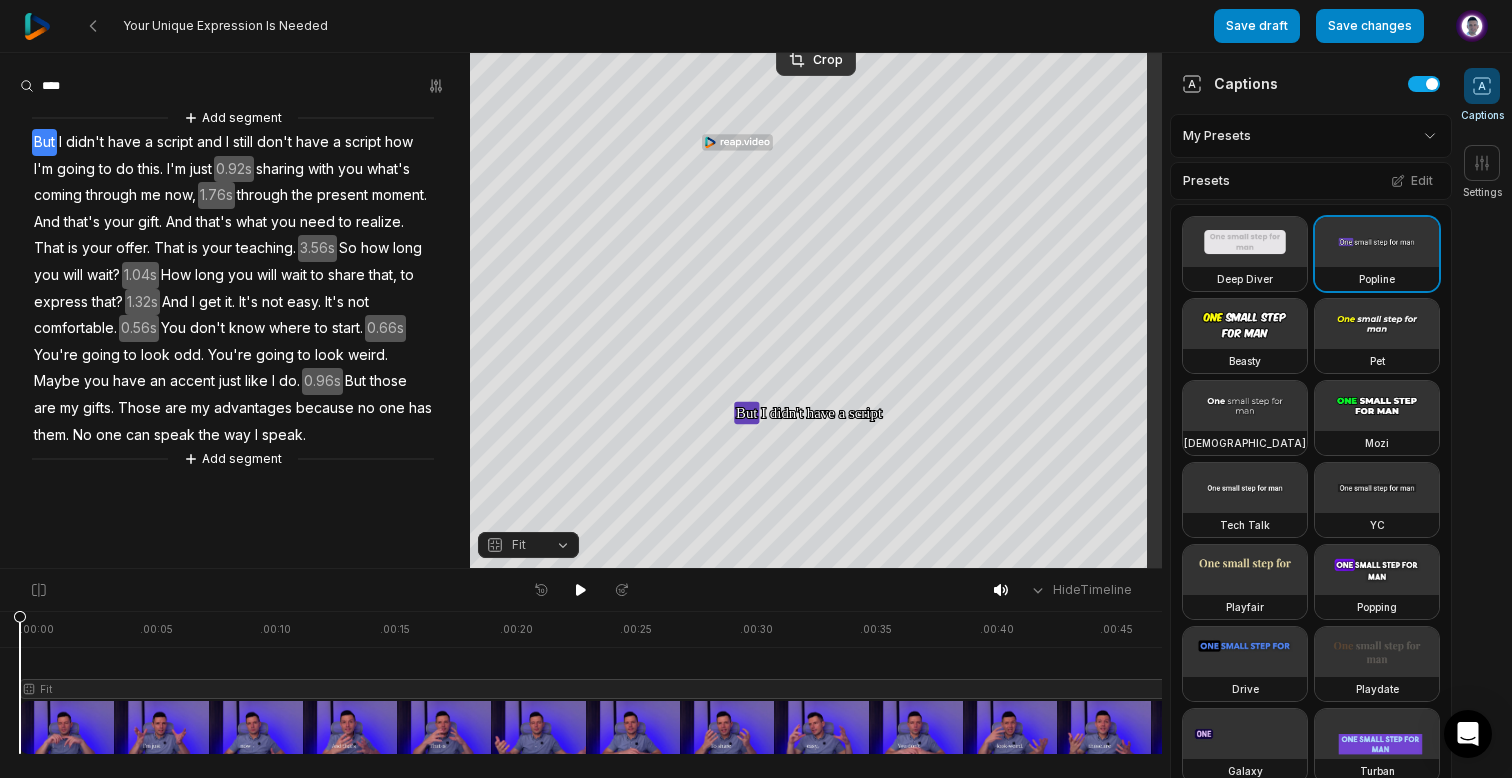 scroll, scrollTop: 0, scrollLeft: 0, axis: both 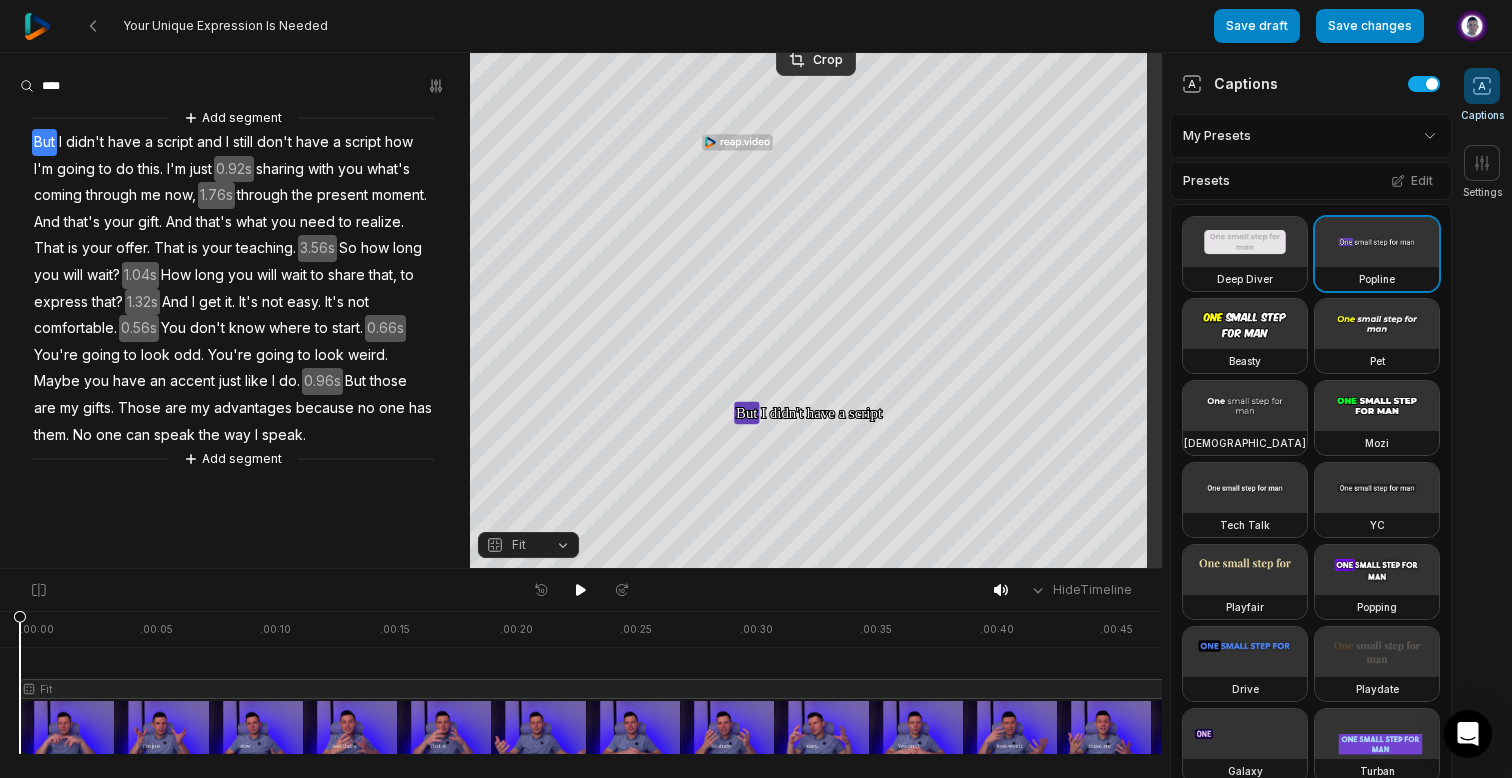 click on "Fit" at bounding box center (528, 545) 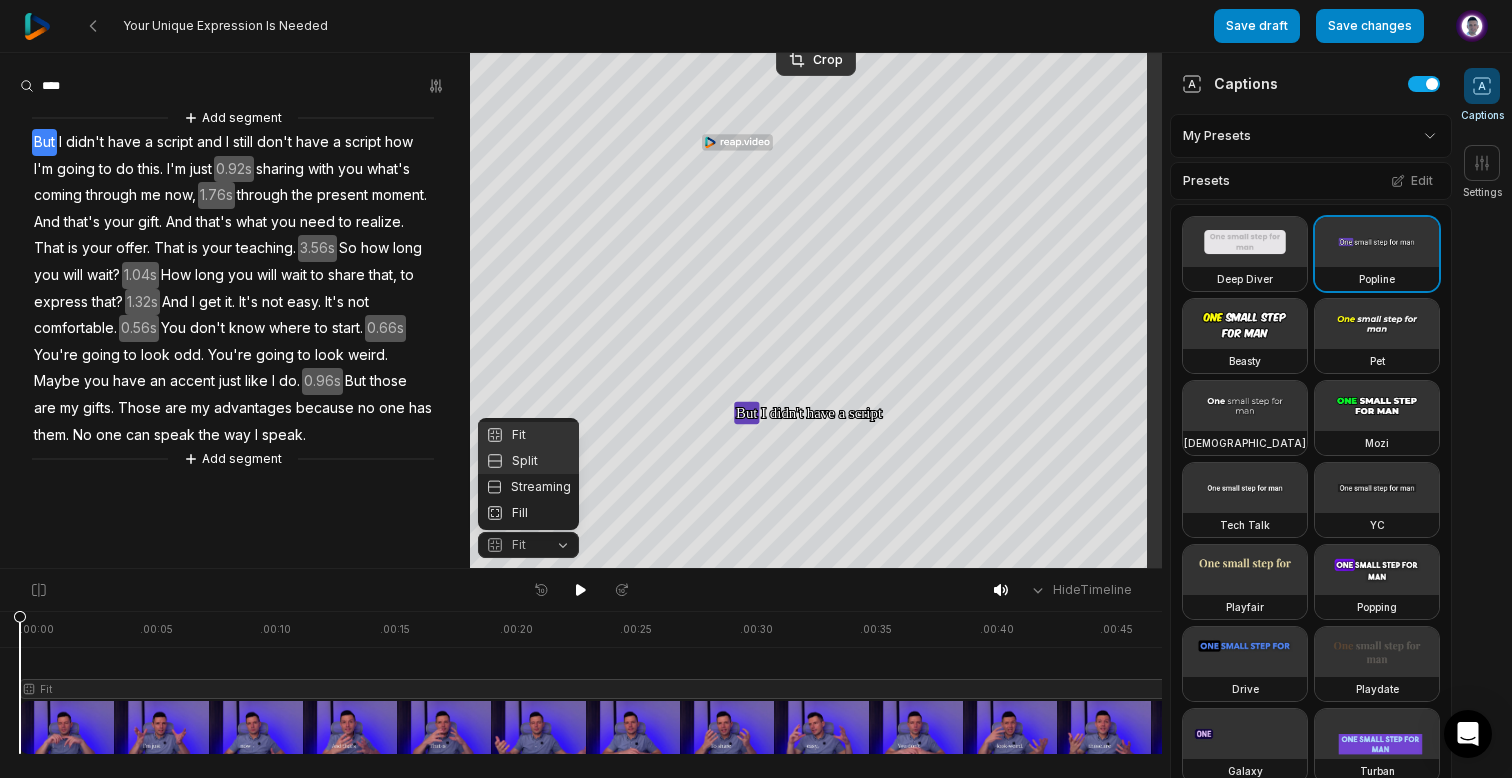 click on "Split" at bounding box center [528, 461] 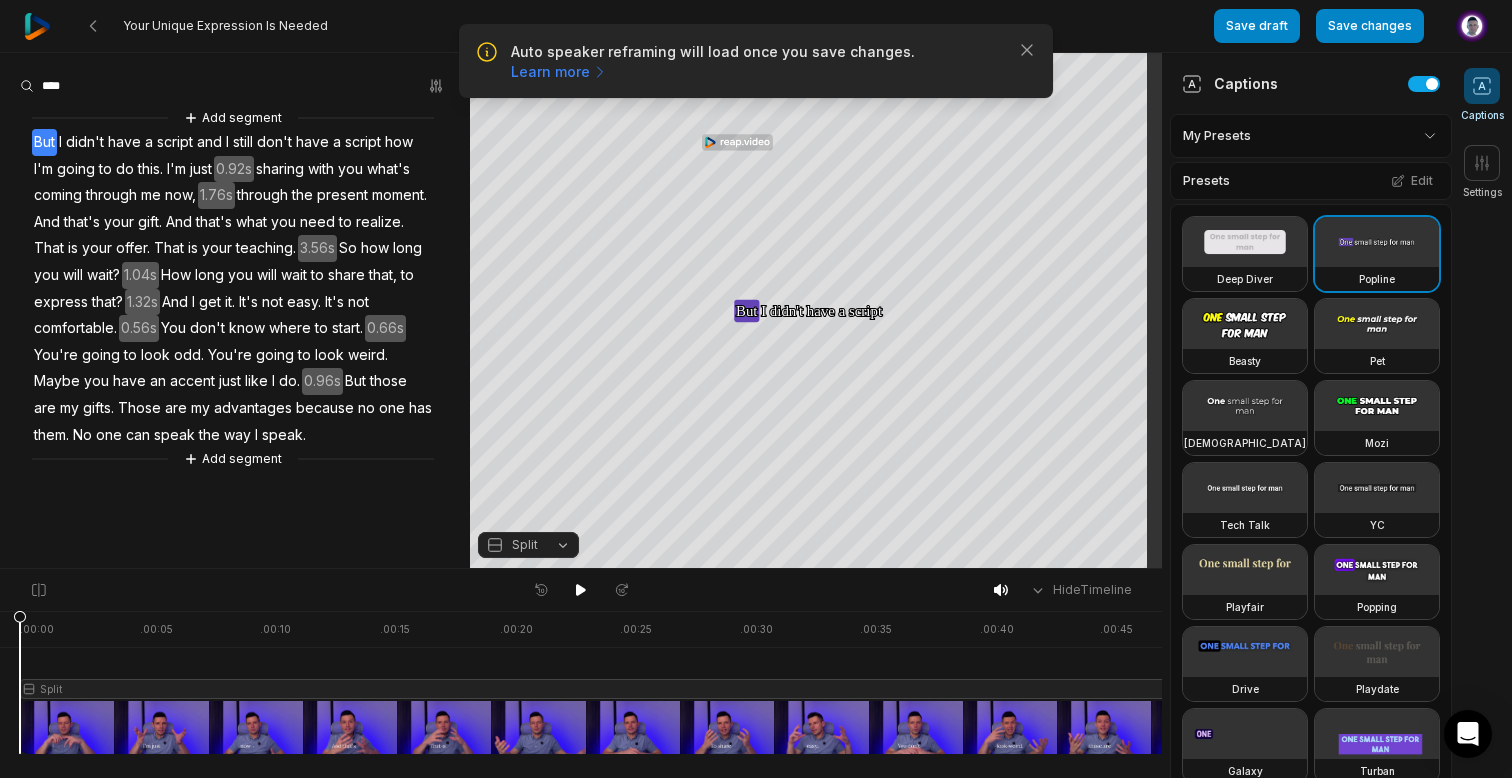 click on "Split" at bounding box center [528, 545] 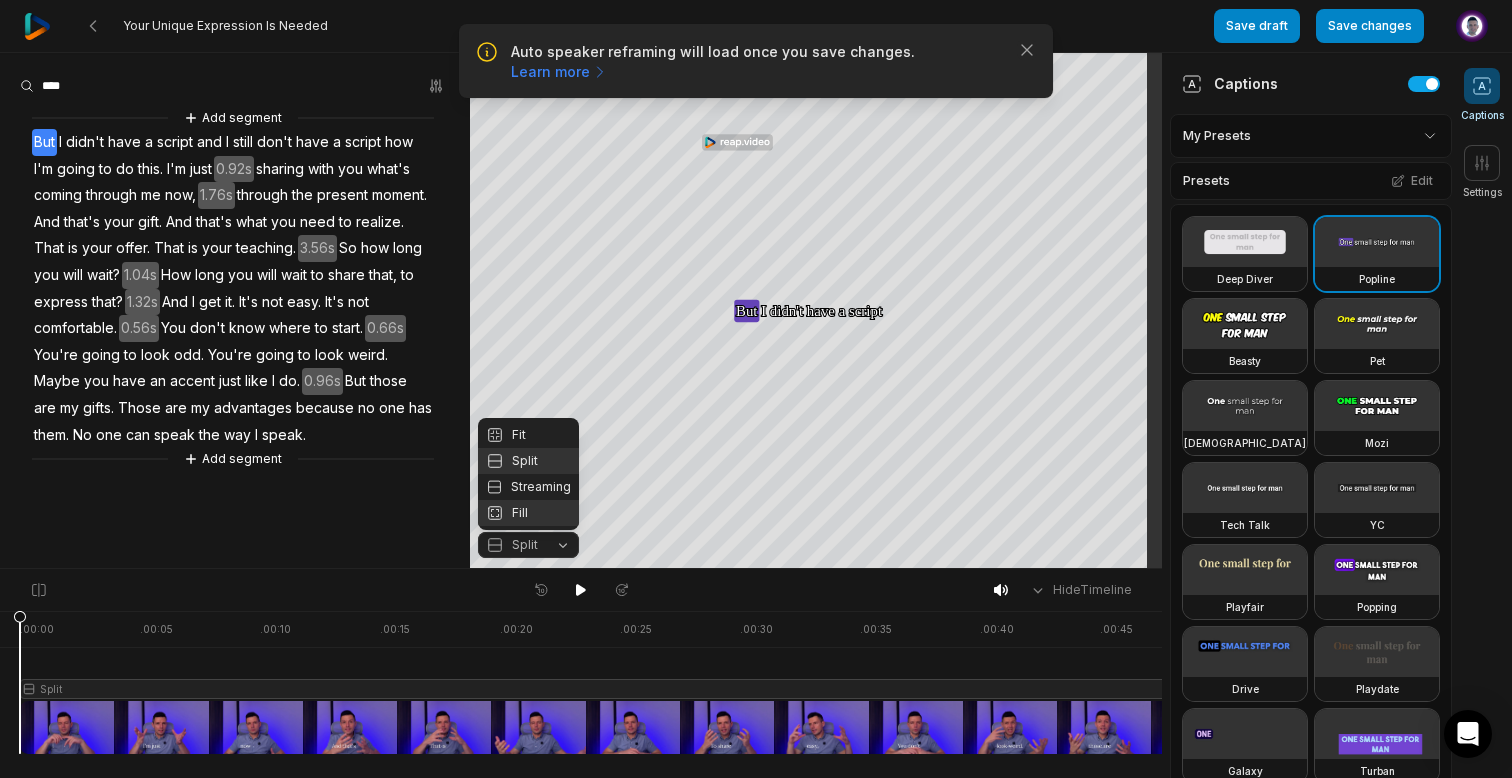 click on "Fill" at bounding box center [528, 513] 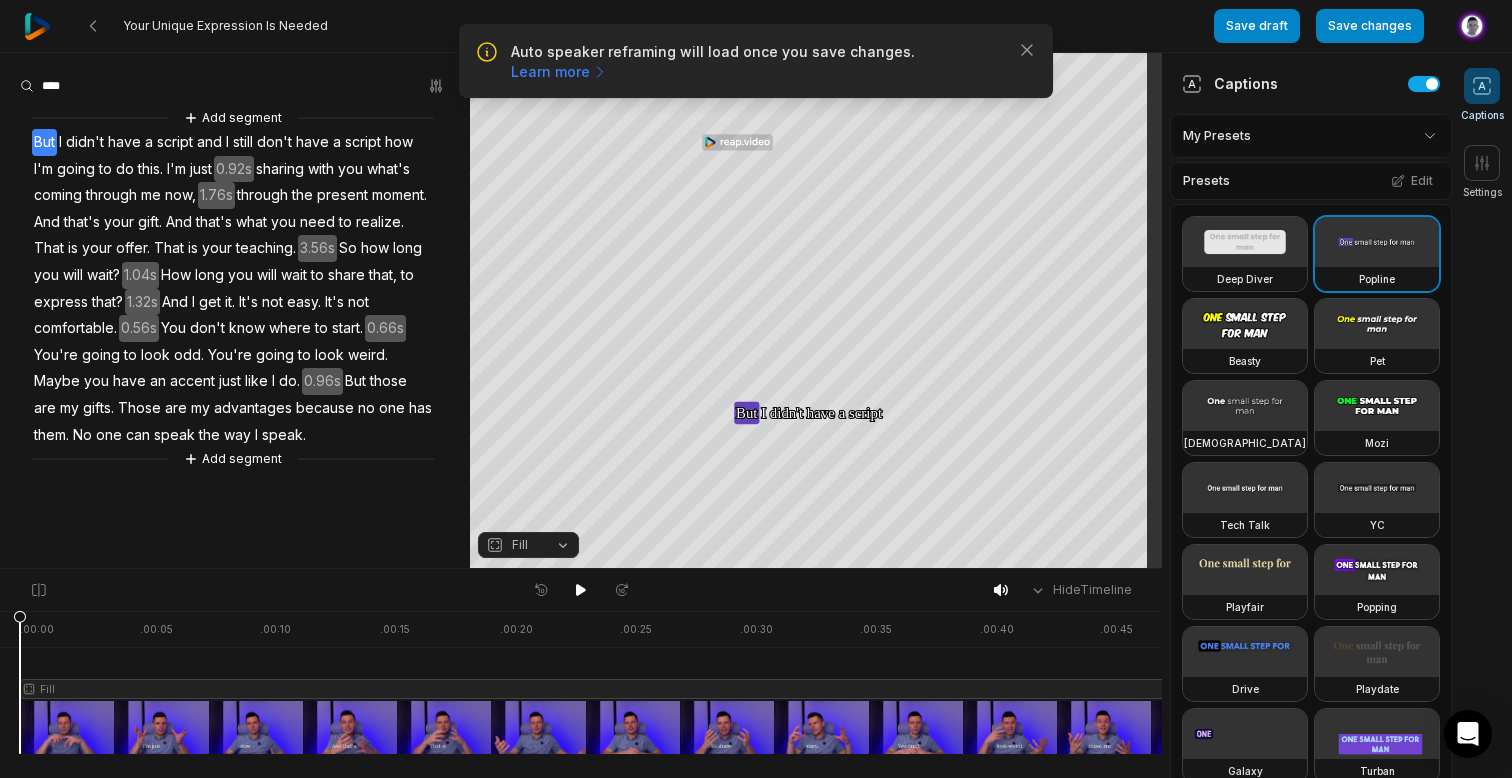 click on "Fill" at bounding box center (528, 545) 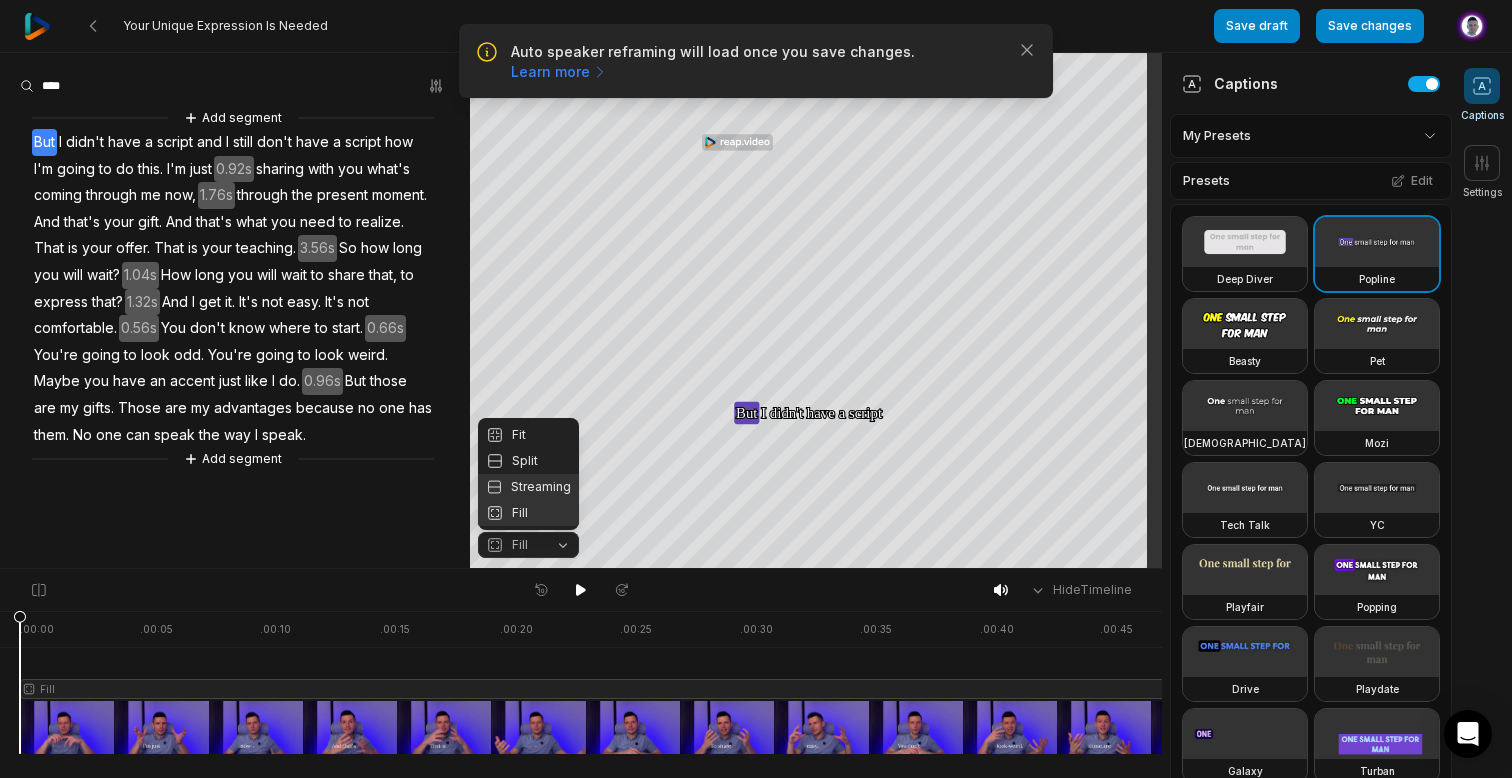 click on "Streaming" at bounding box center [528, 487] 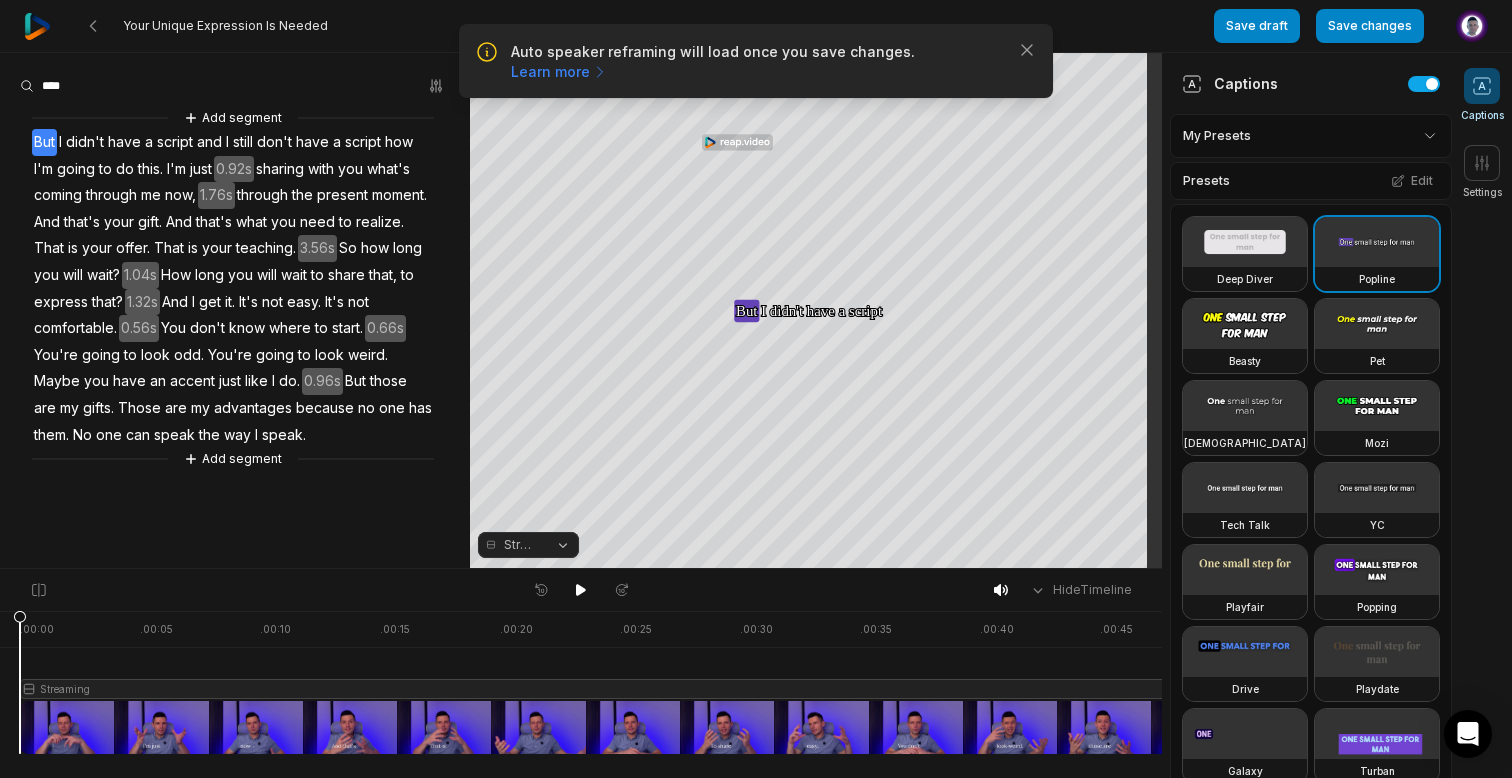 click on "Streaming" at bounding box center [528, 545] 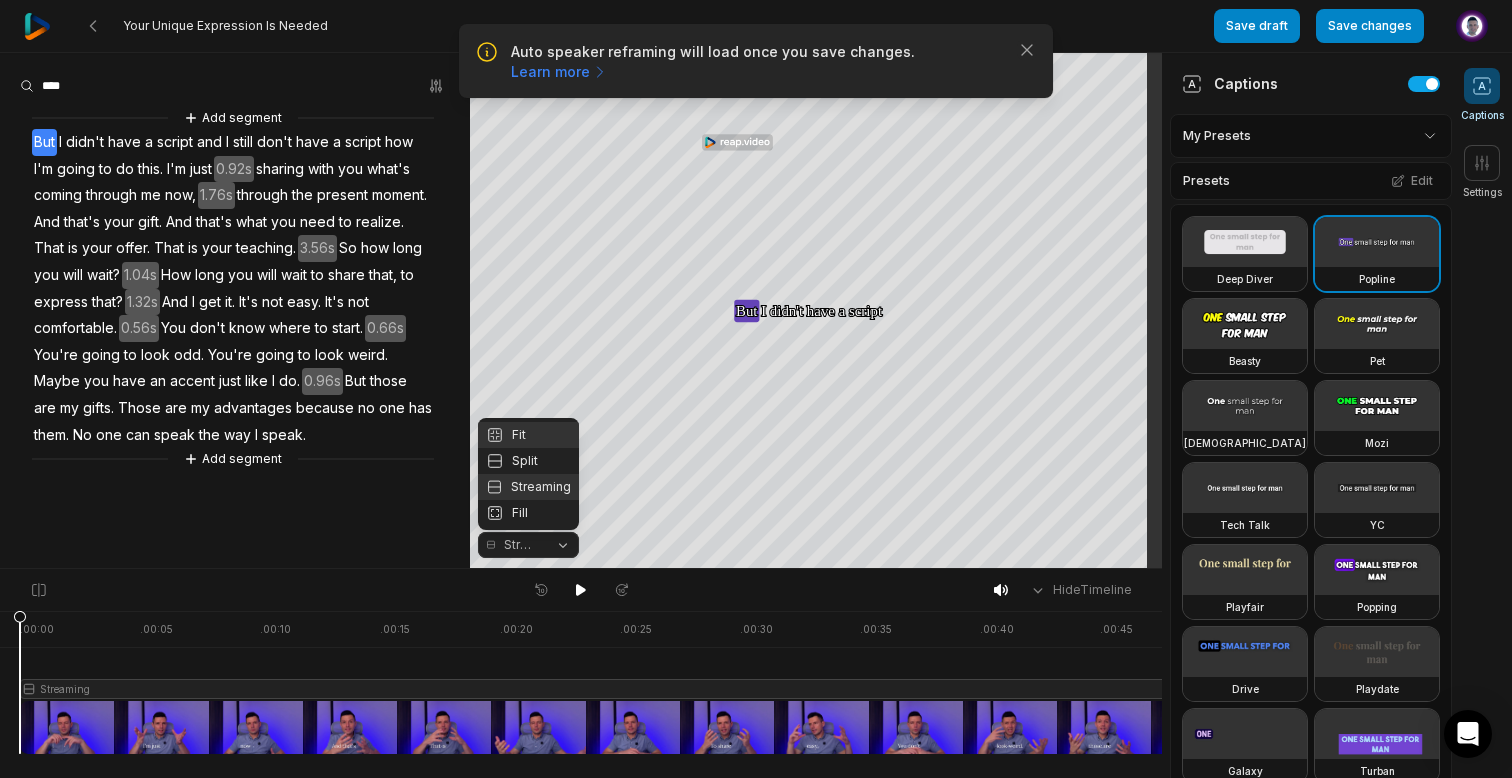 click on "Fit" at bounding box center (528, 435) 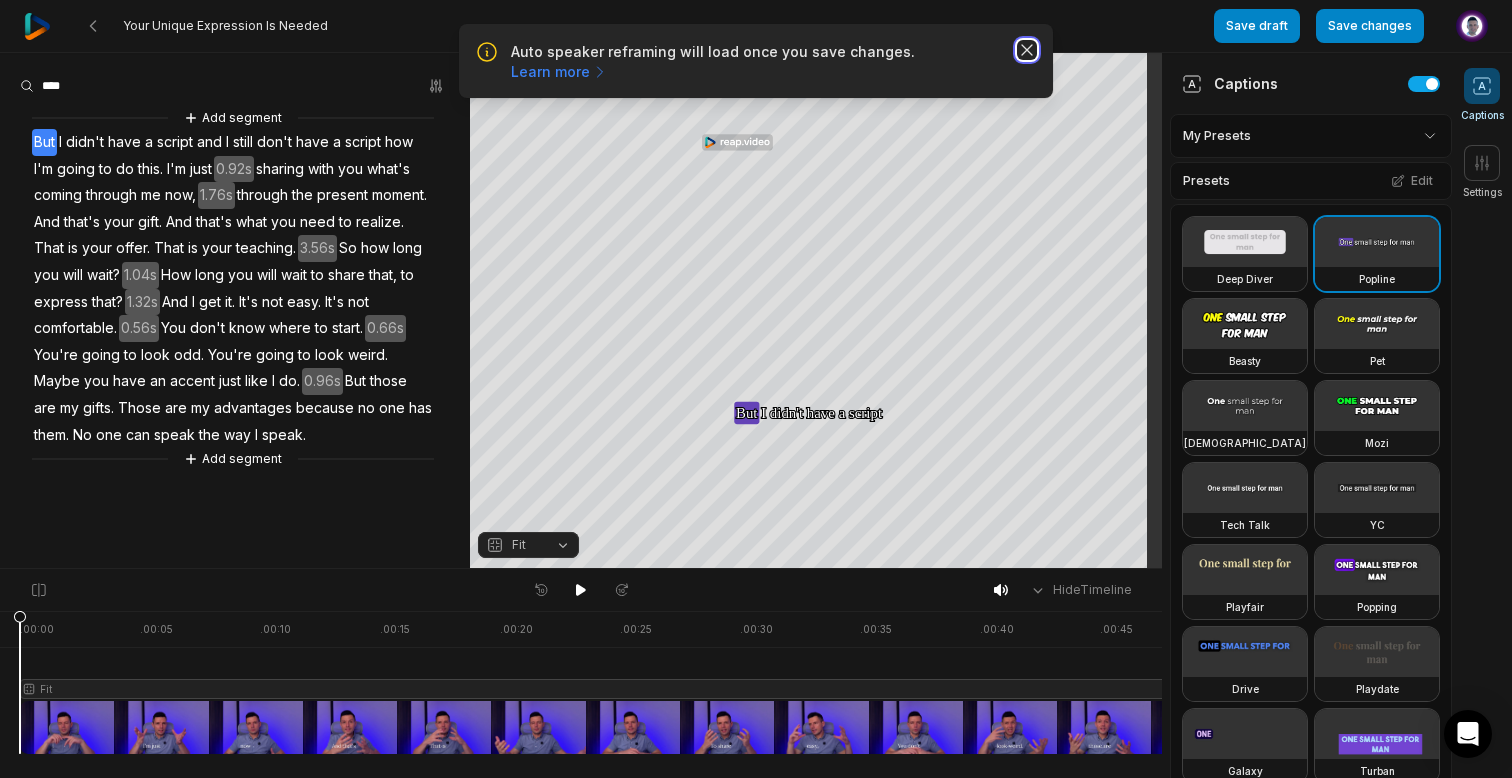click 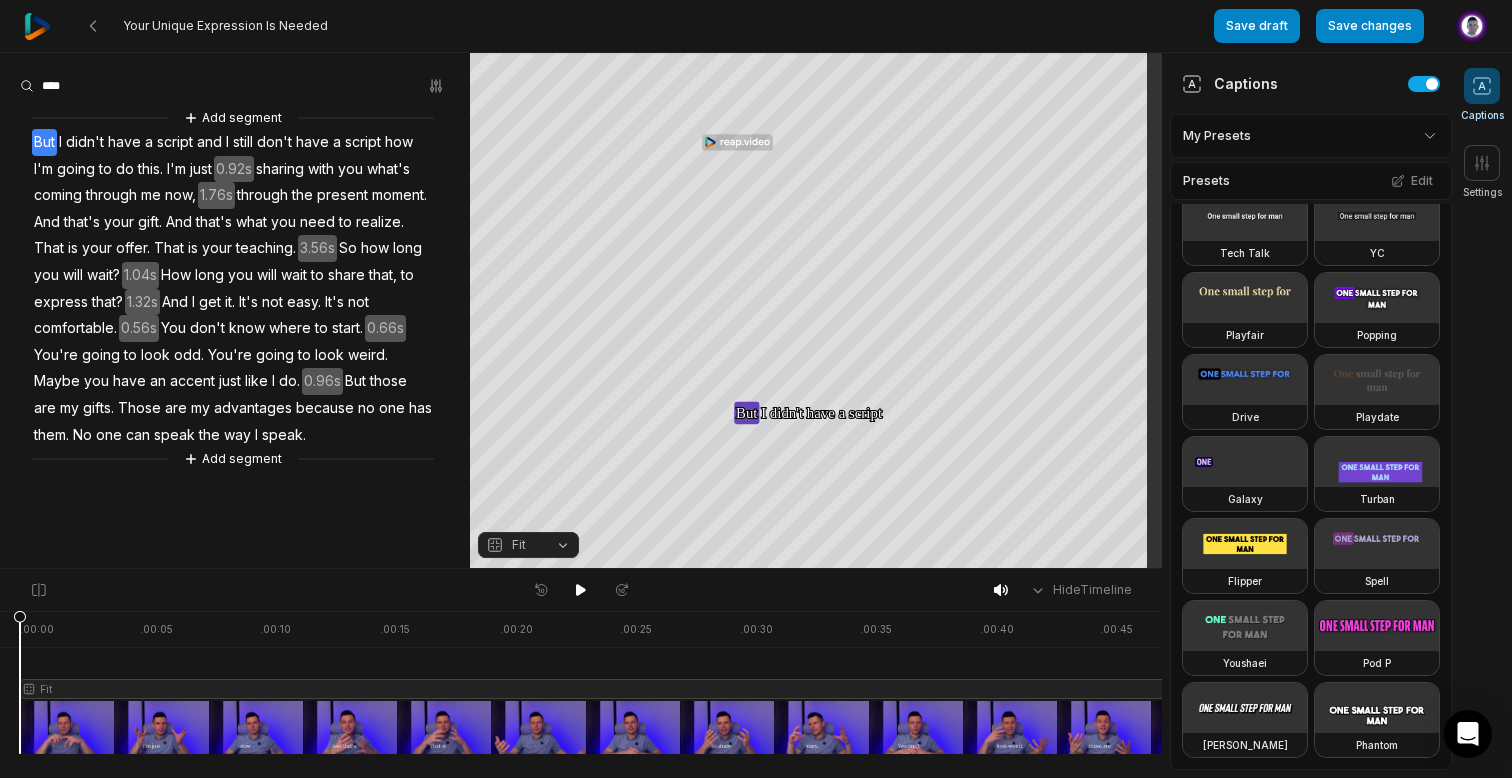 scroll, scrollTop: 428, scrollLeft: 0, axis: vertical 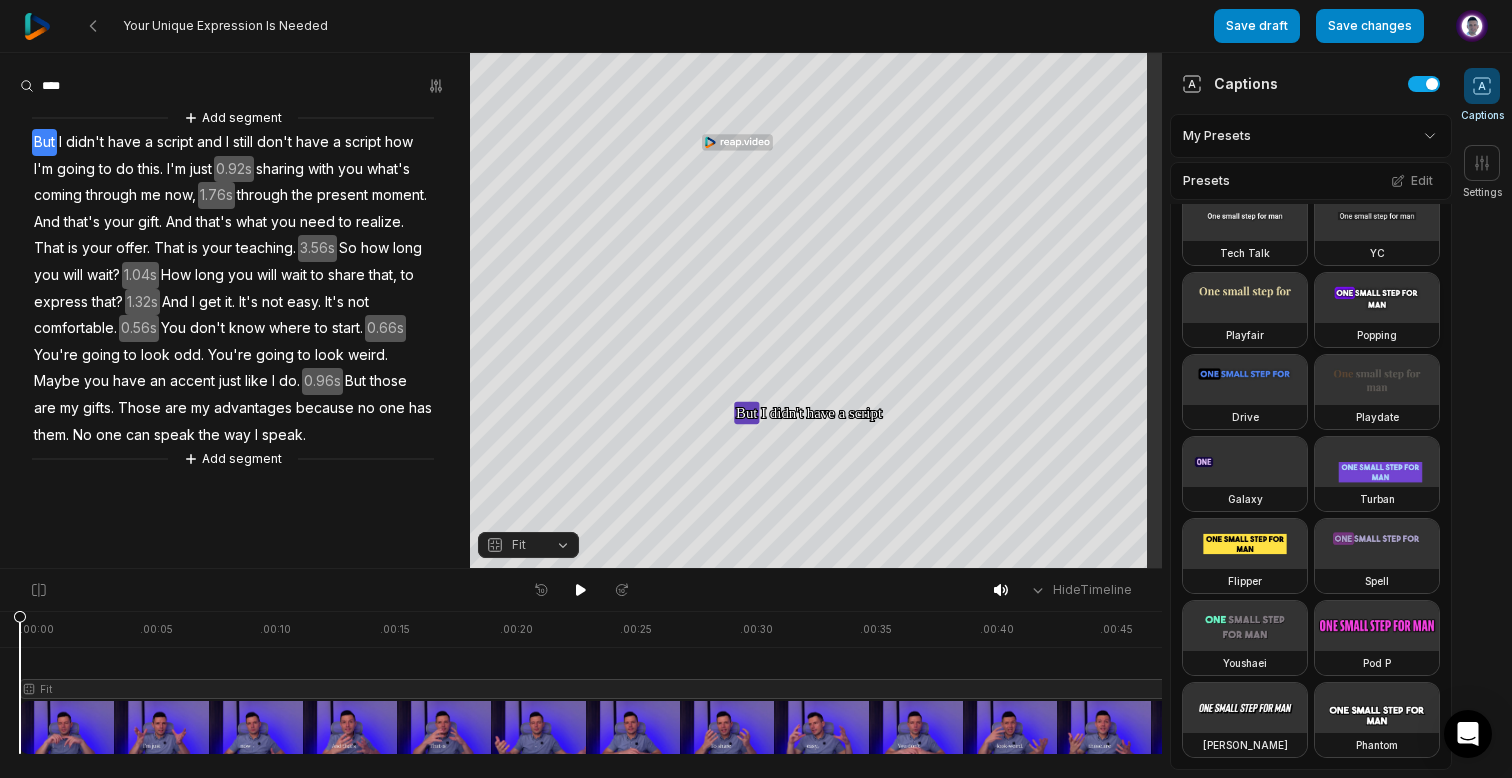 click at bounding box center (1377, 298) 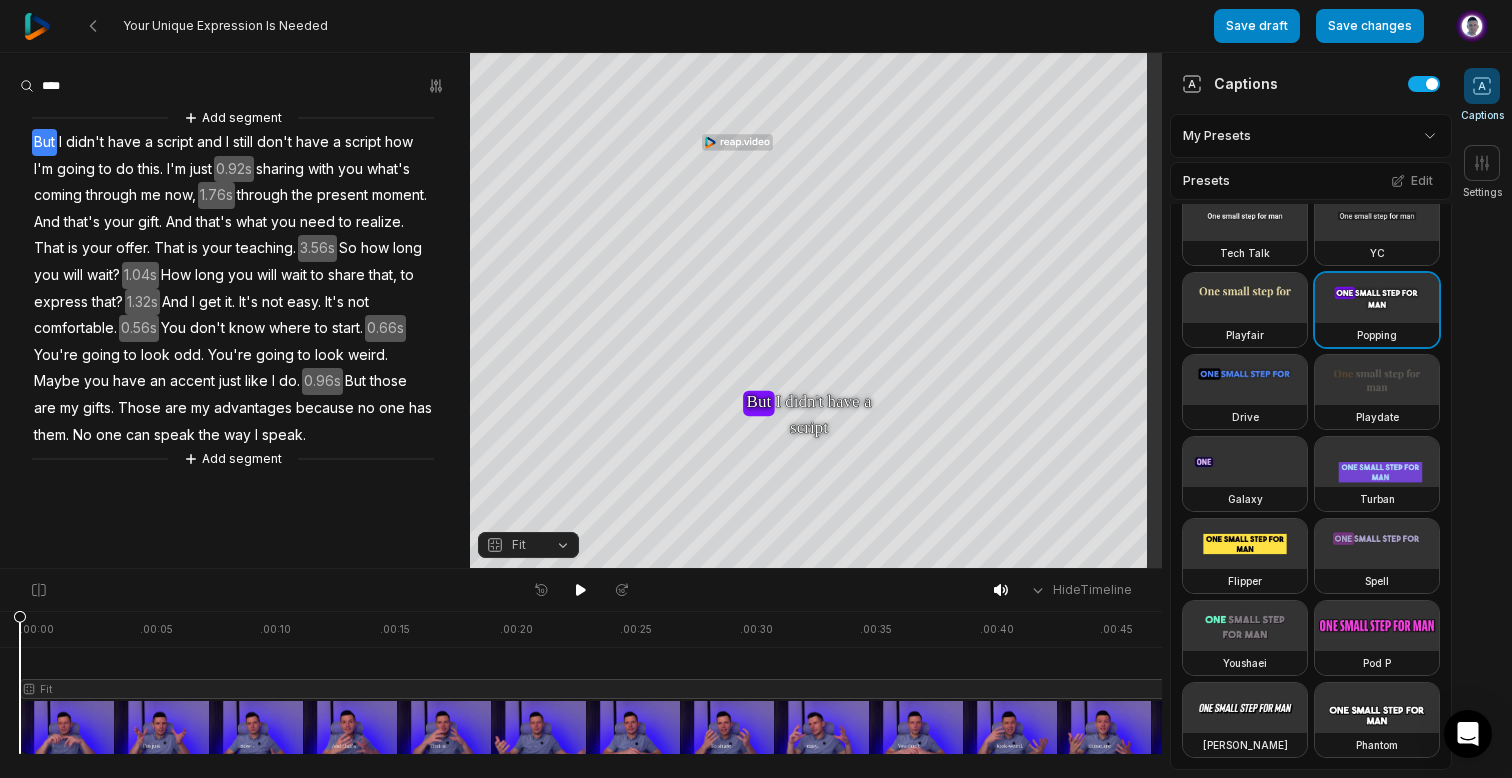 scroll, scrollTop: 1092, scrollLeft: 0, axis: vertical 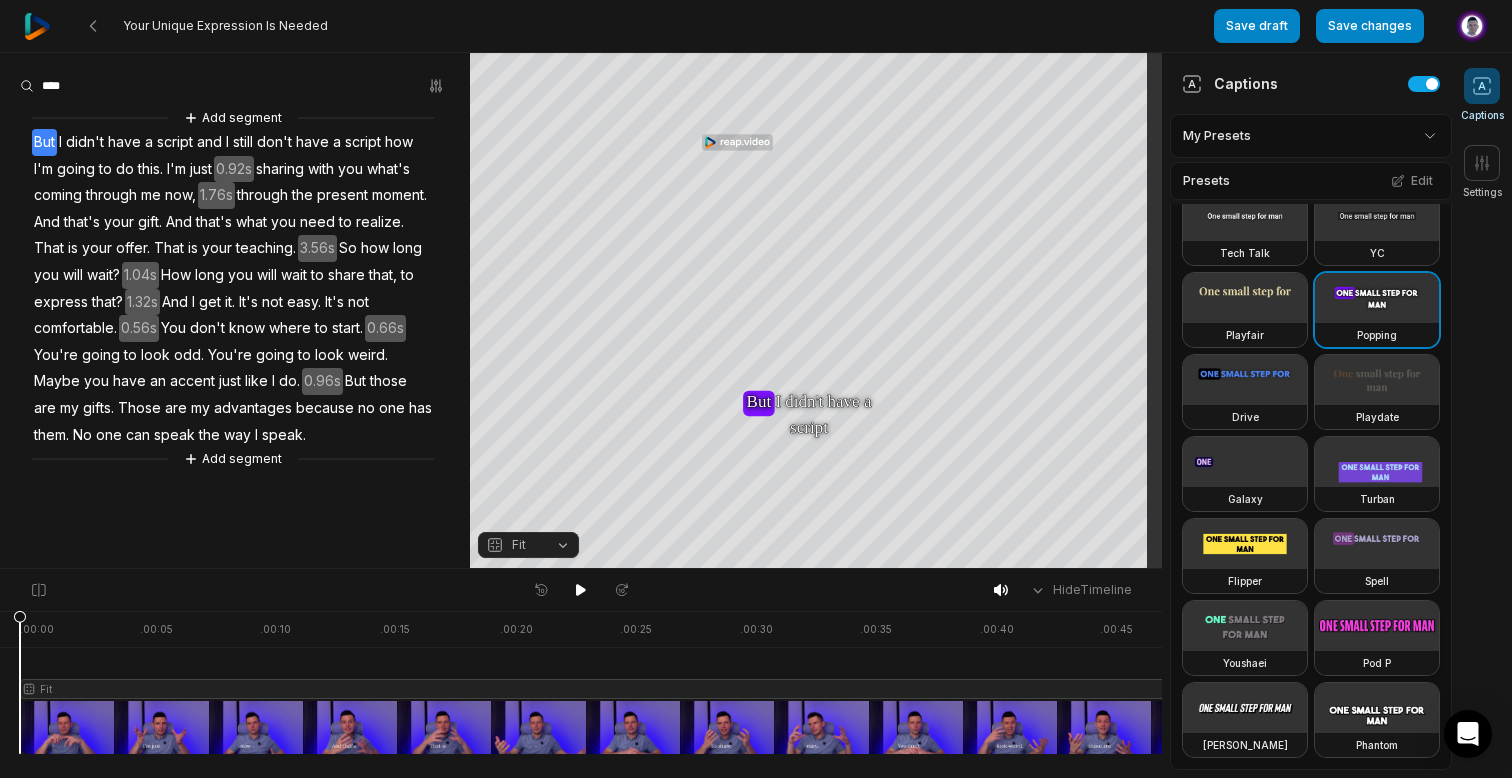 click at bounding box center (1377, 626) 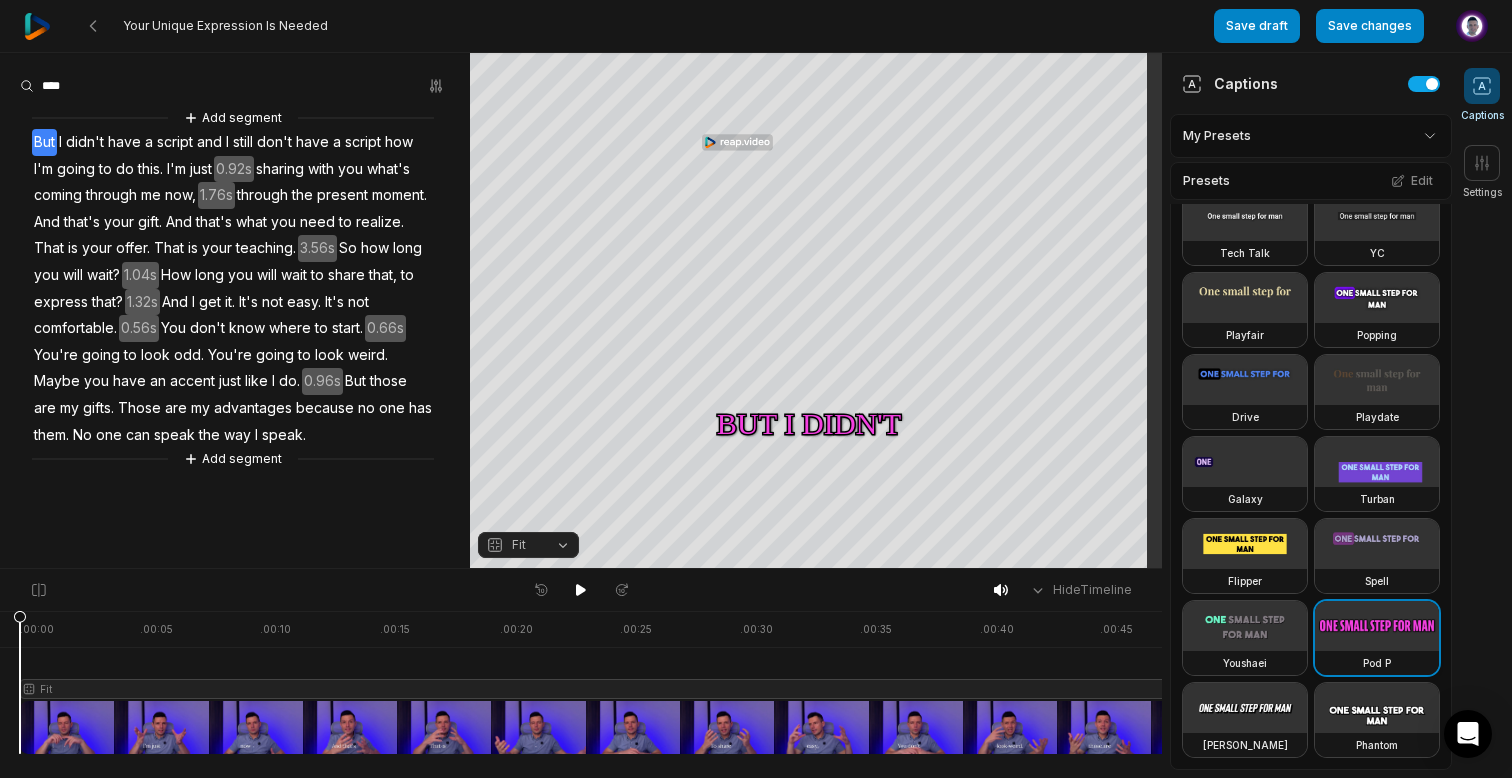 scroll, scrollTop: 1050, scrollLeft: 0, axis: vertical 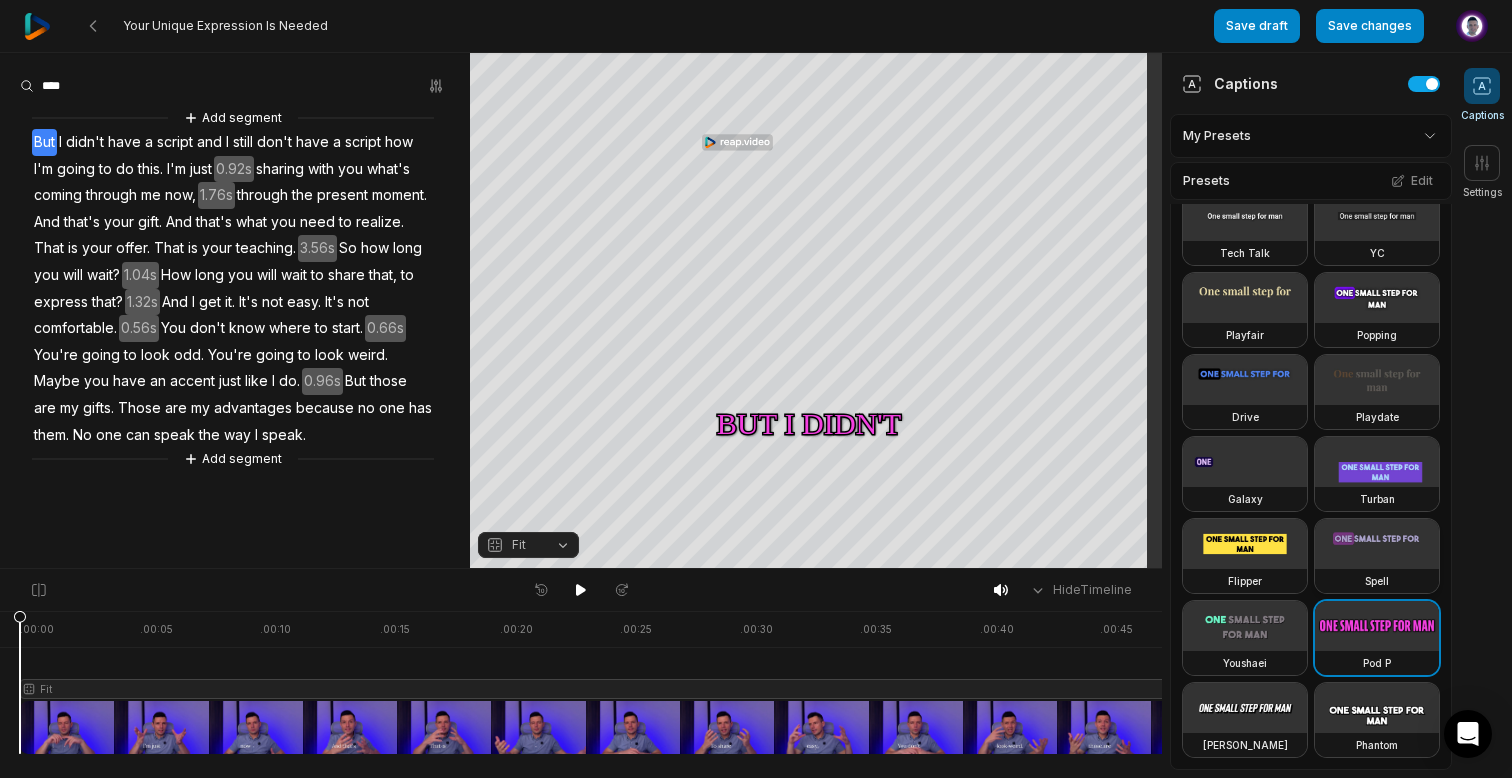 click at bounding box center [1377, 544] 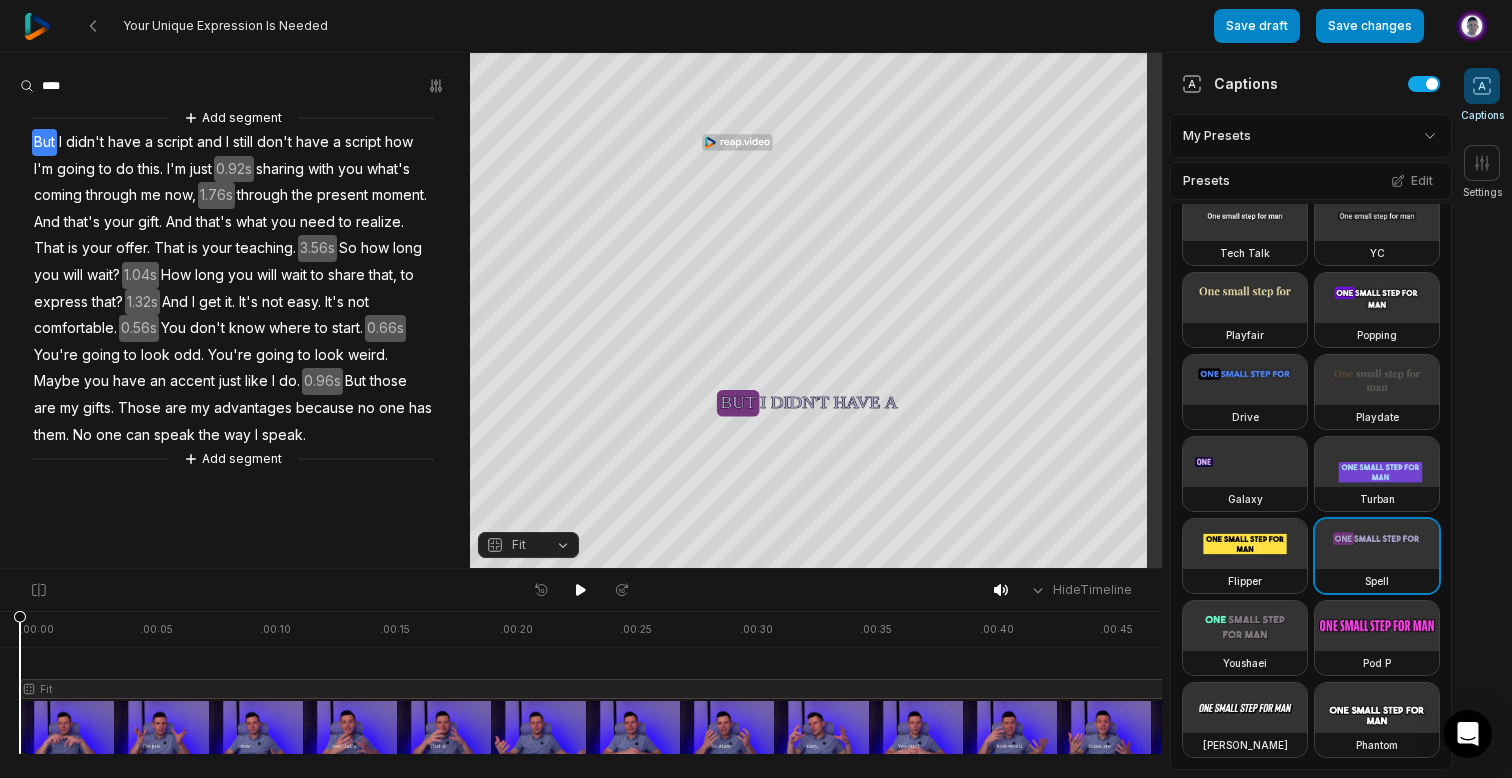 scroll, scrollTop: 516, scrollLeft: 0, axis: vertical 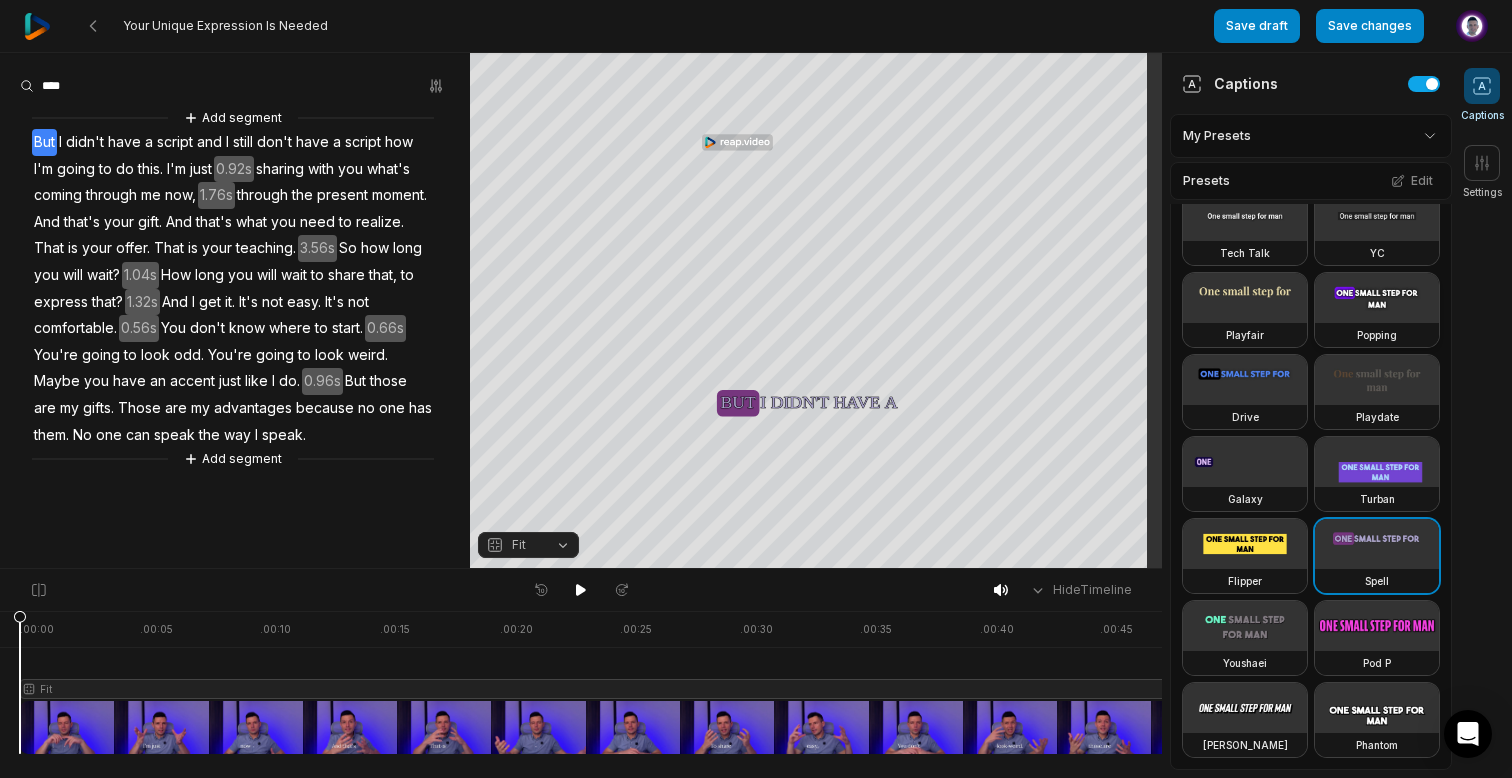 click at bounding box center [1377, 298] 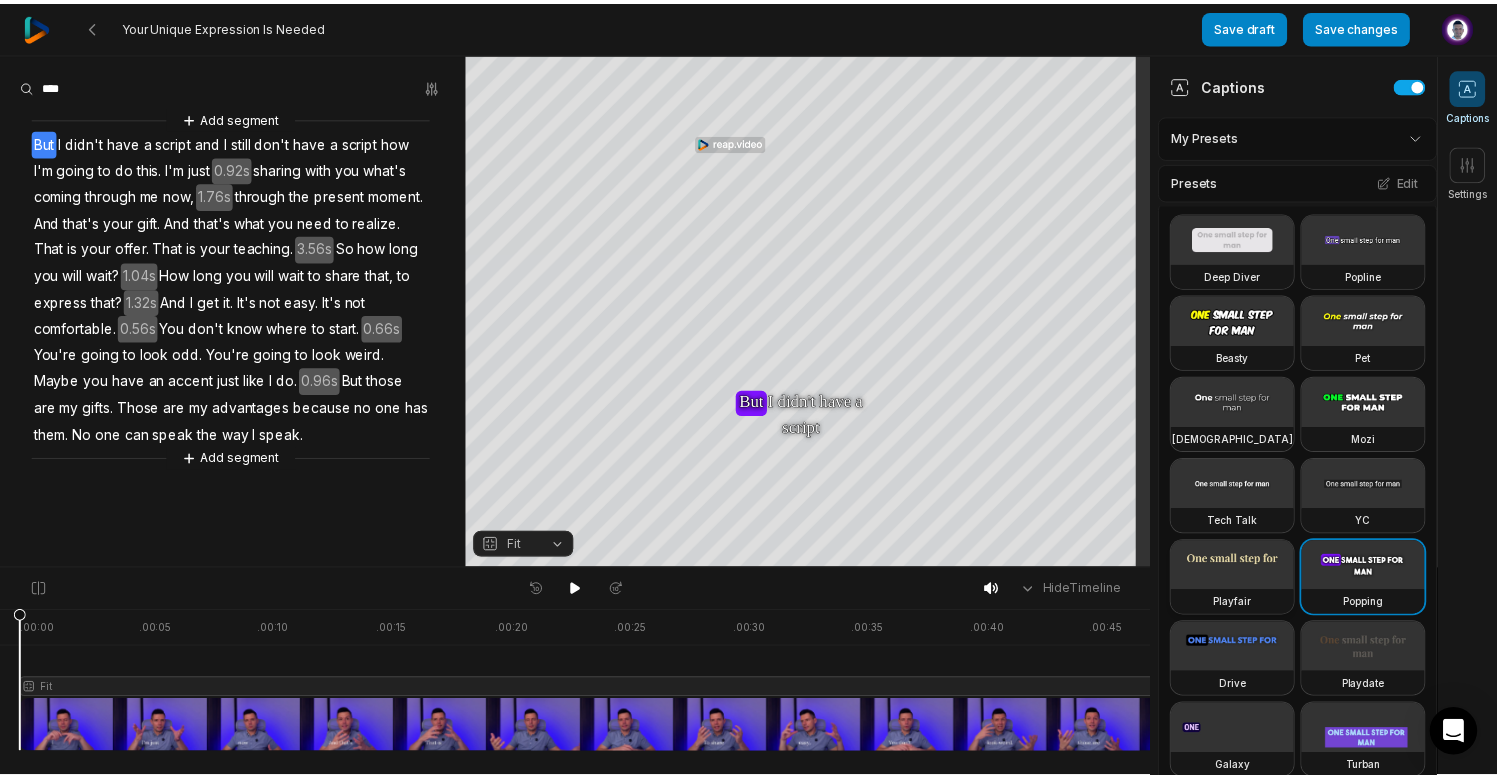 scroll, scrollTop: 0, scrollLeft: 0, axis: both 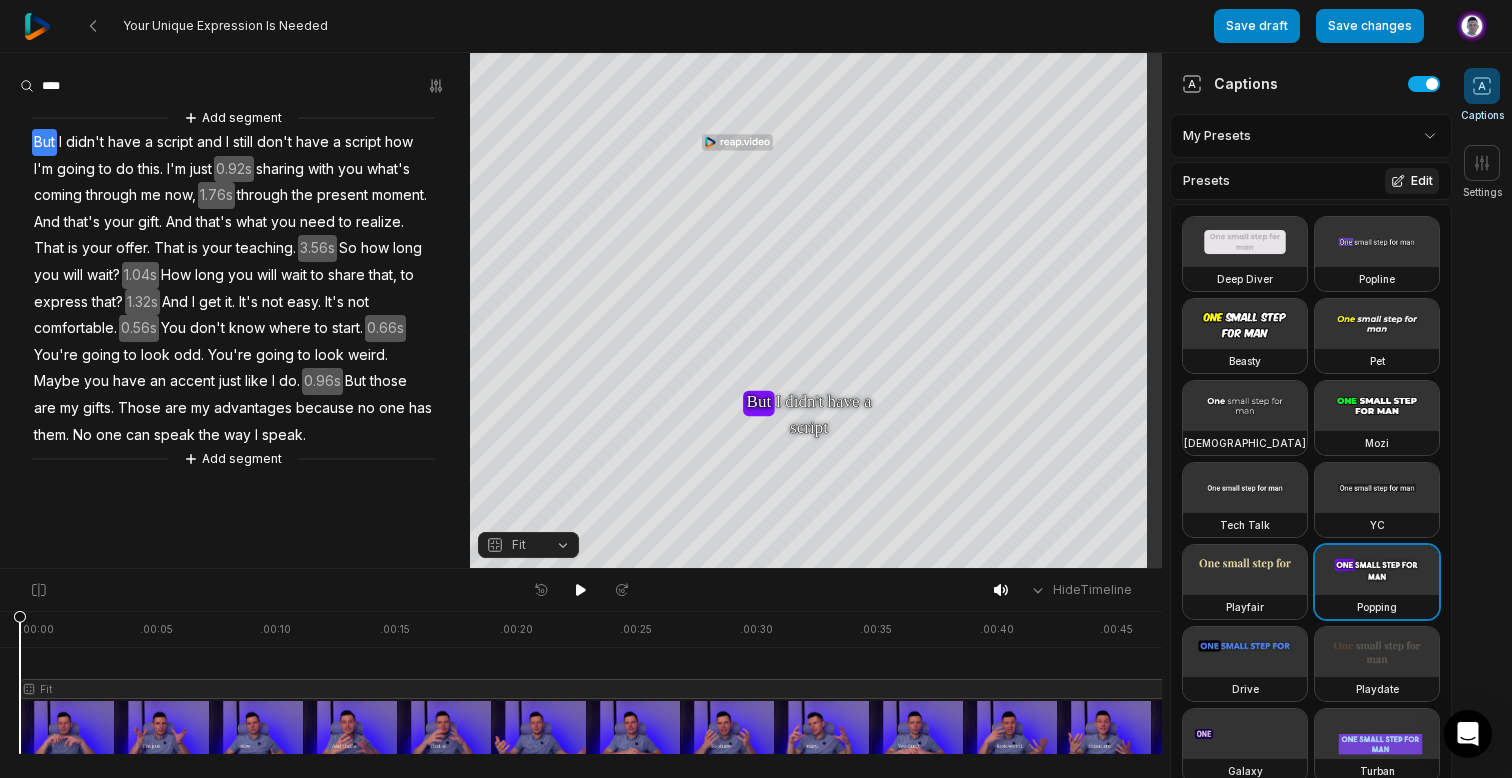 click on "Edit" at bounding box center [1412, 181] 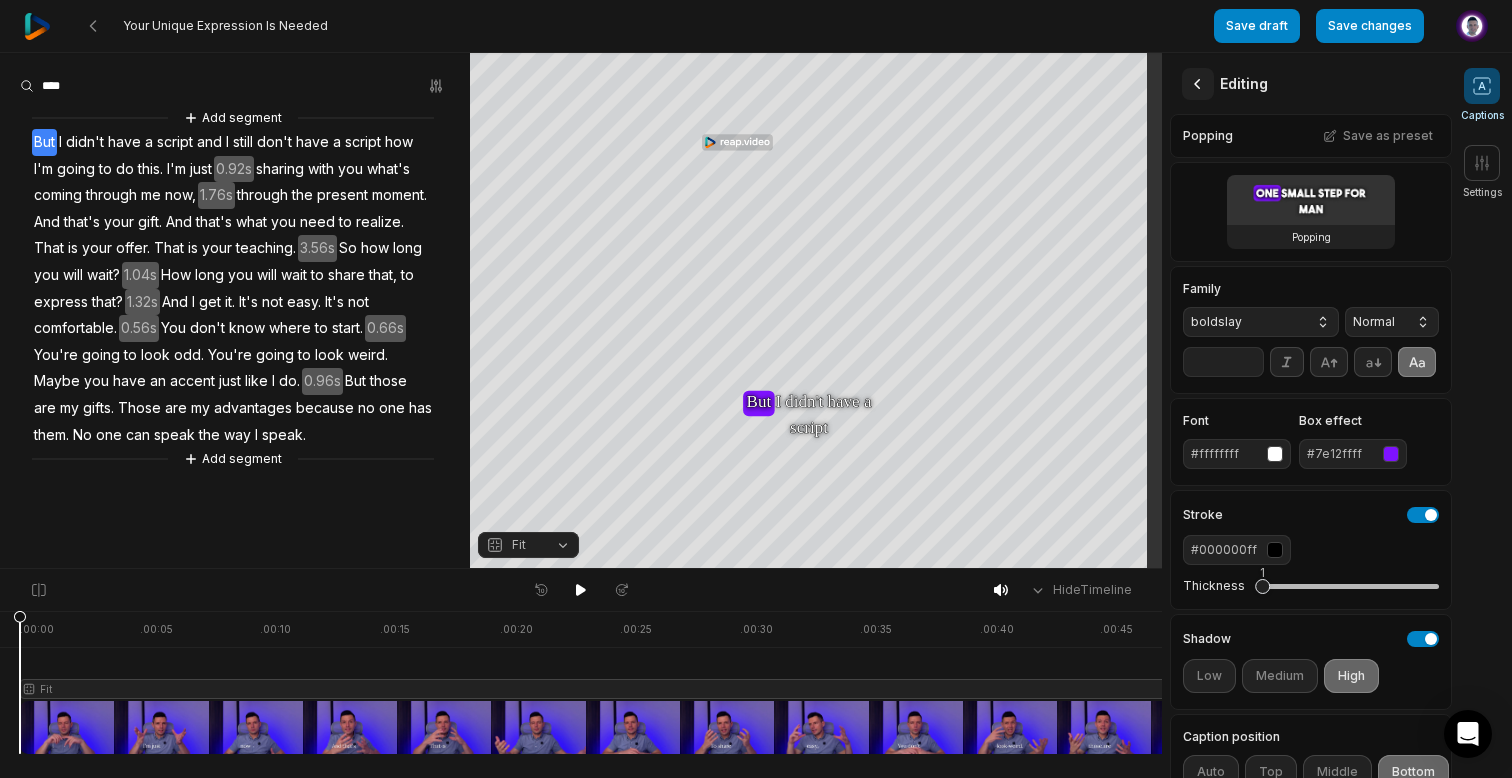 click 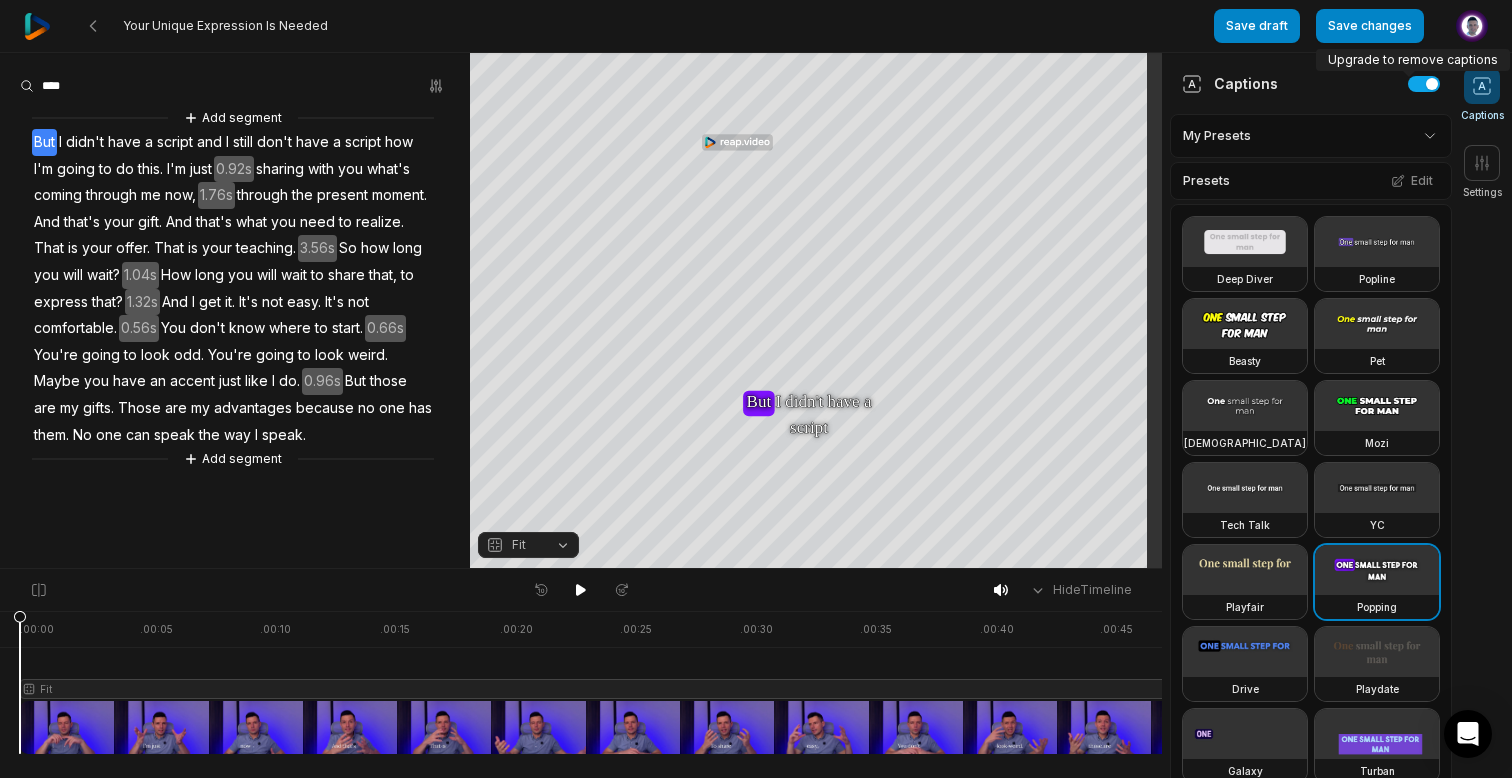 click on "Captions" at bounding box center [1311, 83] 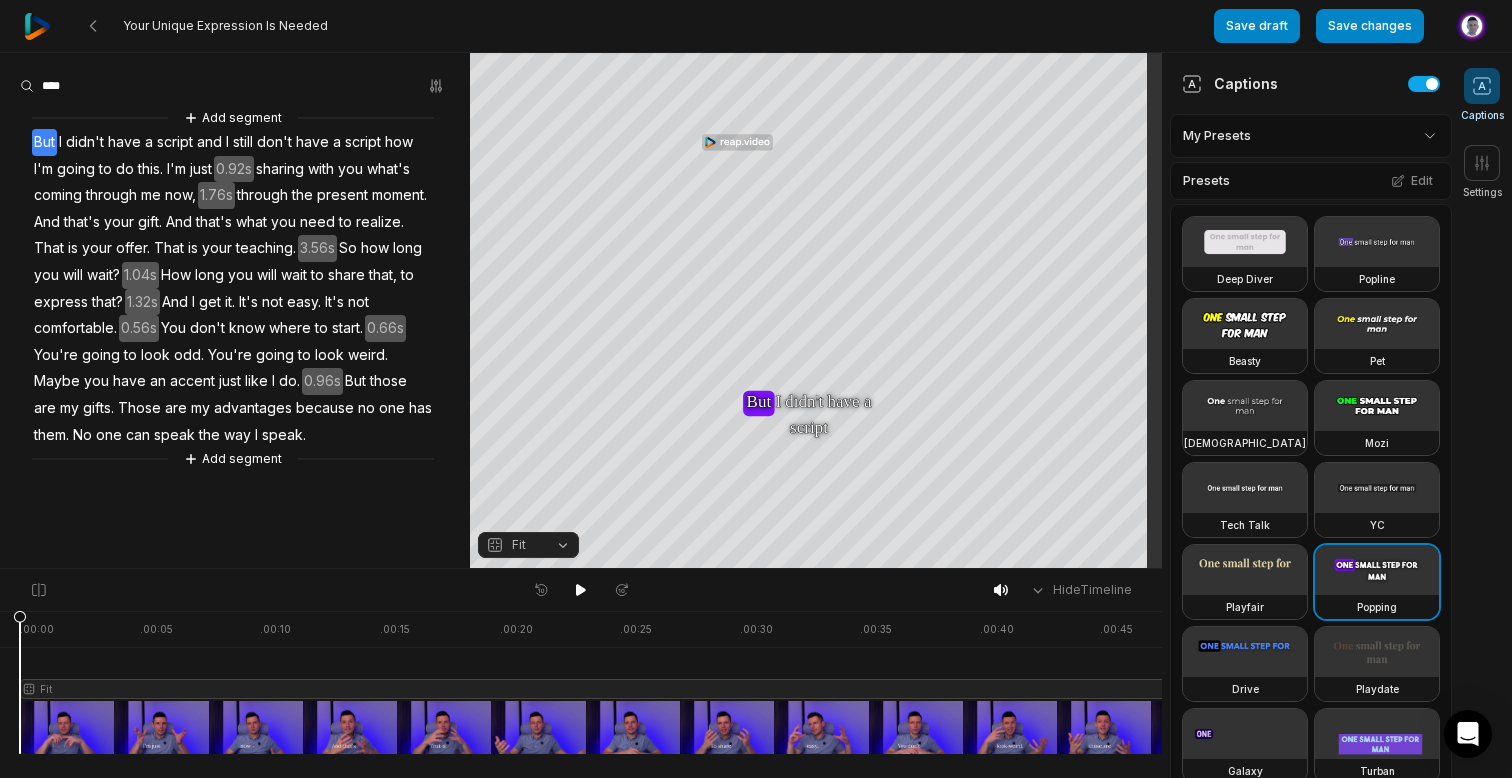 click on "Your Unique Expression Is Needed Save draft Save changes Open user menu Captions Settings Your browser does not support mp4 format. Your browser does not support mp4 format. But But But   I I   didn't didn't   have have   a a script script and and   I I   still still   don't don't   have have a a   script script   how how   I'm I'm   going going to to   do do   this this I'm I'm   just just   sharing sharing   with with you you   what's what's   coming coming through through me me   now, now,   through through the the   present present   moment moment And And   that's that's   your your   gift gift And And   that's that's   what what   you you need need to to   realize realize That That   is is   your your   offer offer That That   is is   your your   teaching teaching So So how how   long long   you you   will will wait? wait? How How long long   you you   will will   wait wait   to to share share   that, that,   to to   express express that? that? And And I I" at bounding box center [756, 389] 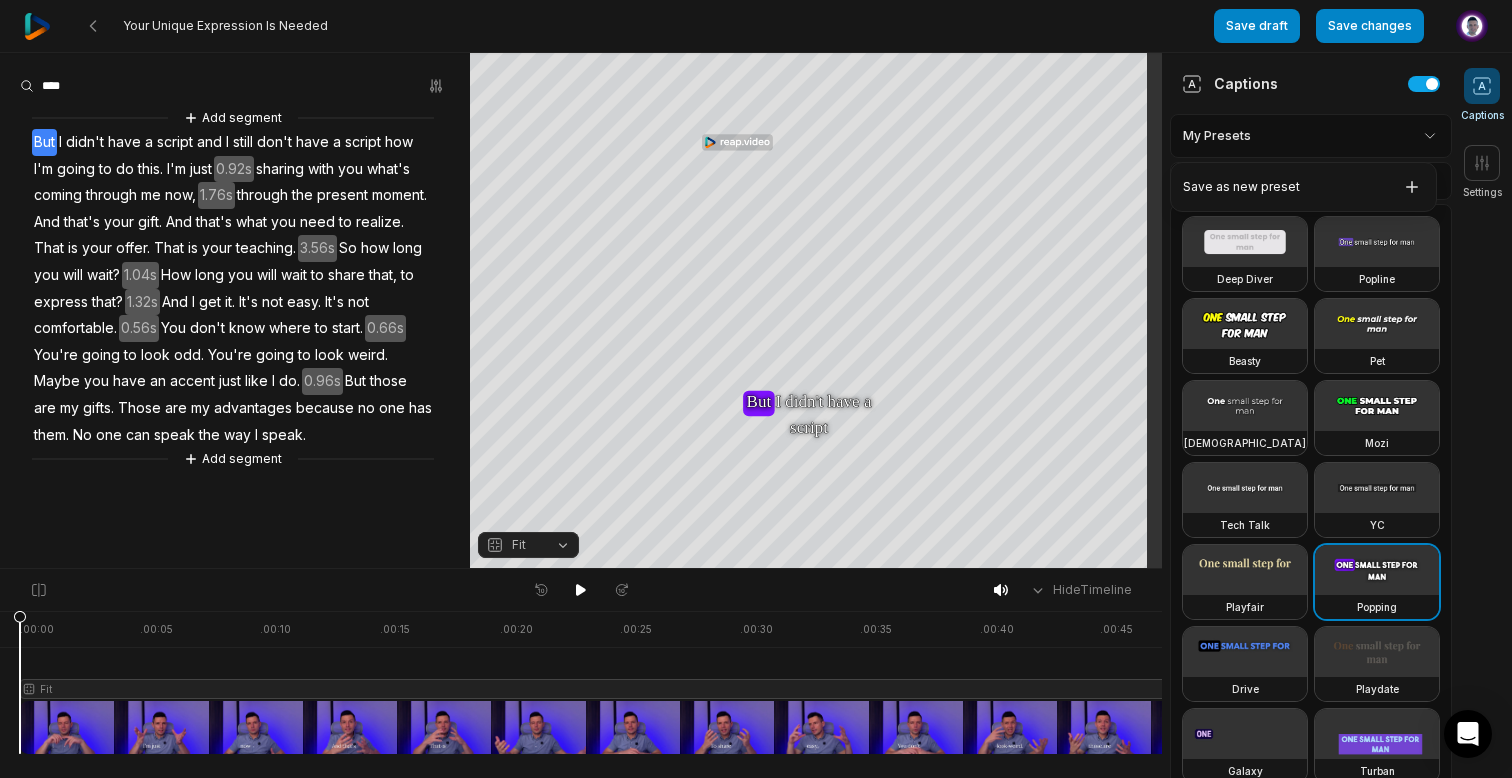click on "Your Unique Expression Is Needed Save draft Save changes Open user menu Captions Settings Your browser does not support mp4 format. Your browser does not support mp4 format. But But But   I I   didn't didn't   have have   a a script script and and   I I   still still   don't don't   have have a a   script script   how how   I'm I'm   going going to to   do do   this this I'm I'm   just just   sharing sharing   with with you you   what's what's   coming coming through through me me   now, now,   through through the the   present present   moment moment And And   that's that's   your your   gift gift And And   that's that's   what what   you you need need to to   realize realize That That   is is   your your   offer offer That That   is is   your your   teaching teaching So So how how   long long   you you   will will wait? wait? How How long long   you you   will will   wait wait   to to share share   that, that,   to to   express express that? that? And And I I" at bounding box center [756, 389] 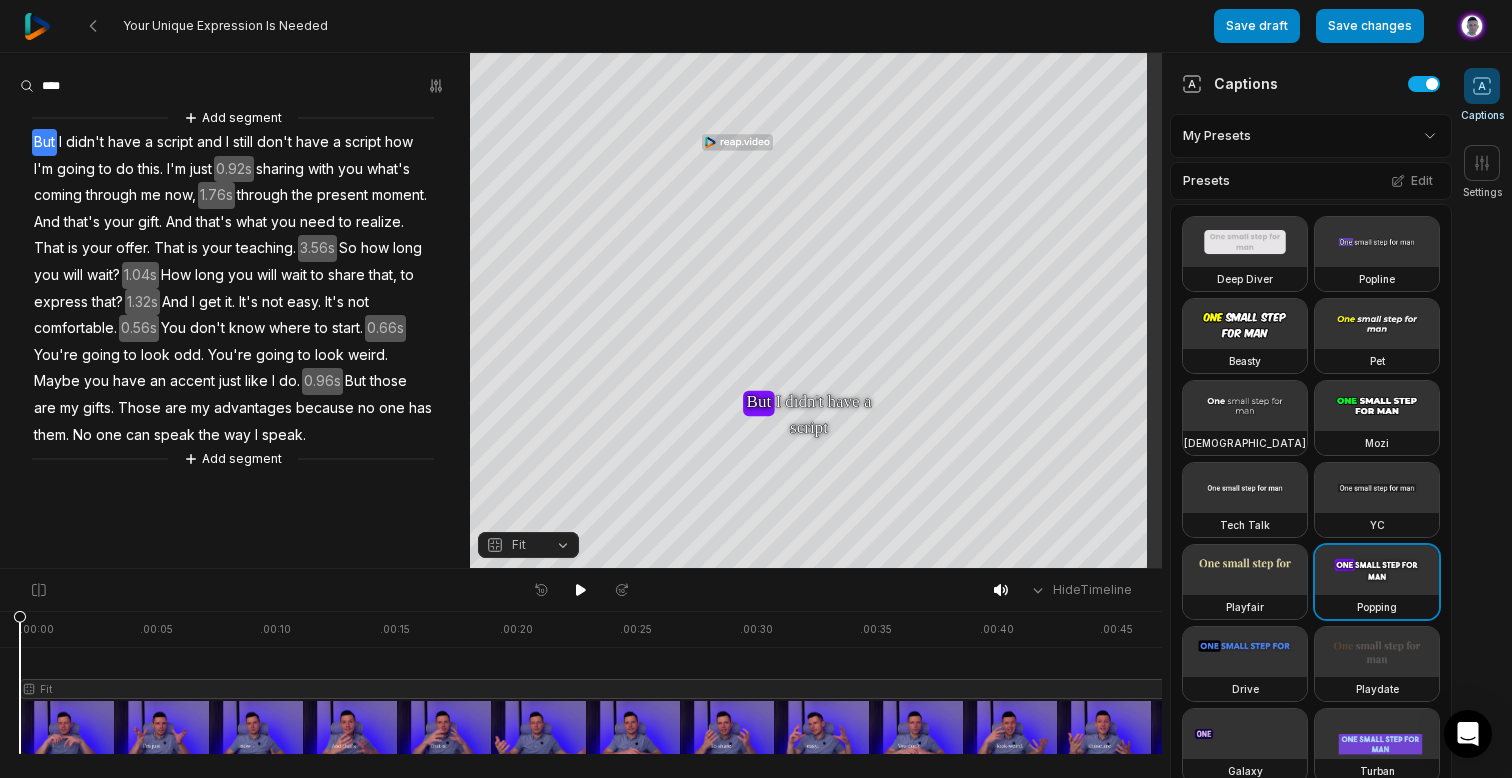 drag, startPoint x: 1412, startPoint y: 77, endPoint x: 1369, endPoint y: 83, distance: 43.416588 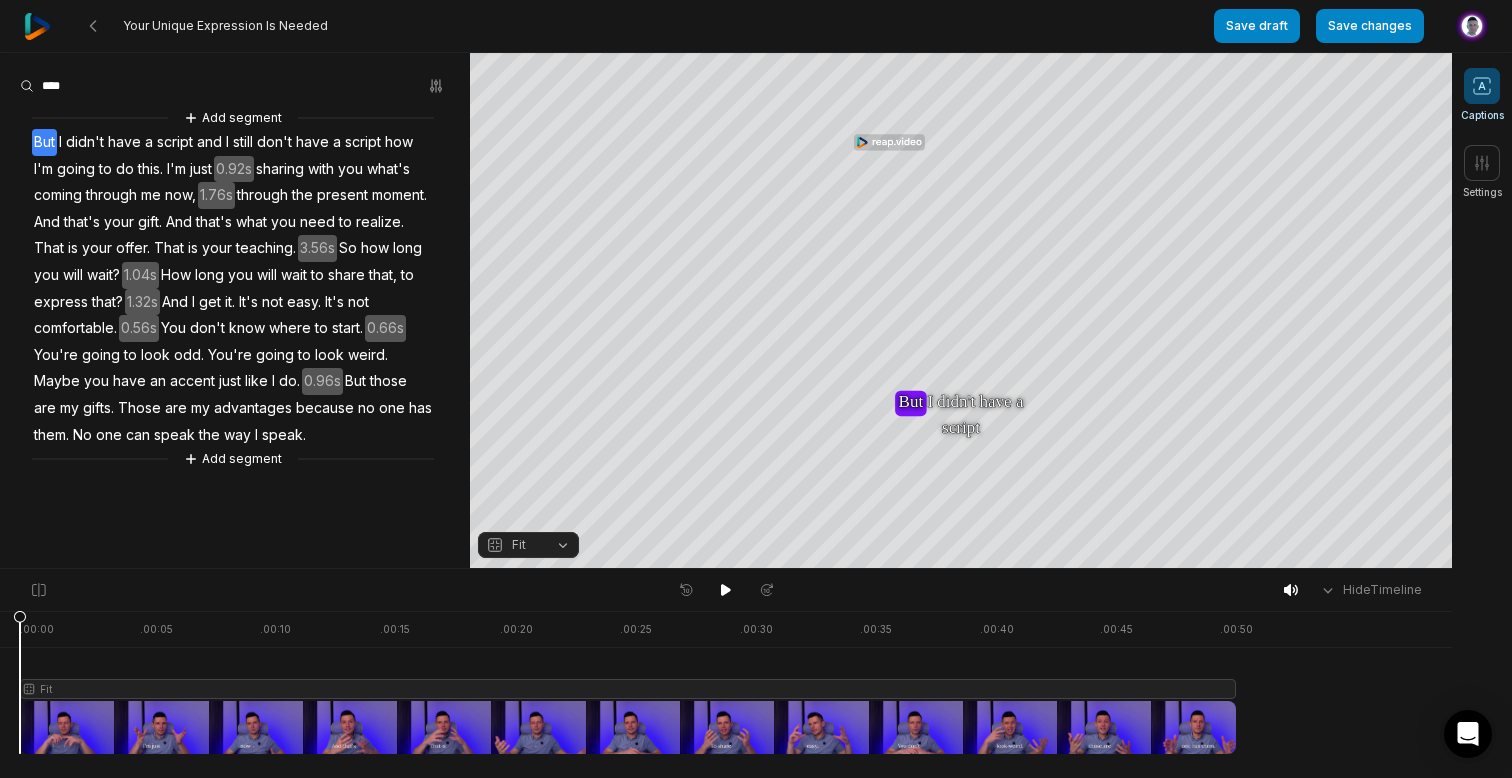 click 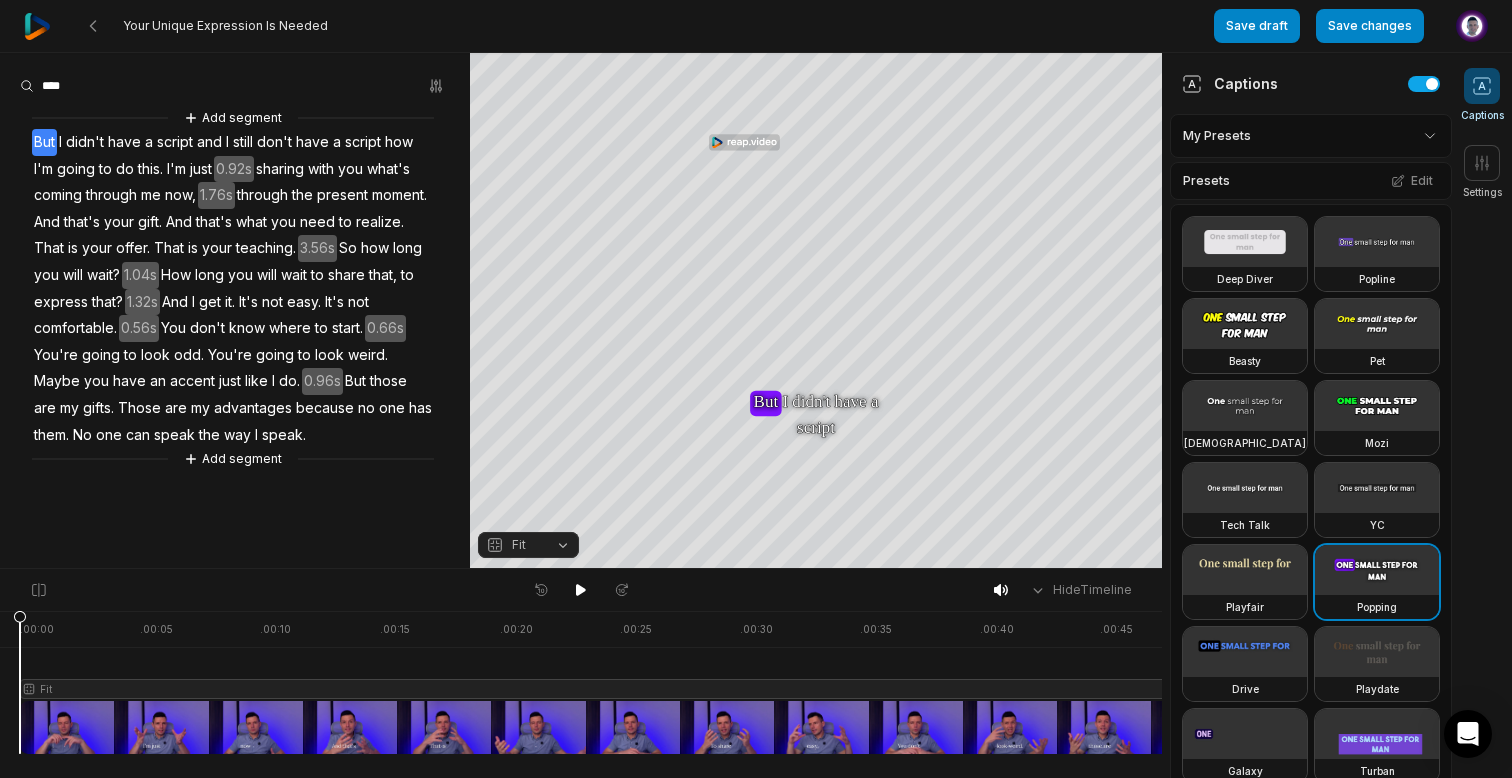 click 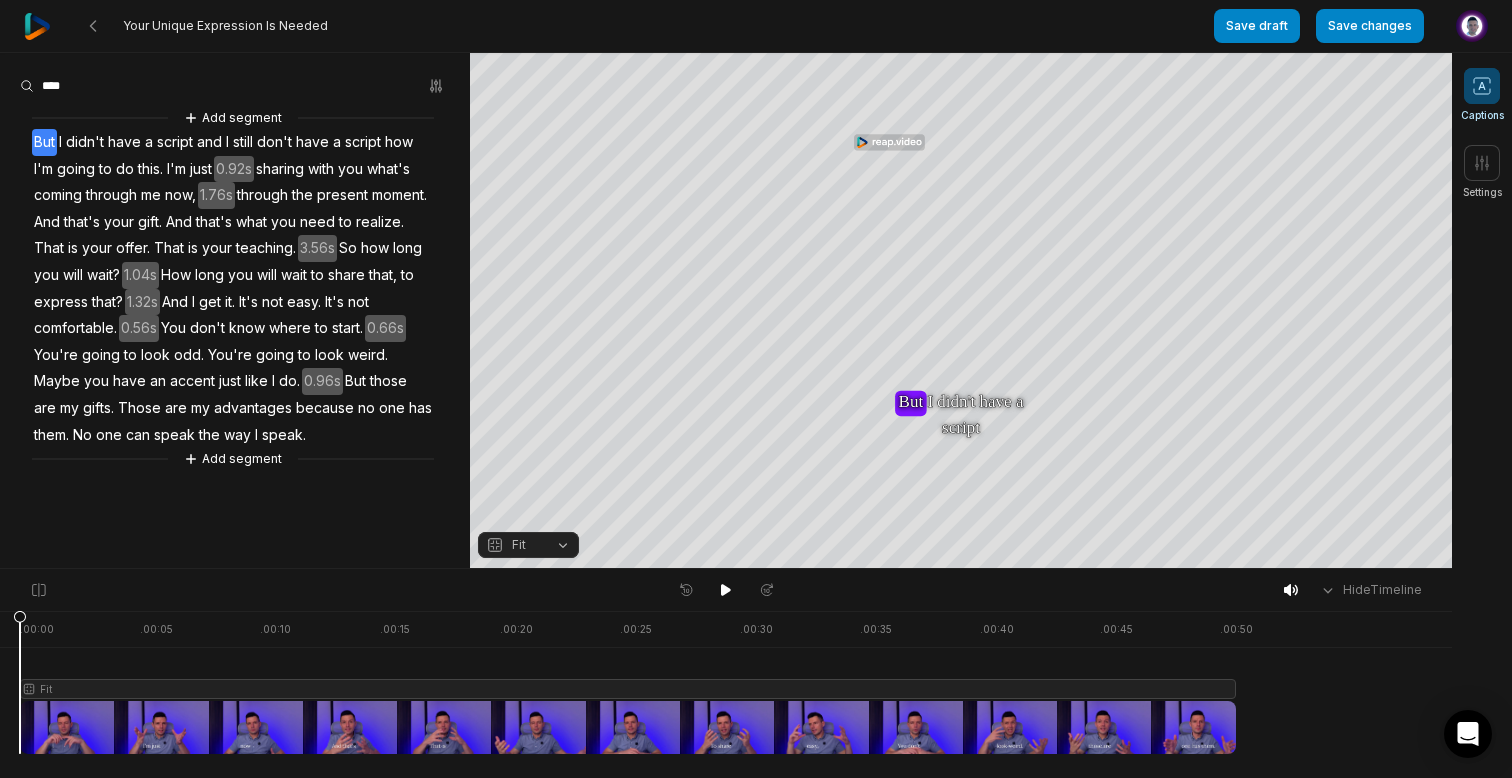 click 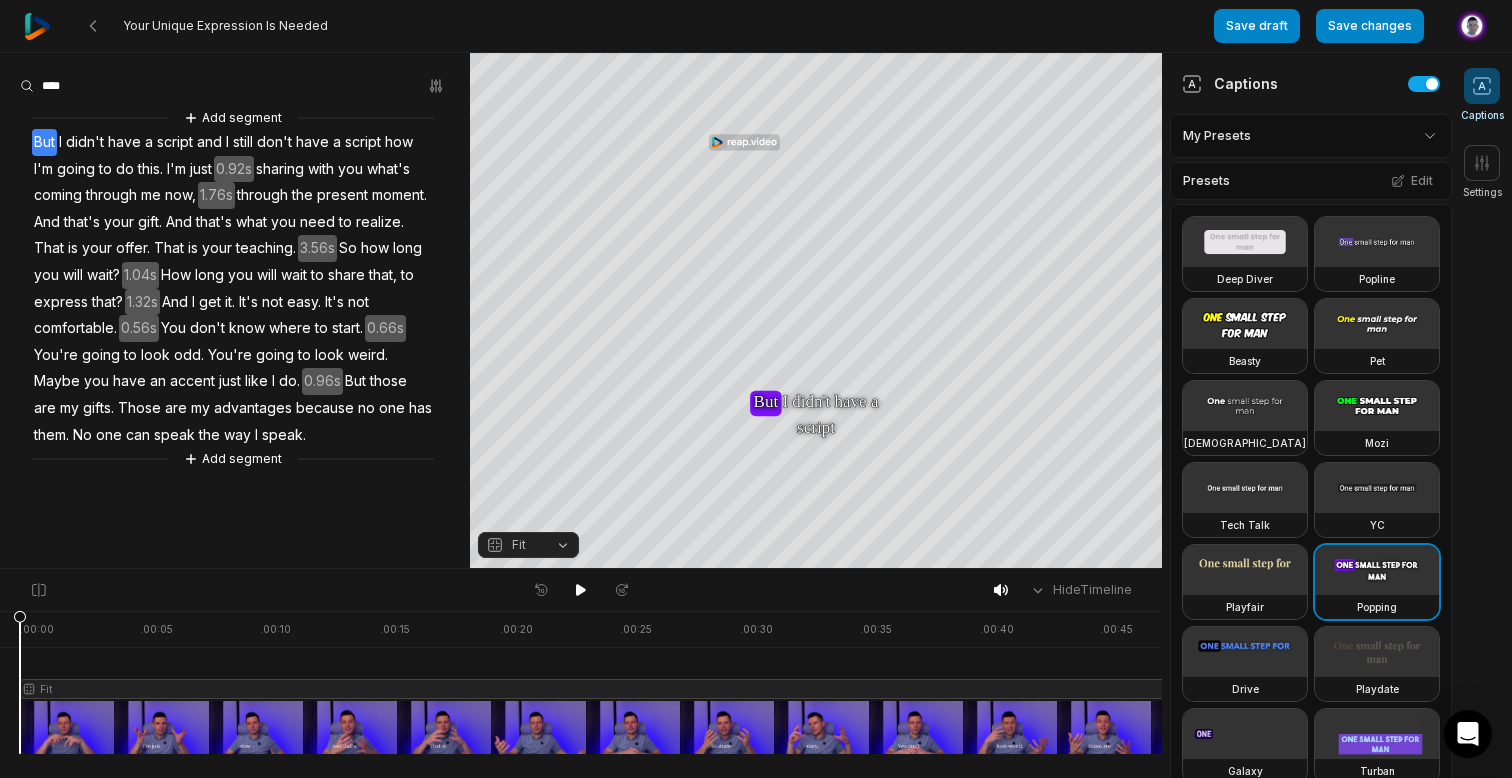 click 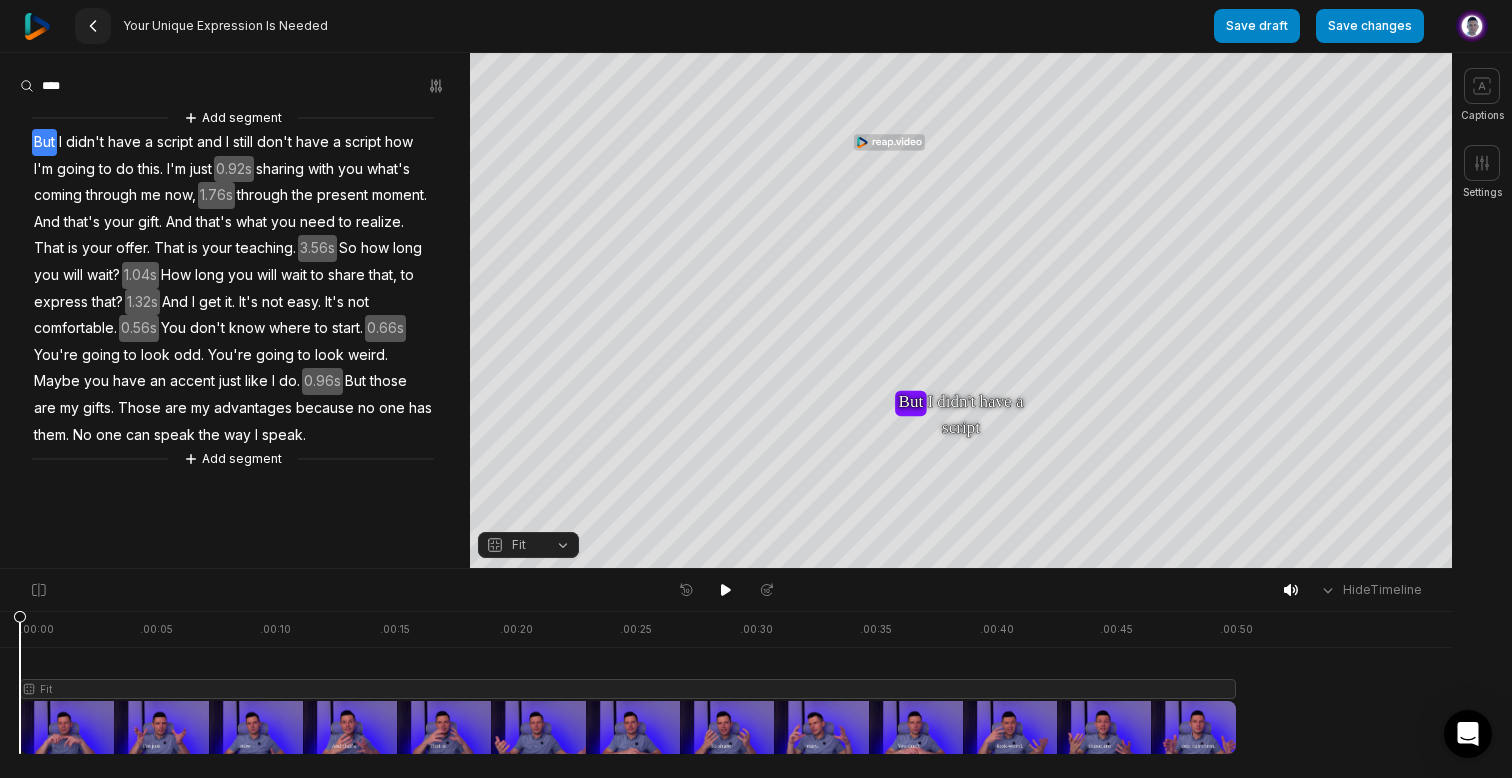 click 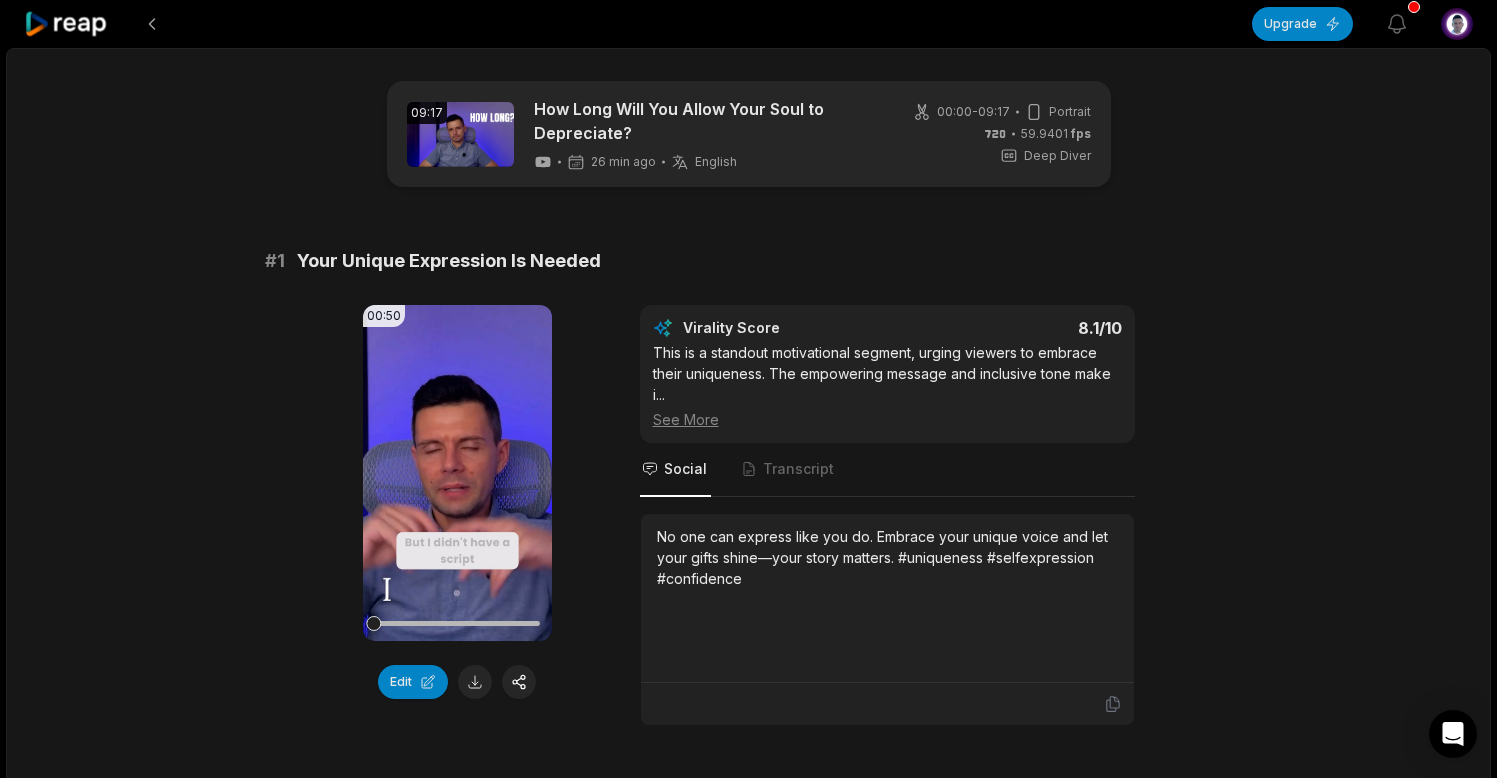 scroll, scrollTop: 469, scrollLeft: 0, axis: vertical 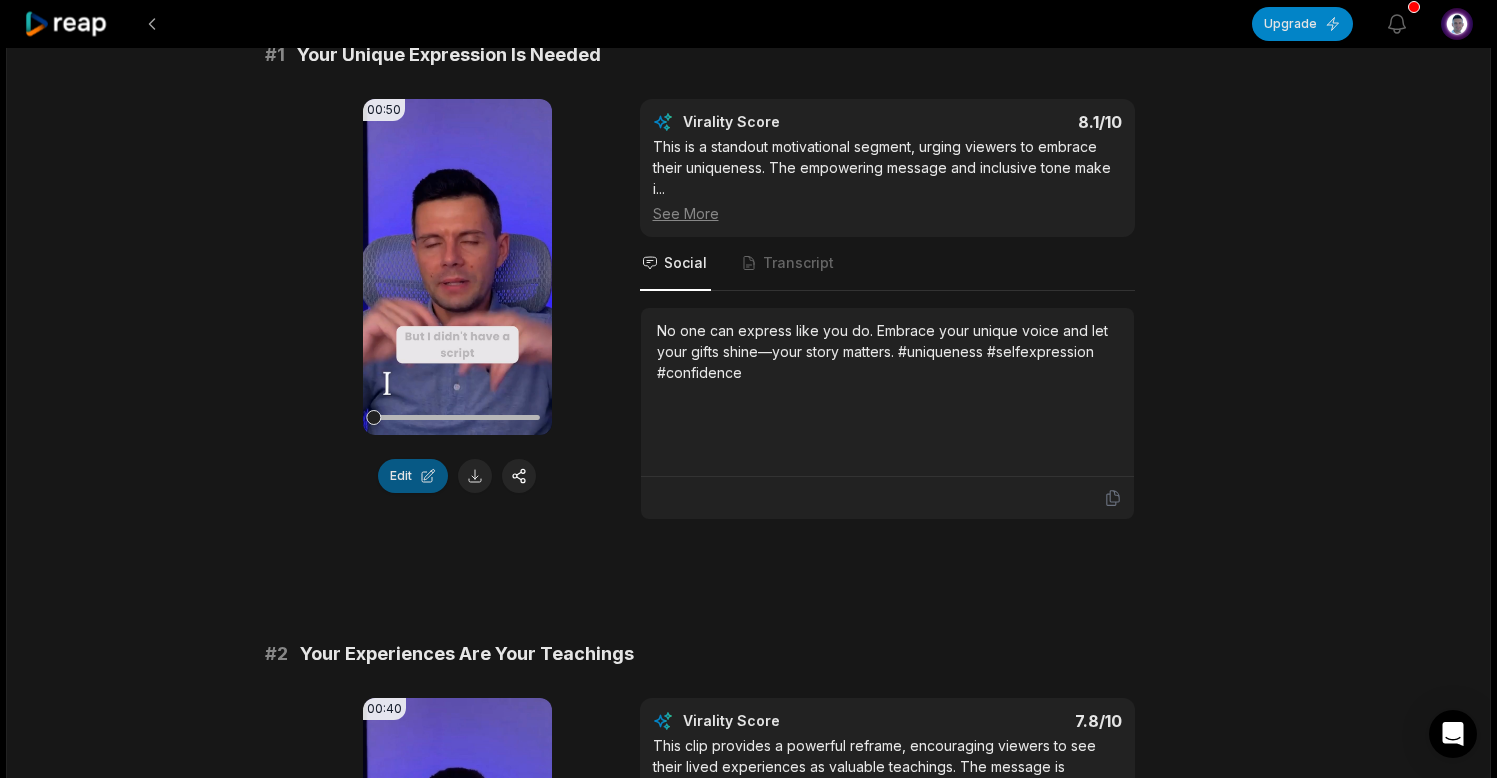 click on "Edit" at bounding box center (413, 476) 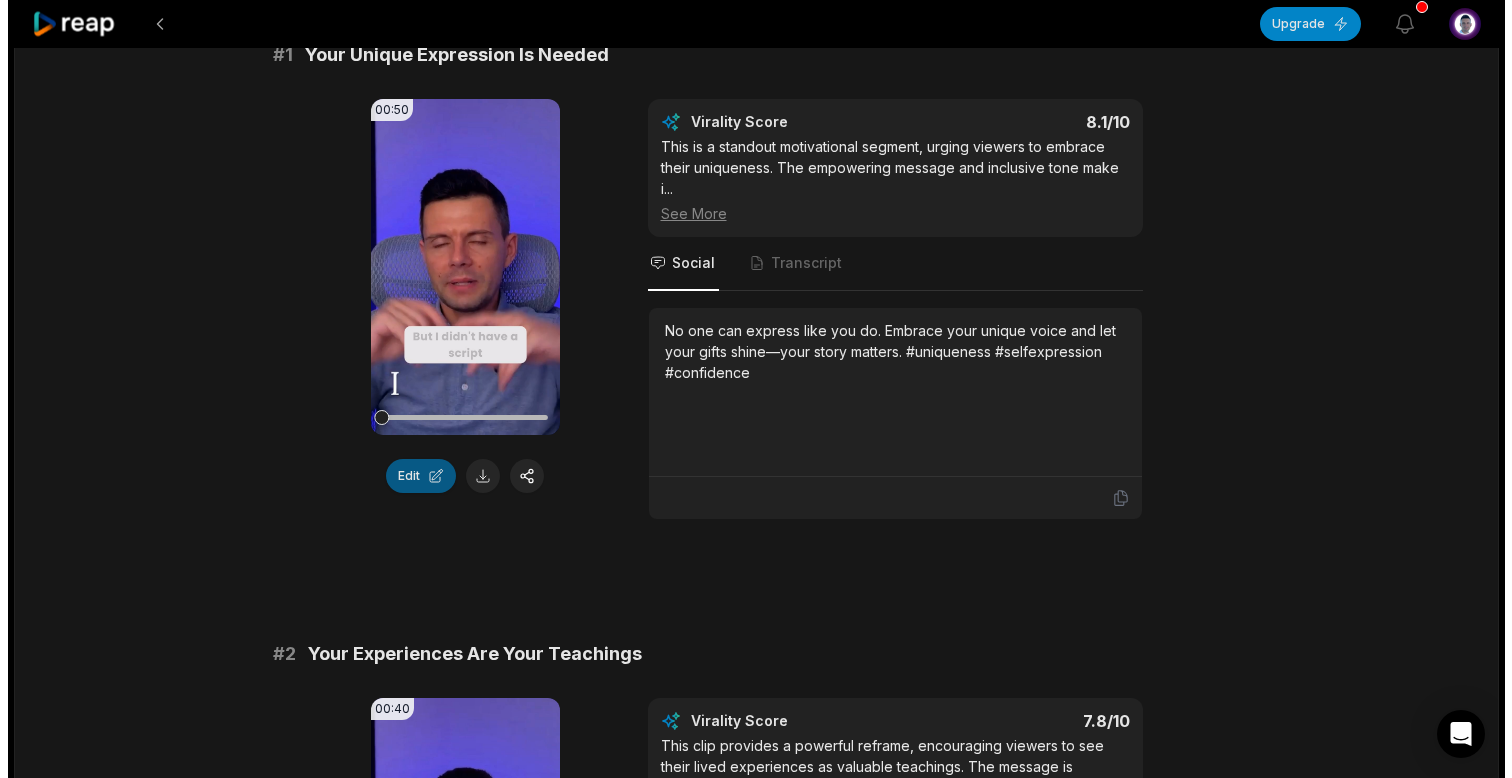 scroll, scrollTop: 0, scrollLeft: 0, axis: both 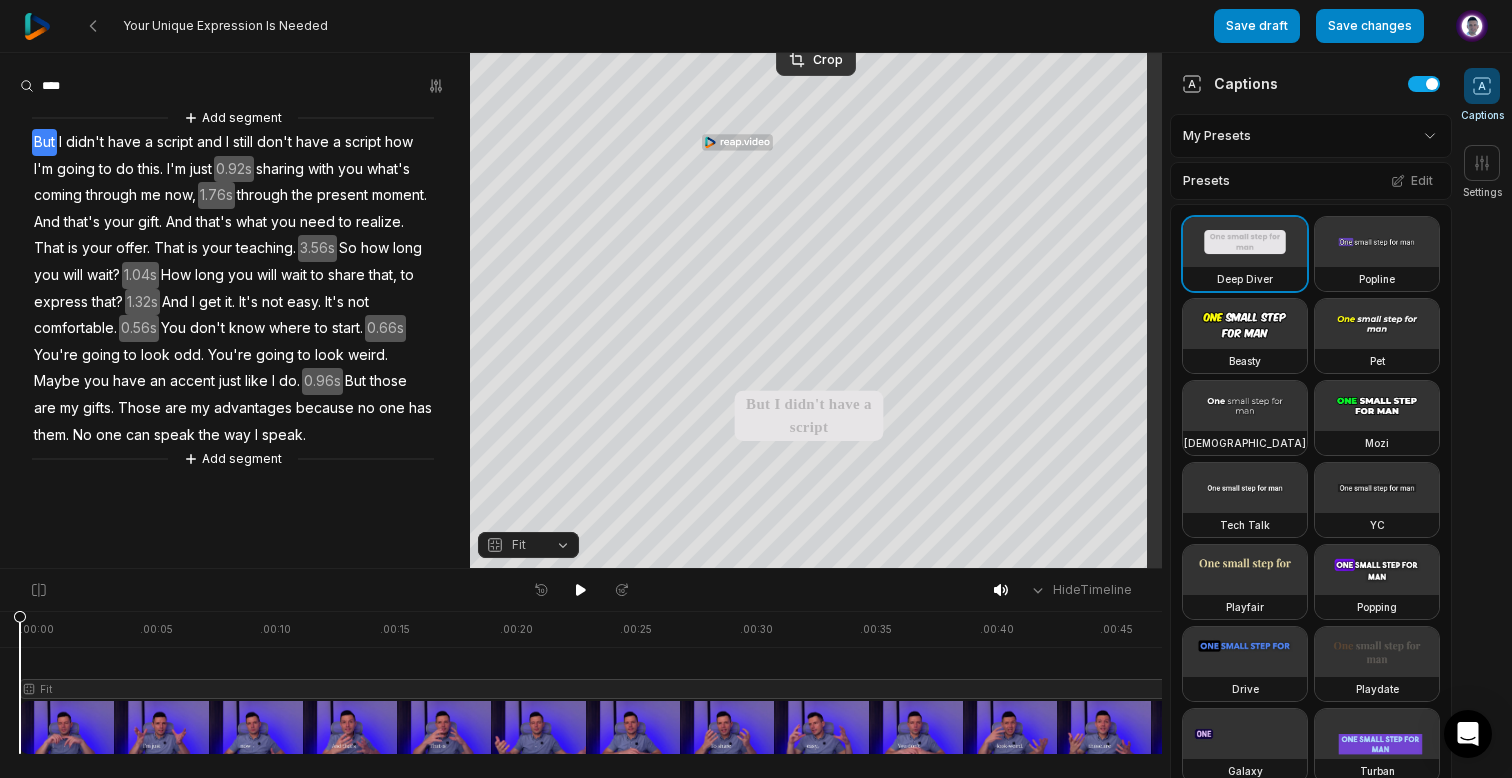 click on "Your Unique Expression Is Needed Save draft Save changes Open user menu Captions Settings Your browser does not support mp4 format. Your browser does not support mp4 format. But   I   didn't   have   a script and   I   still   don't   have a   script   how   I'm   going to   do   this I'm   just   sharing   with you   what's   coming through me   now,   through the   present   moment And   that's   your   gift And   that's   what   you need to   realize That   is   your   offer That   is   your   teaching So how   long   you   will wait? How long   you   will   wait   to share   that,   to   express that? And I   get   it It's   not   easy It's   not   comfortable You   don't   know   where to start You're   going   to   look odd You're   going   to   look weird Maybe   you   have   an accent just   like   I   do But   those   are   my   gifts Those   are   my advantages because   no   one   has them No   one   can   speak the   I" at bounding box center [756, 389] 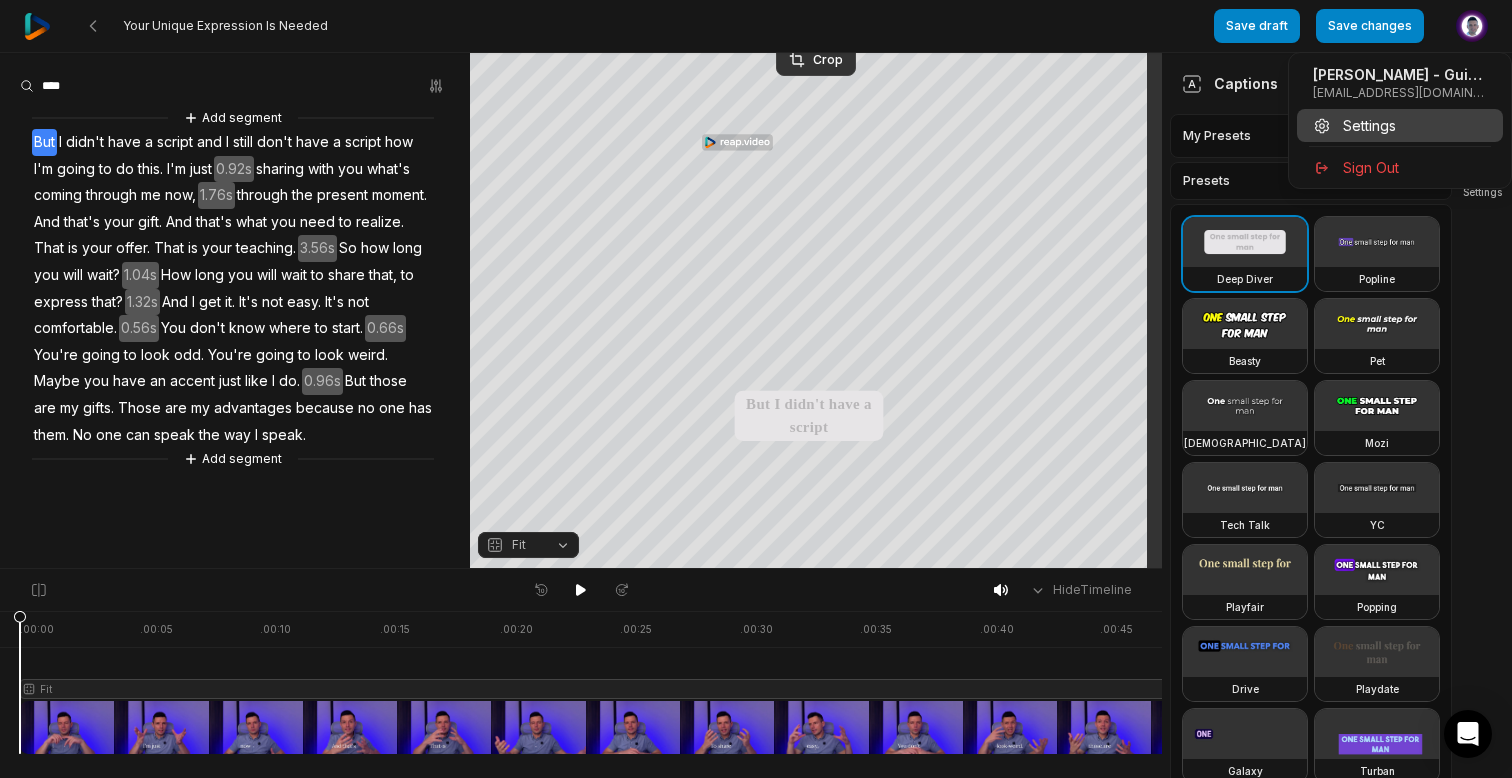 click on "Settings" at bounding box center [1369, 125] 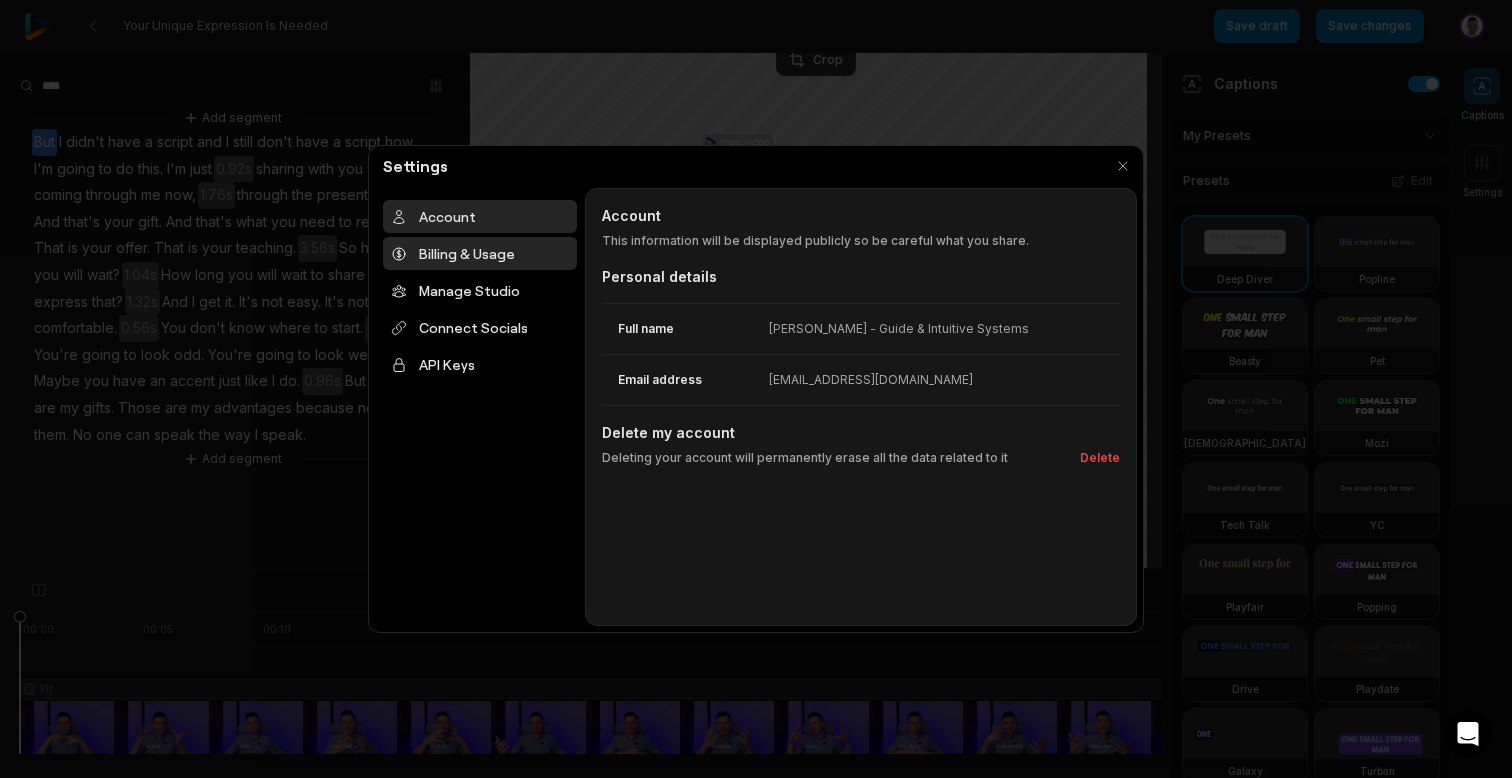 click on "Billing & Usage" at bounding box center [480, 253] 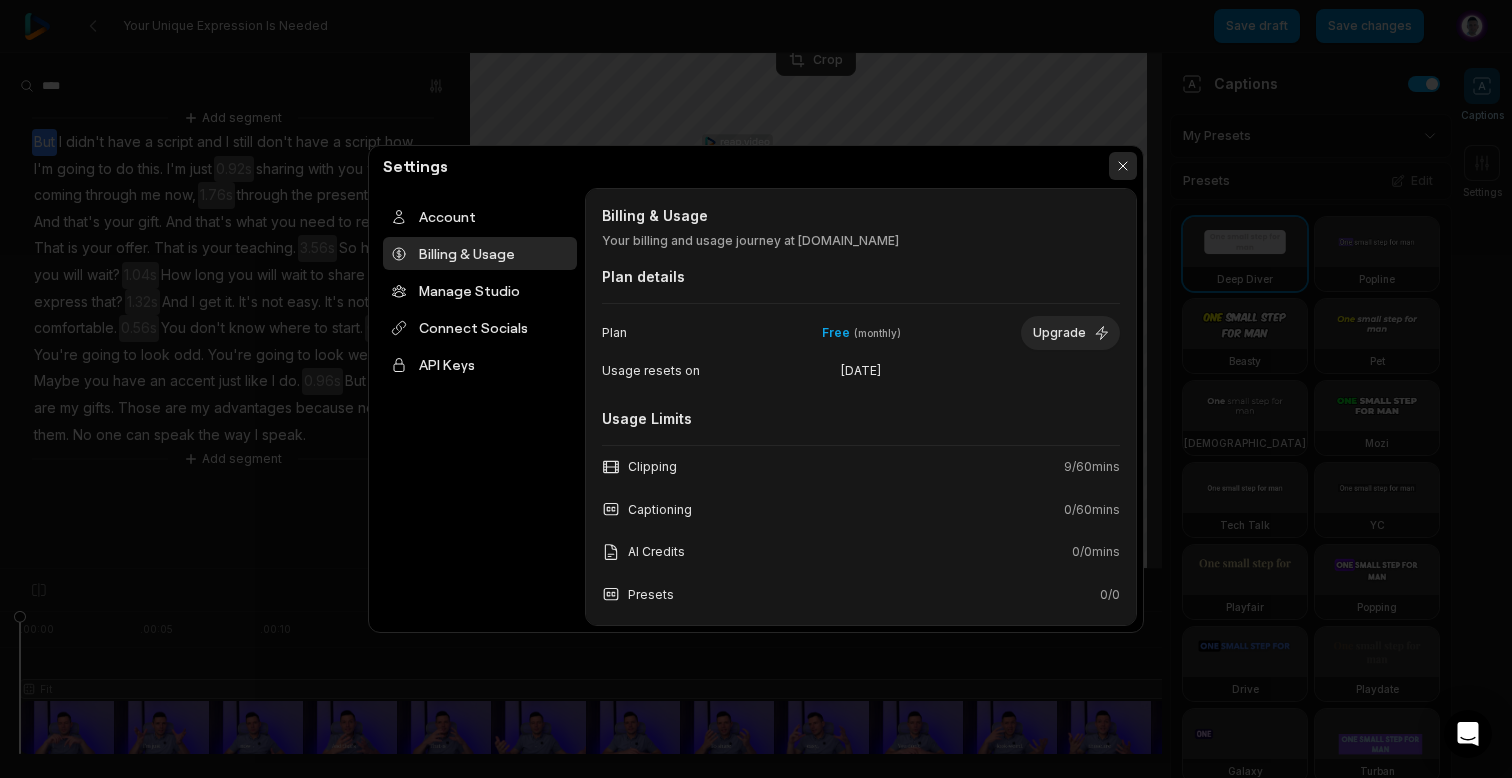 click at bounding box center (1123, 166) 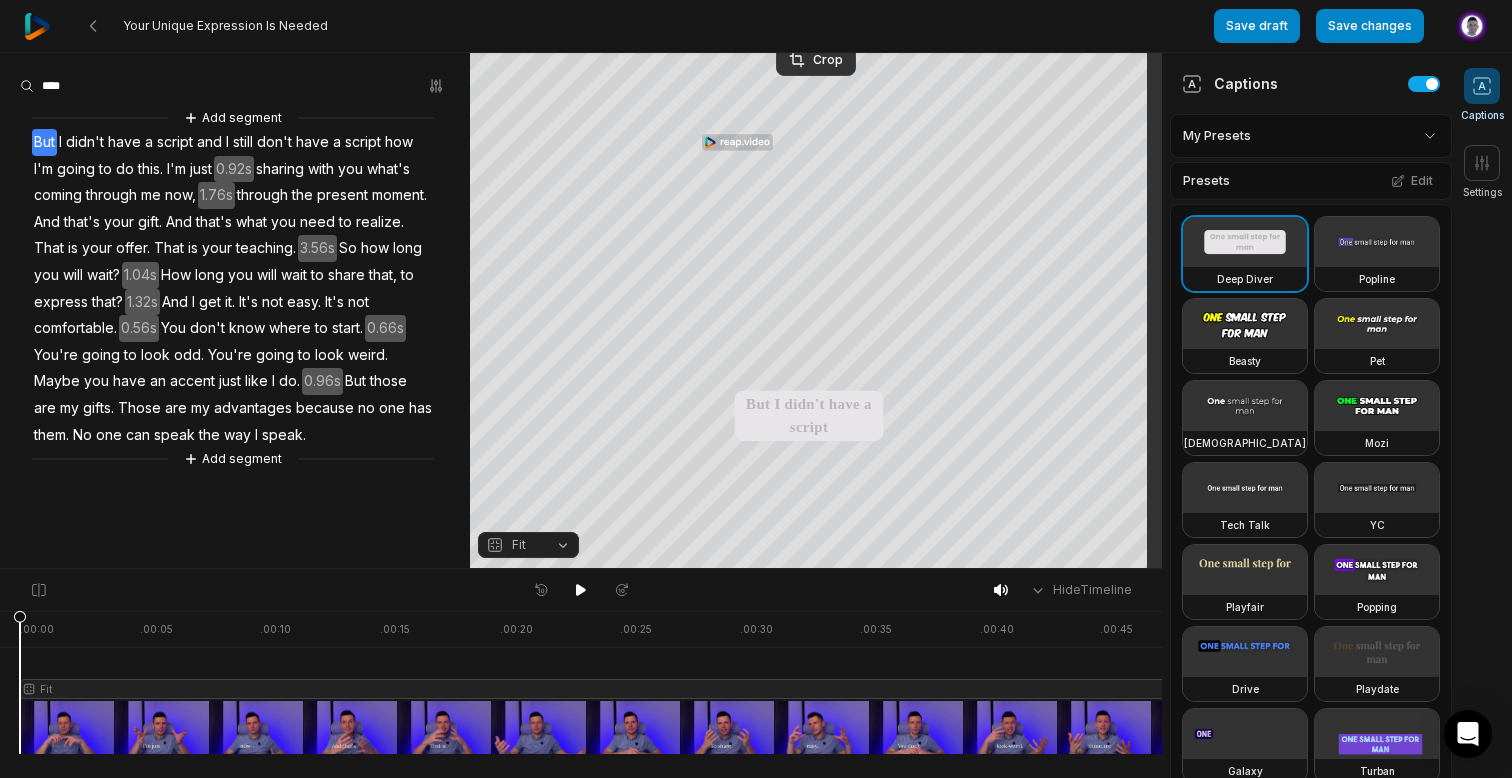 scroll, scrollTop: 0, scrollLeft: 0, axis: both 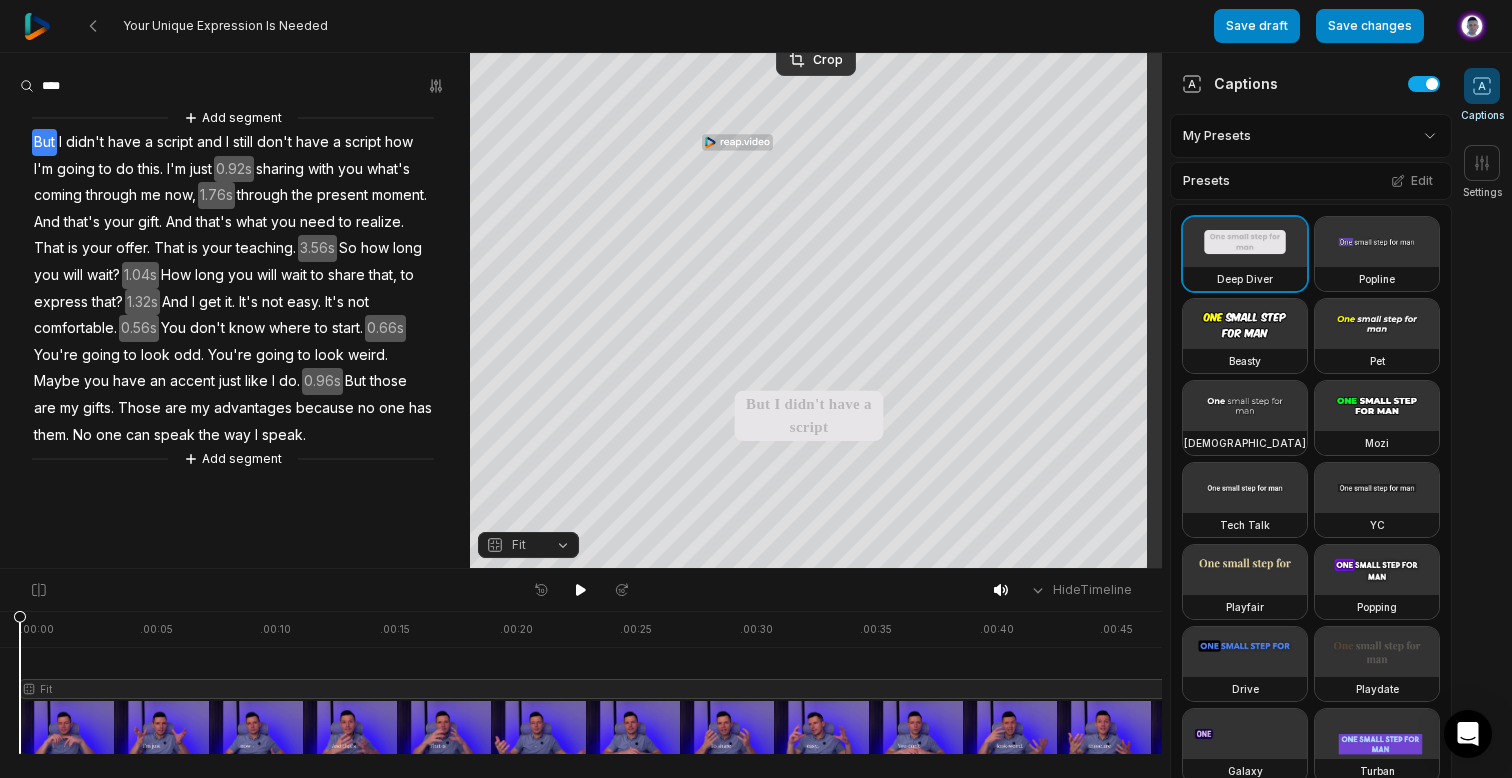 click on "Your Unique Expression Is Needed Save draft Save changes Open user menu Captions Settings Your browser does not support mp4 format. Your browser does not support mp4 format. But   I   didn't   have   a script and   I   still   don't   have a   script   how   I'm   going to   do   this I'm   just   sharing   with you   what's   coming through me   now,   through the   present   moment And   that's   your   gift And   that's   what   you need to   realize That   is   your   offer That   is   your   teaching So how   long   you   will wait? How long   you   will   wait   to share   that,   to   express that? And I   get   it It's   not   easy It's   not   comfortable You   don't   know   where to start You're   going   to   look odd You're   going   to   look weird Maybe   you   have   an accent just   like   I   do But   those   are   my   gifts Those   are   my advantages because   no   one   has them No   one   can   speak the   I" at bounding box center (756, 389) 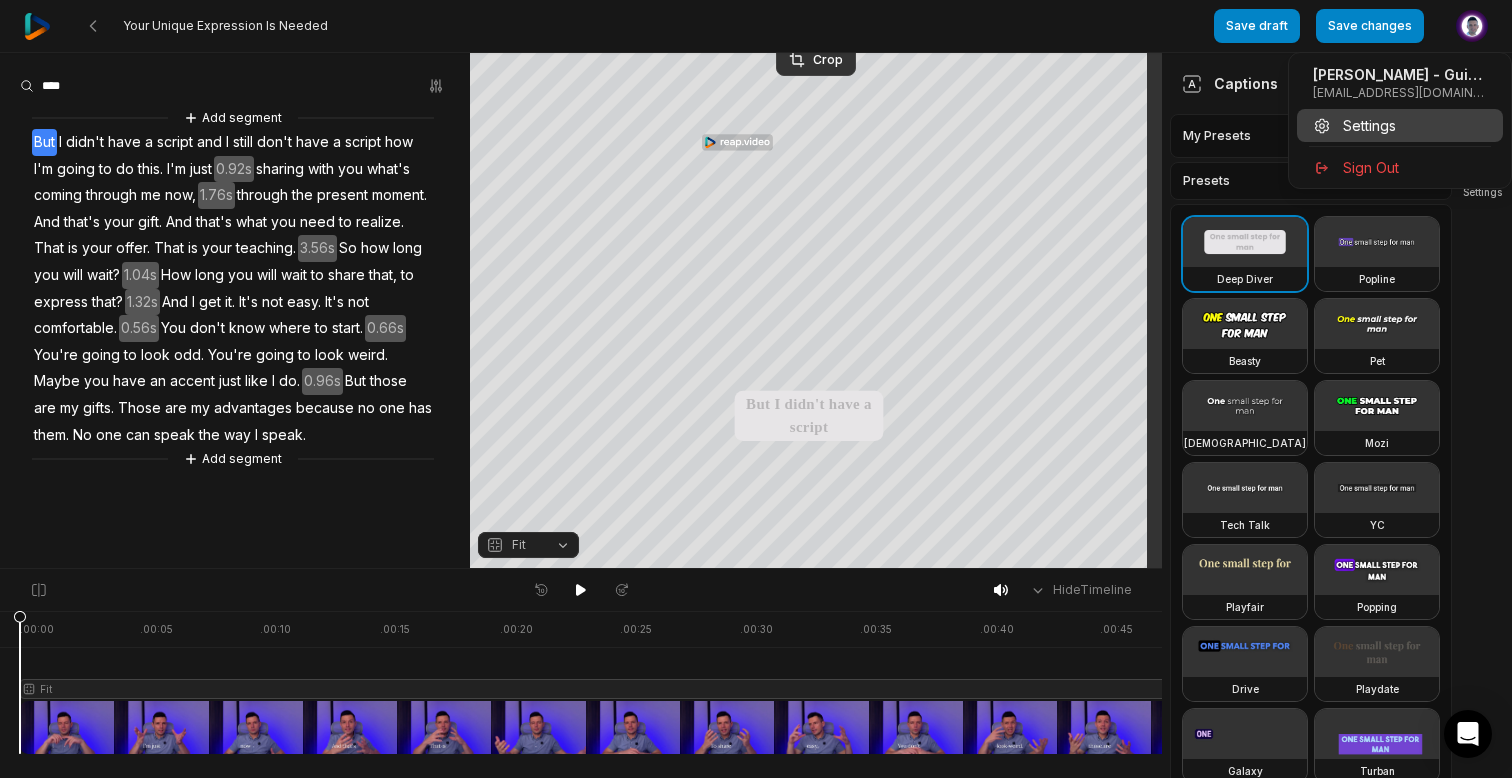 click on "Settings" at bounding box center (1369, 125) 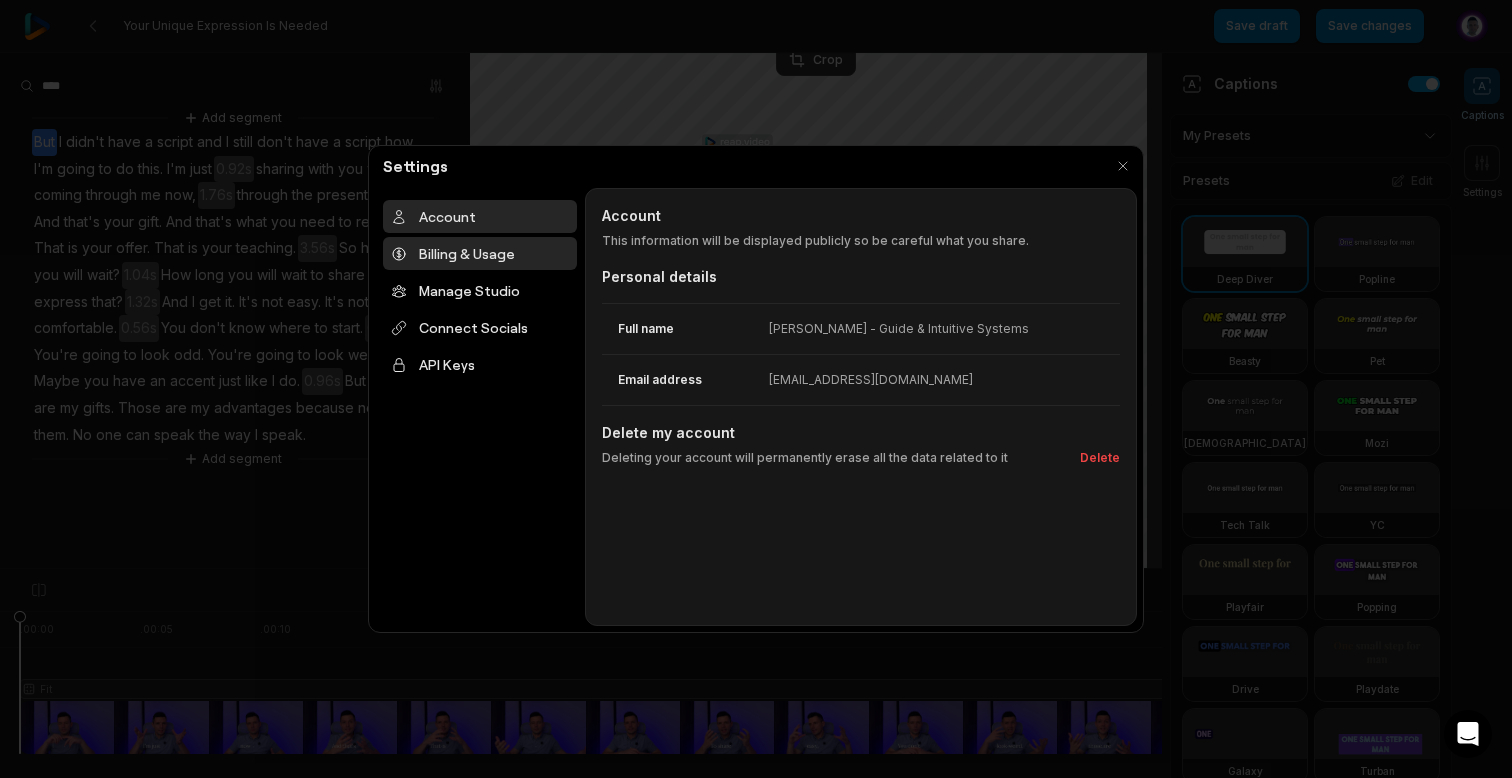 click on "Billing & Usage" at bounding box center [480, 253] 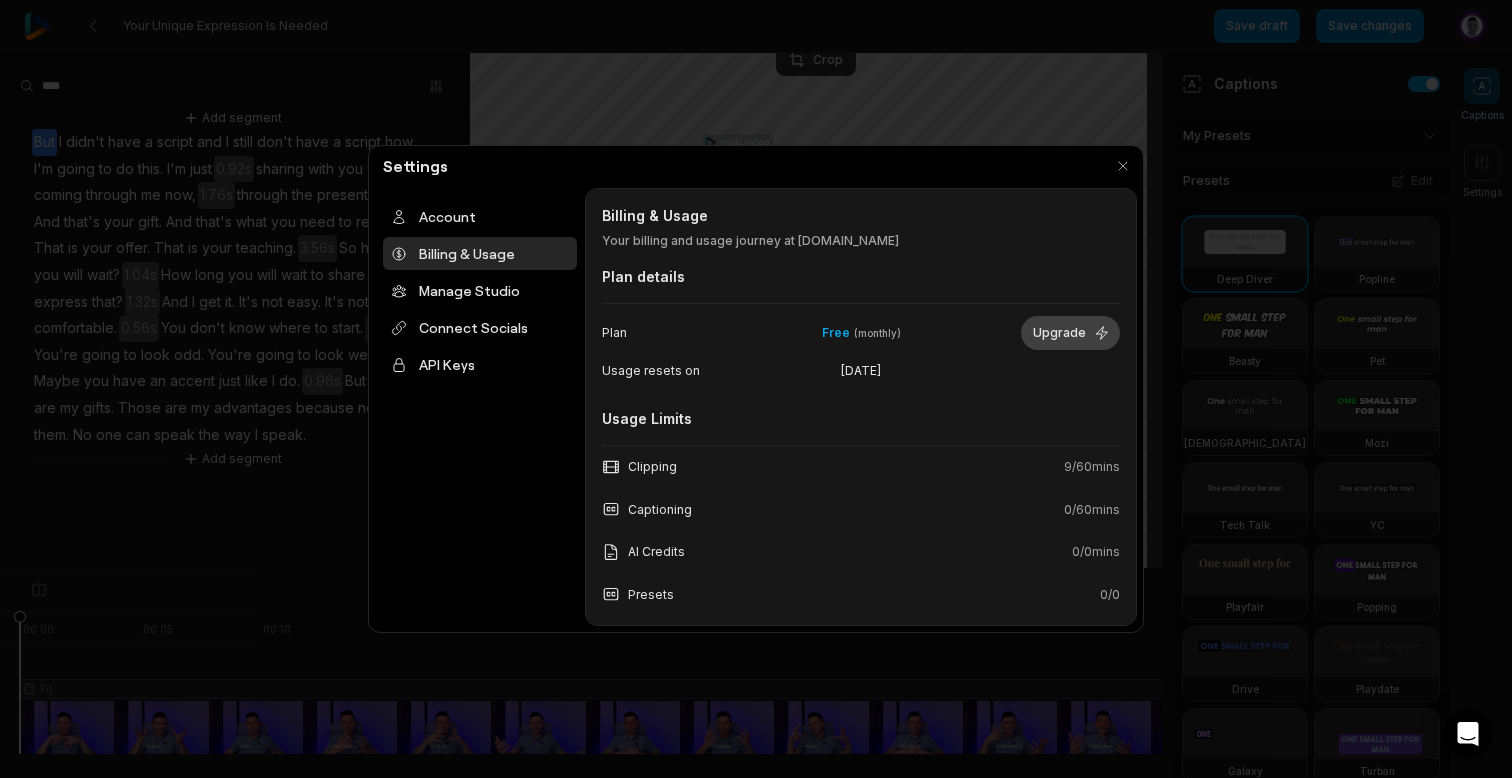 click on "Upgrade" at bounding box center (1070, 333) 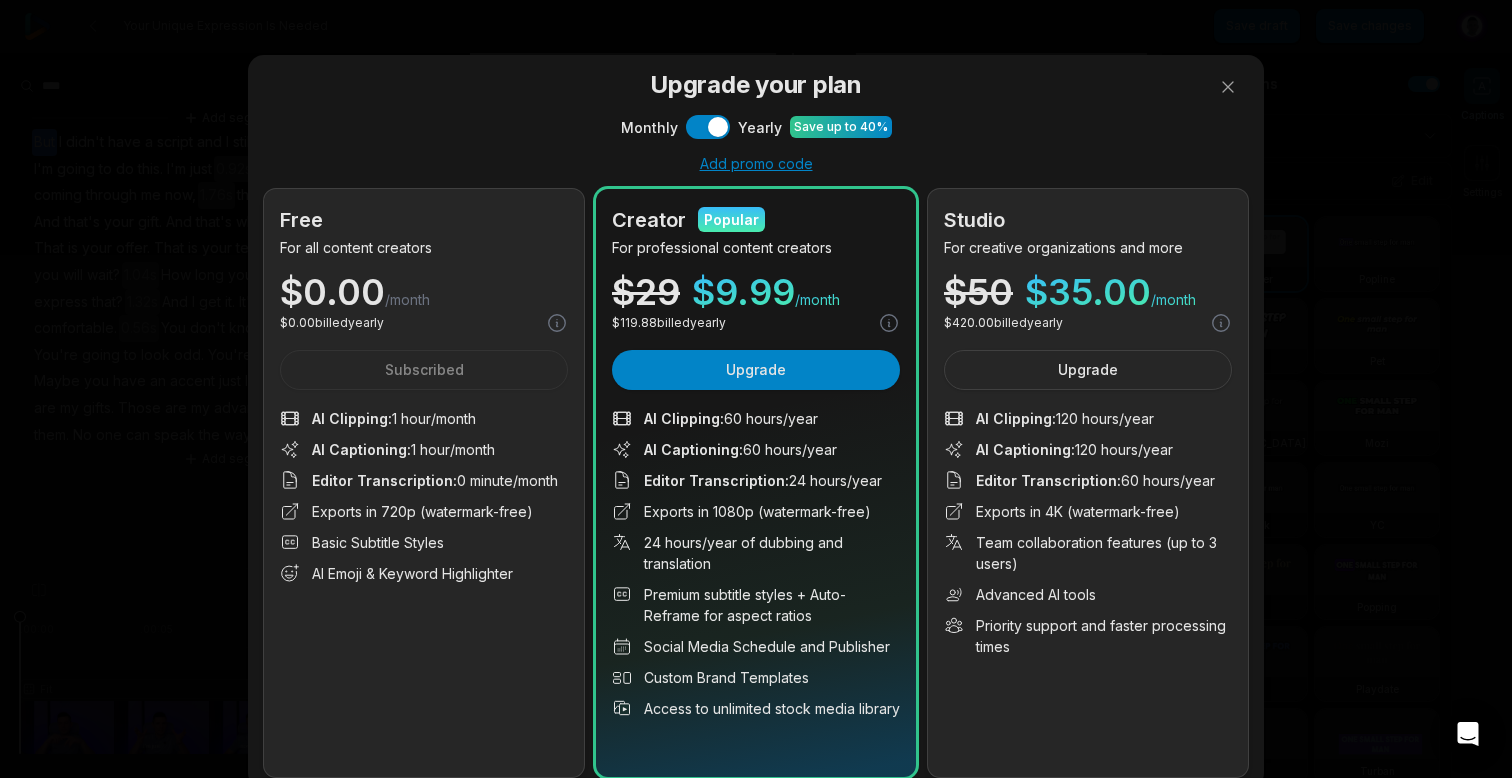 click on "Usage resets on" at bounding box center [686, 371] 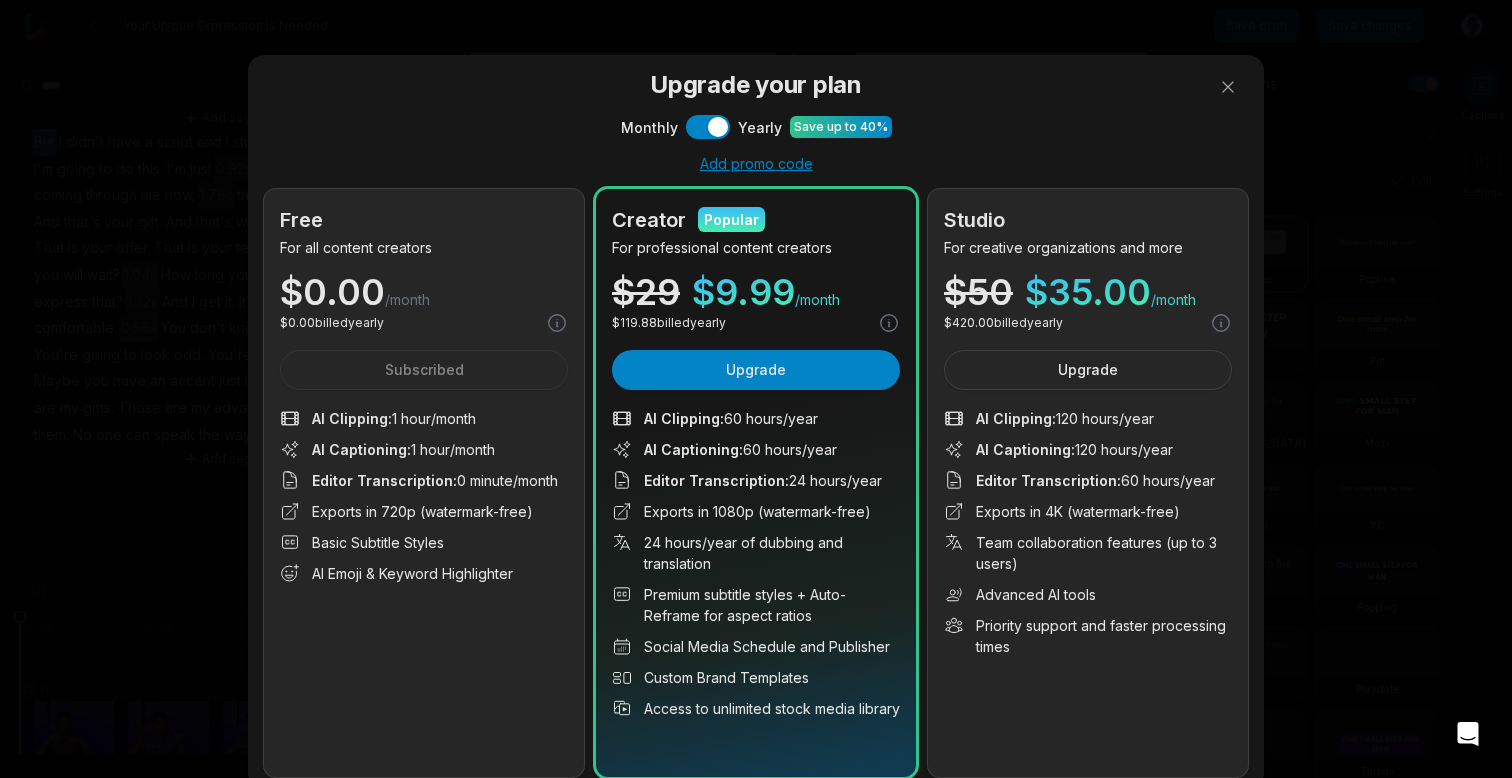 click on "Captioning 0 / 60  mins" at bounding box center [861, 393] 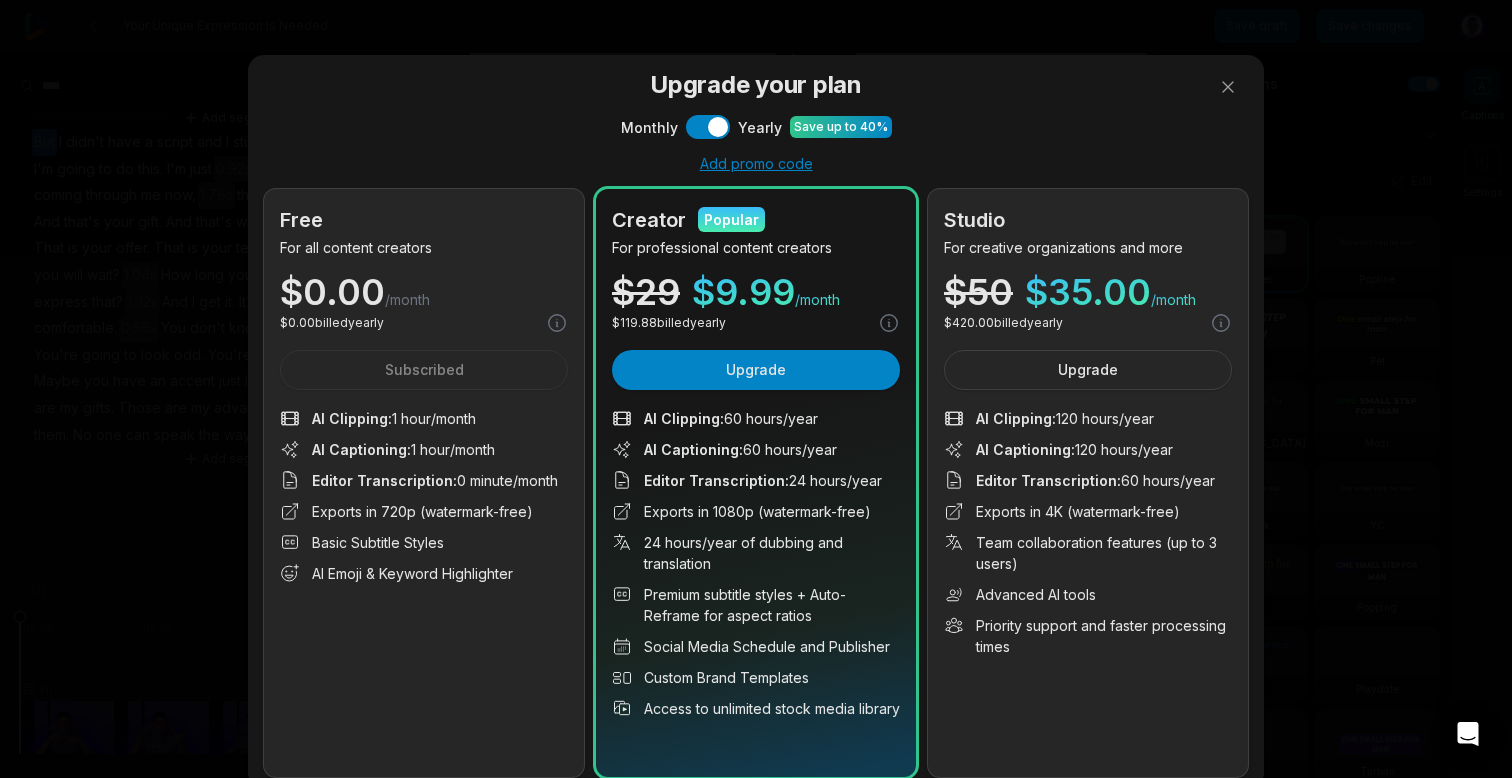 click on "Clipping 9 / 60  mins" at bounding box center [861, 351] 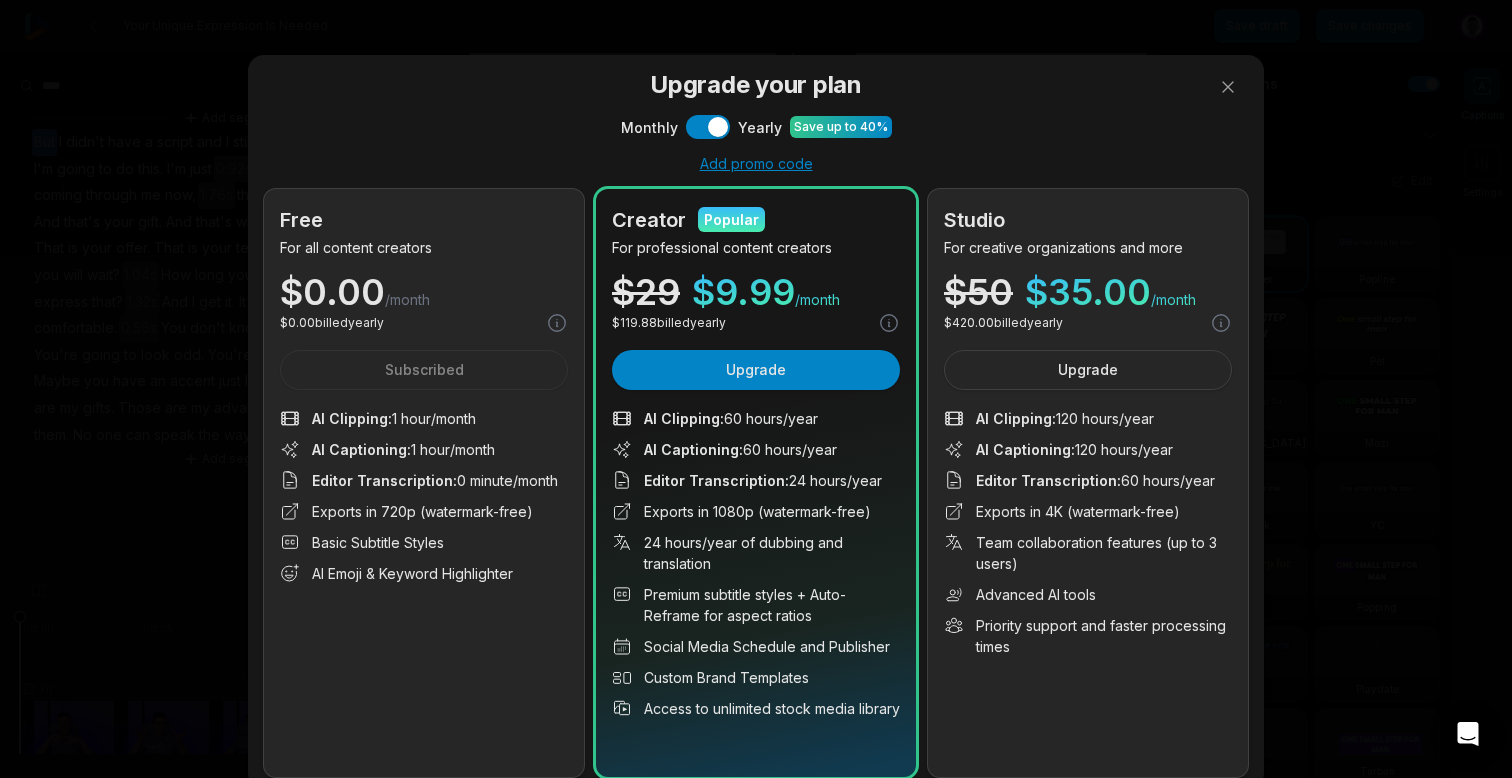 click on "Clipping 9 / 60  mins" at bounding box center [861, 351] 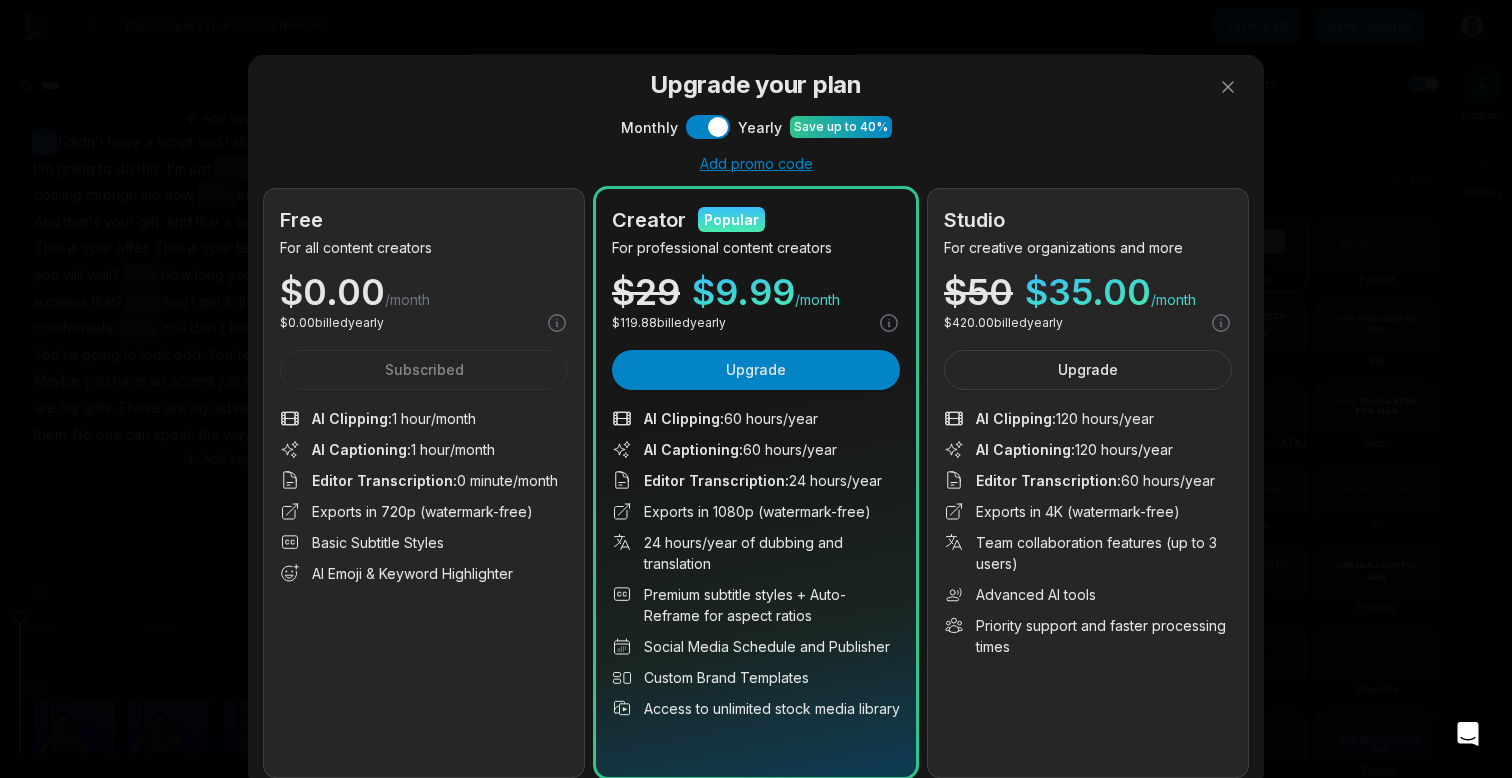 click on "Captioning 0 / 60  mins" at bounding box center [861, 393] 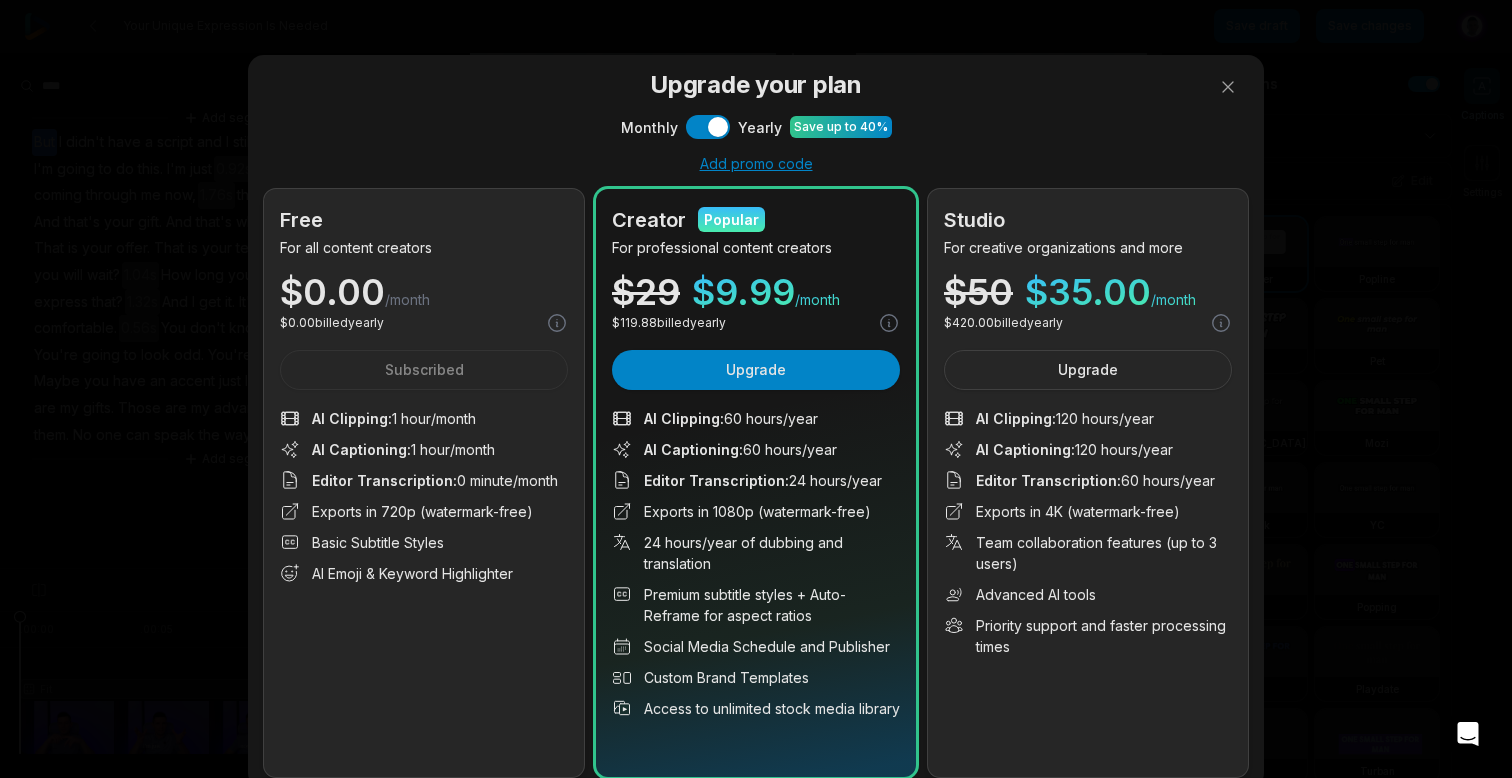 scroll, scrollTop: 0, scrollLeft: 0, axis: both 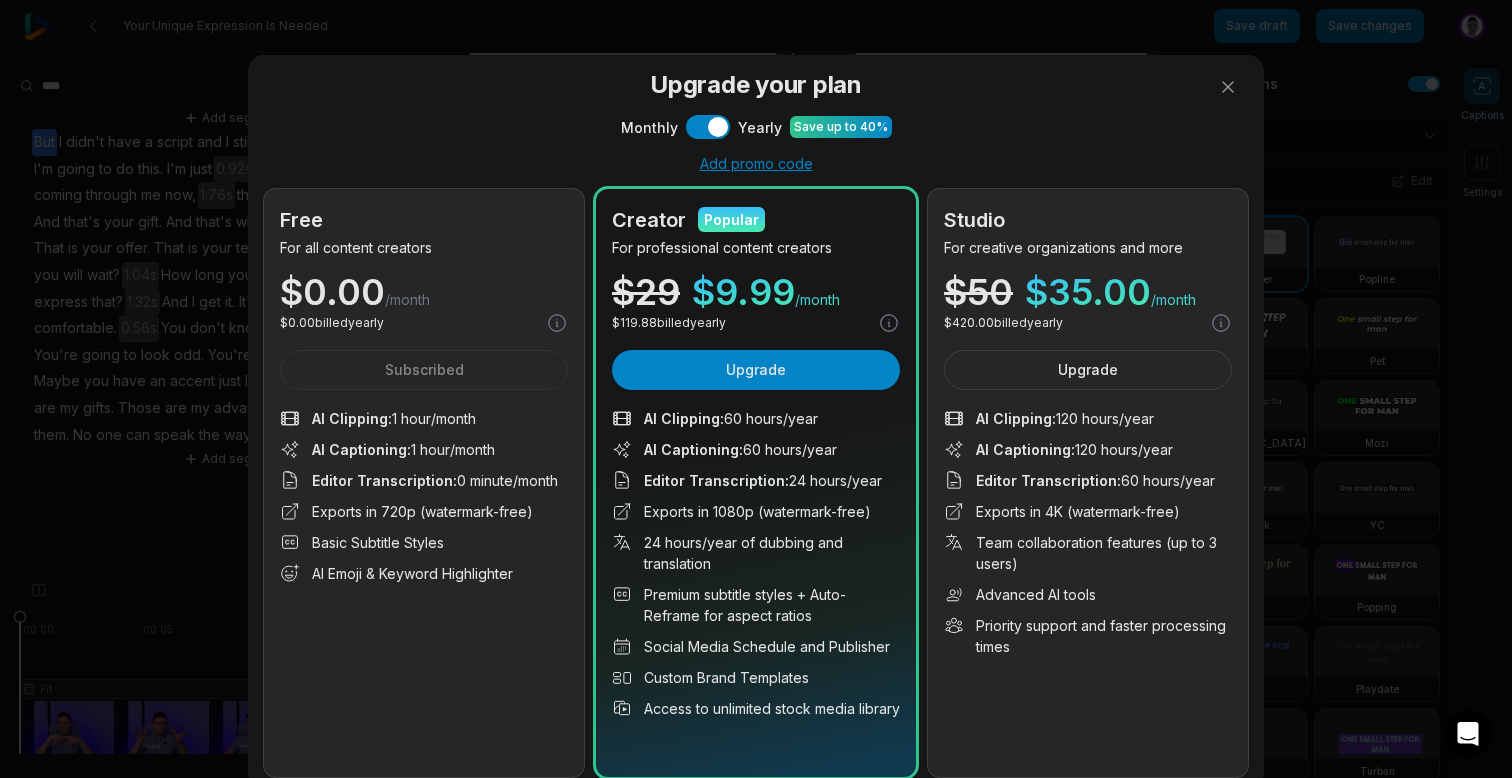 click at bounding box center [1228, 87] 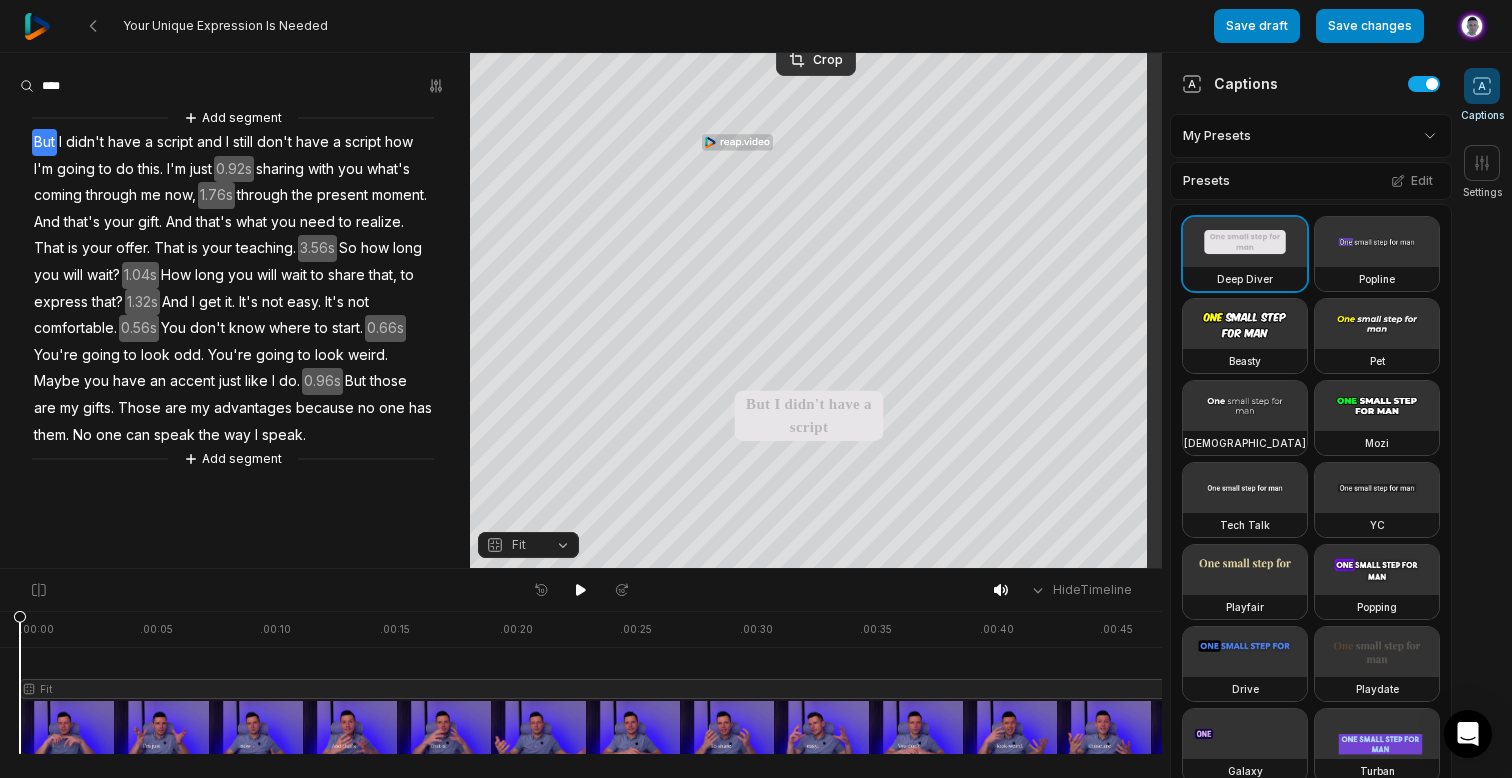 click on "Your Unique Expression Is Needed Save draft Save changes Open user menu Captions Settings Your browser does not support mp4 format. Your browser does not support mp4 format. But   I   didn't   have   a script and   I   still   don't   have a   script   how   I'm   going to   do   this I'm   just   sharing   with you   what's   coming through me   now,   through the   present   moment And   that's   your   gift And   that's   what   you need to   realize That   is   your   offer That   is   your   teaching So how   long   you   will wait? How long   you   will   wait   to share   that,   to   express that? And I   get   it It's   not   easy It's   not   comfortable You   don't   know   where to start You're   going   to   look odd You're   going   to   look weird Maybe   you   have   an accent just   like   I   do But   those   are   my   gifts Those   are   my advantages because   no   one   has them No   one   can   speak the   I" at bounding box center [756, 389] 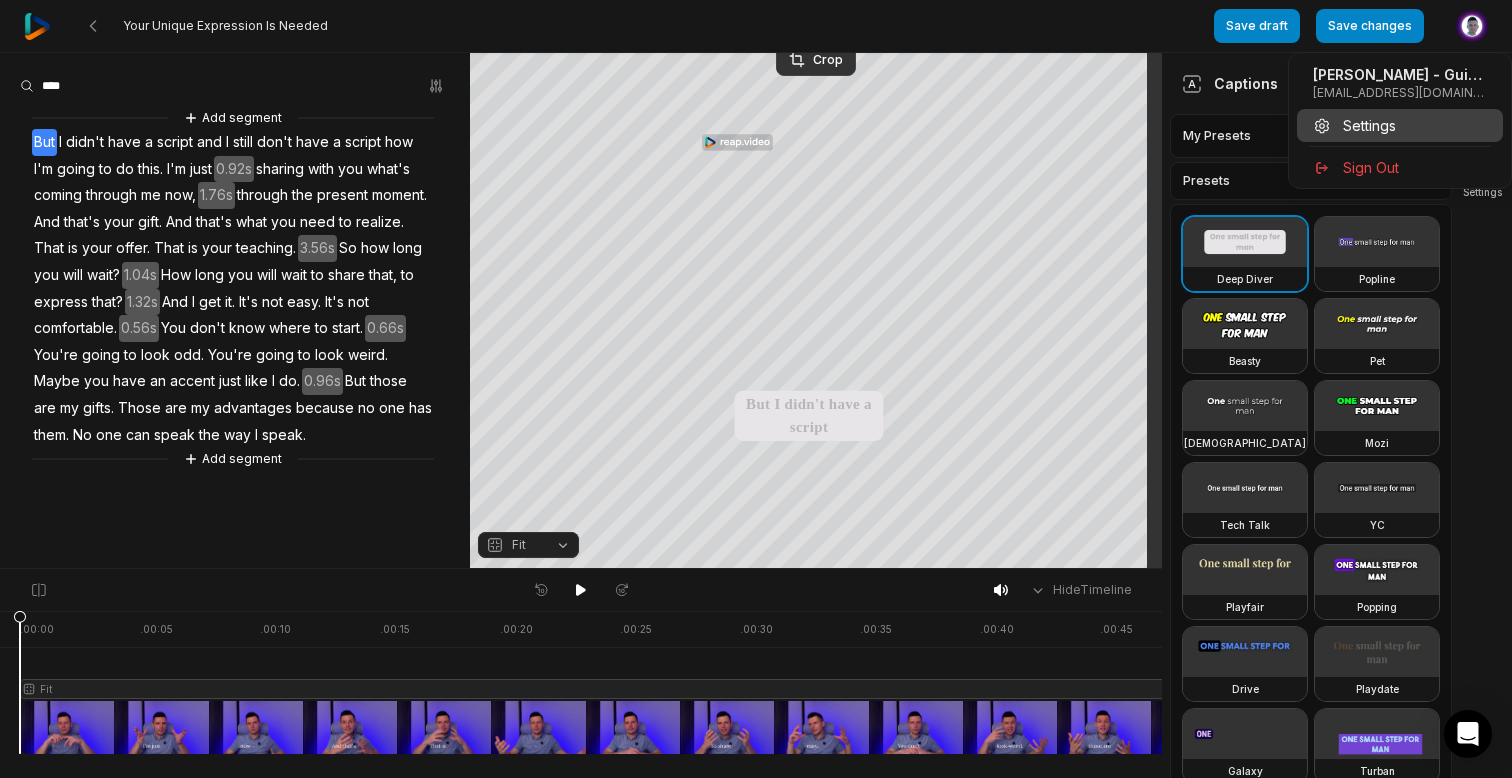 click on "Settings" at bounding box center (1369, 125) 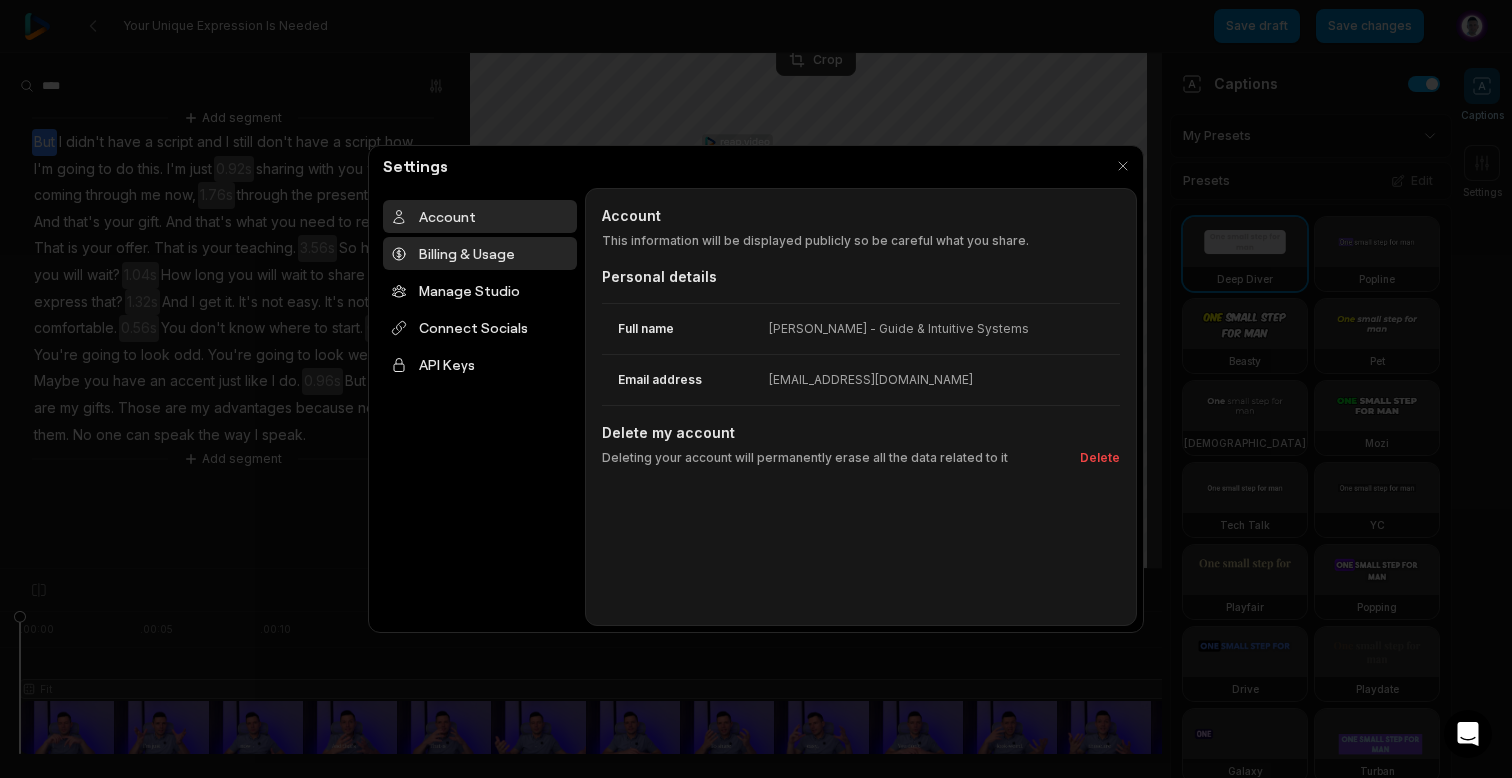 click on "Billing & Usage" at bounding box center [480, 253] 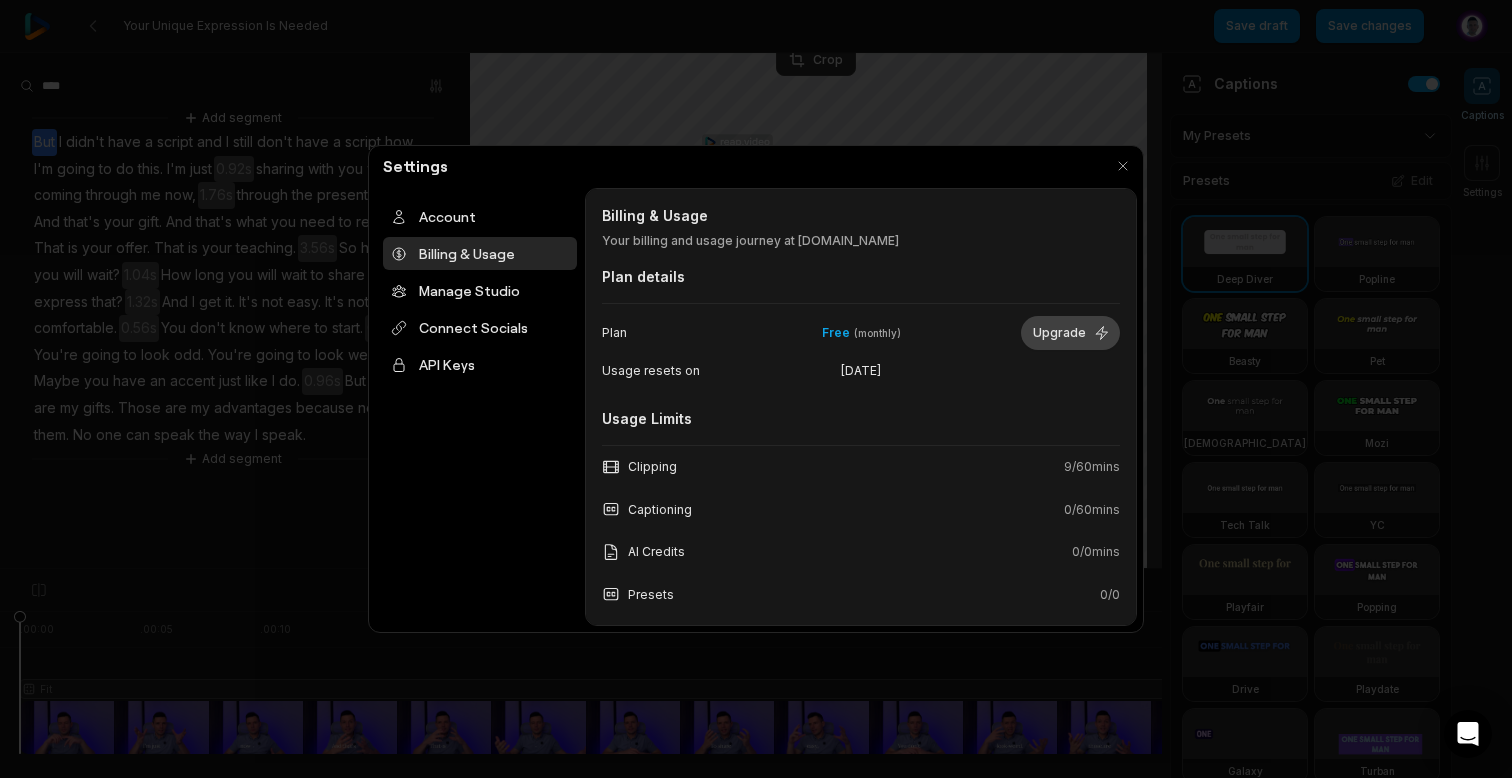click on "Upgrade" at bounding box center (1070, 333) 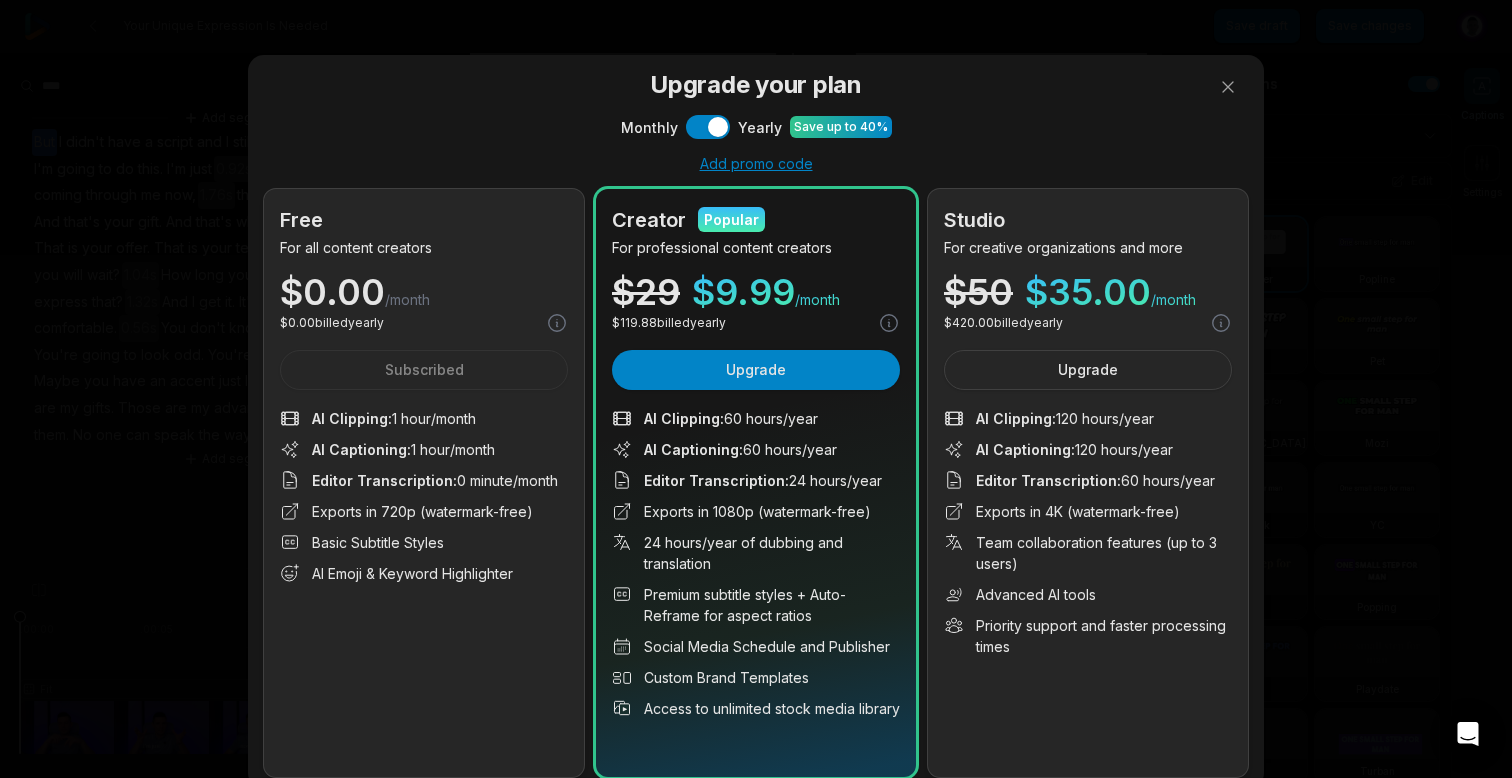 click on "Usage resets on" at bounding box center (686, 371) 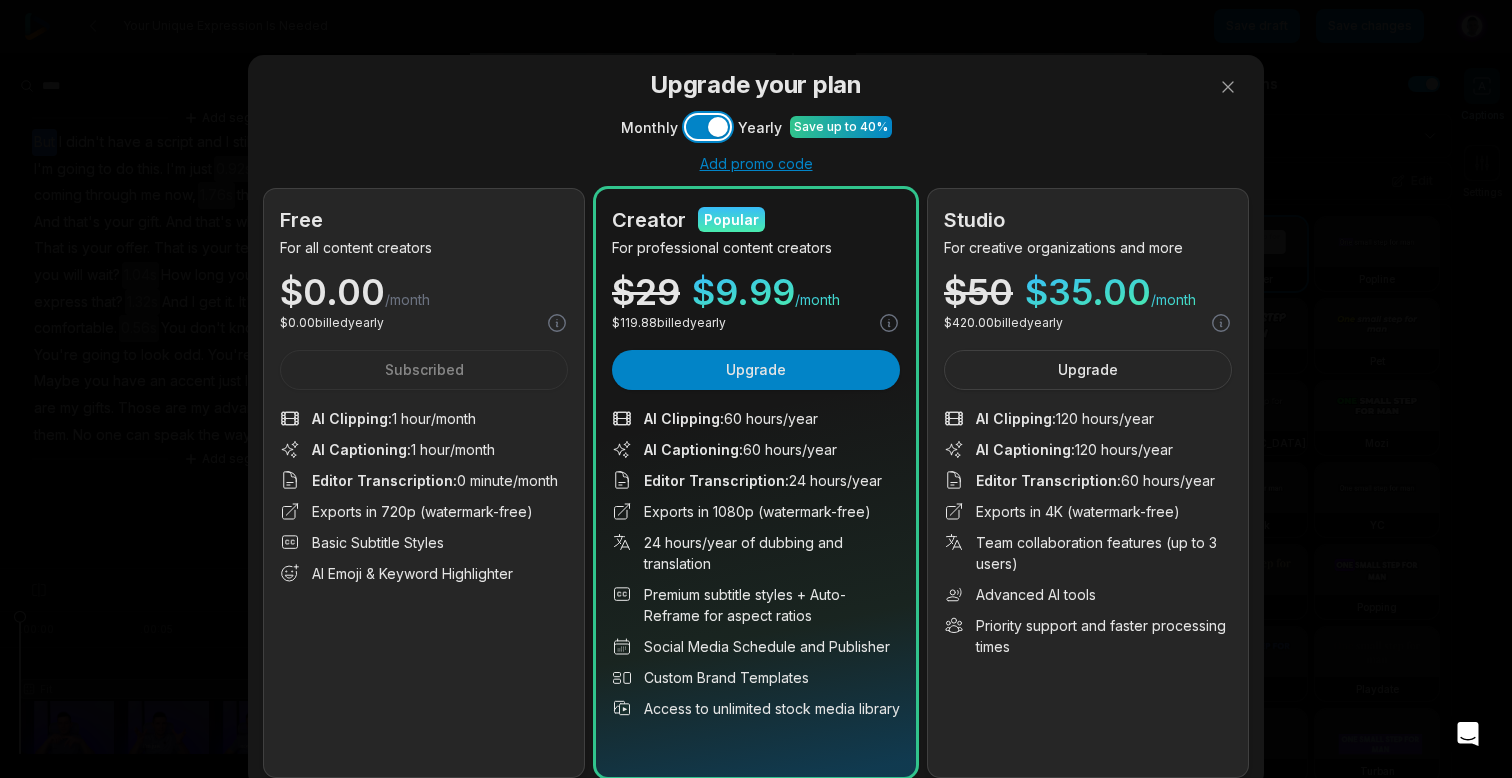 click on "Use setting" at bounding box center [708, 127] 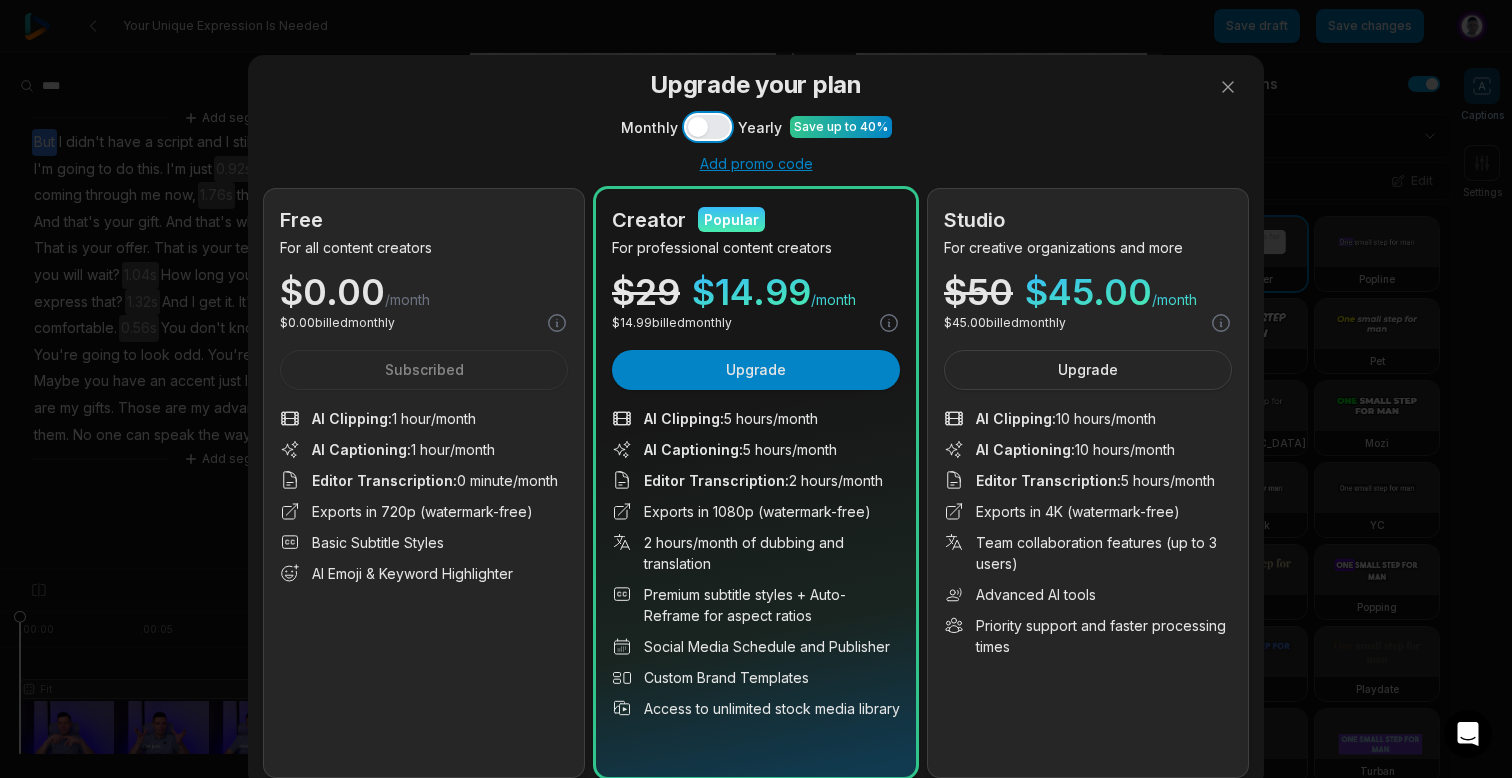 click on "Use setting" at bounding box center (708, 127) 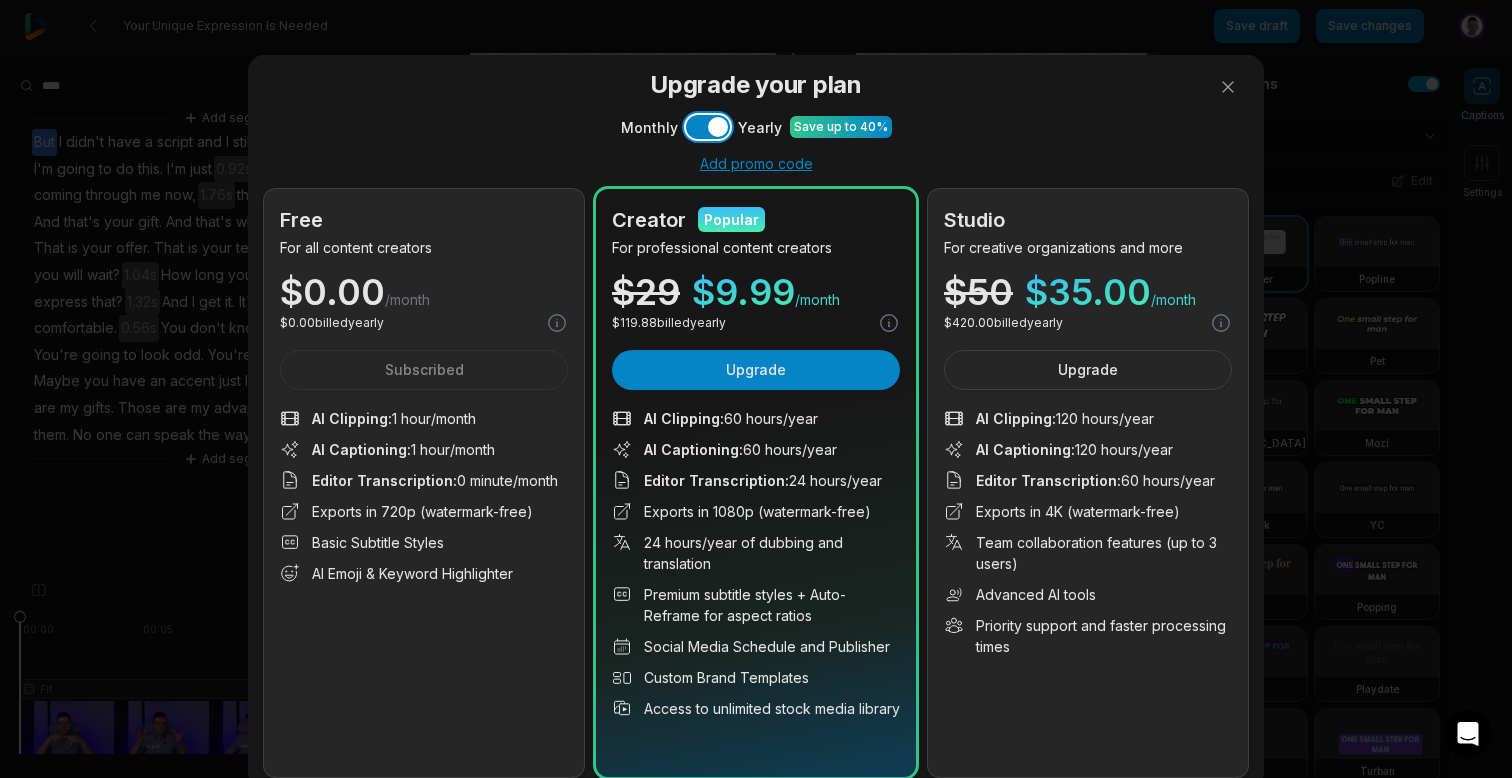 click on "Use setting" at bounding box center [708, 127] 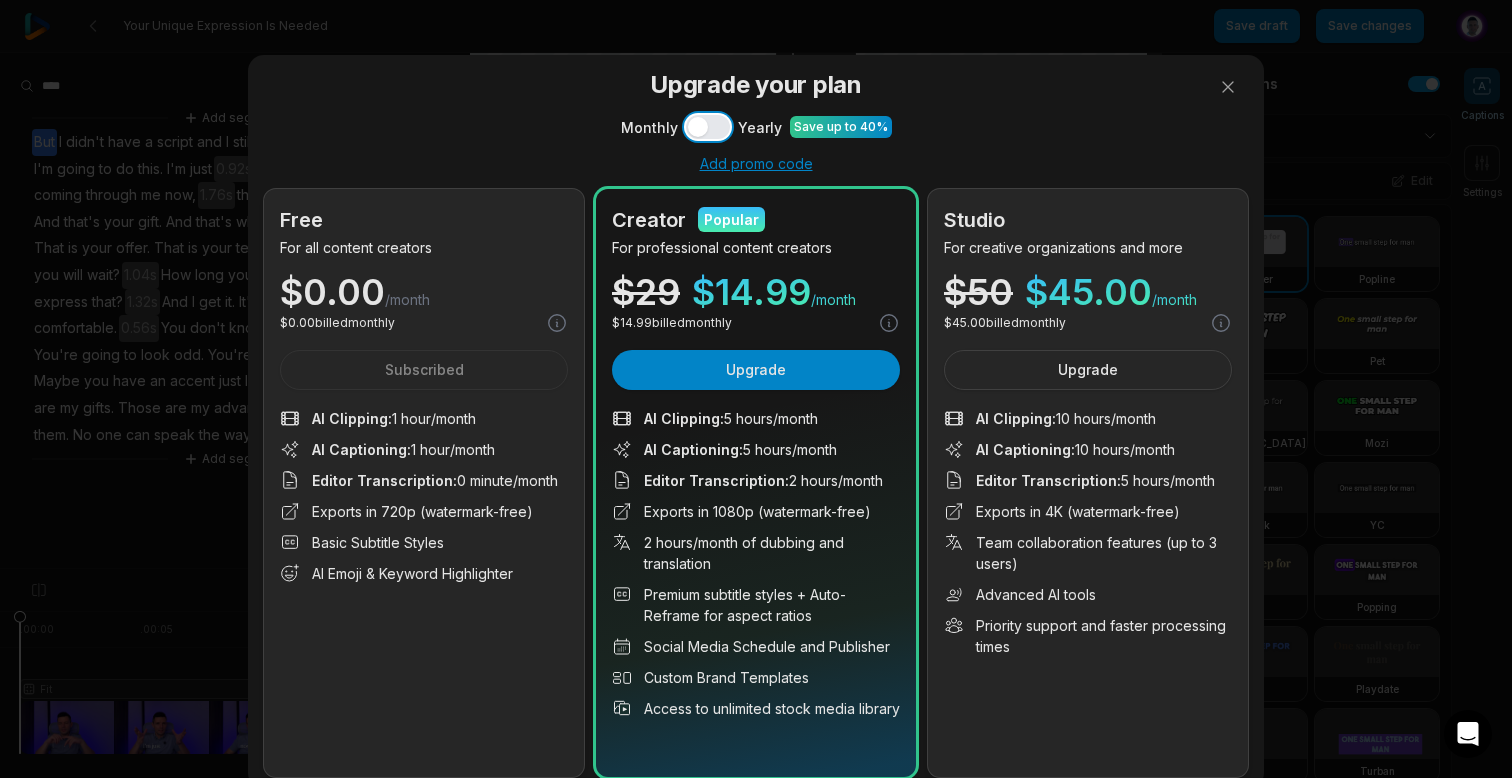 click on "Use setting" at bounding box center (708, 127) 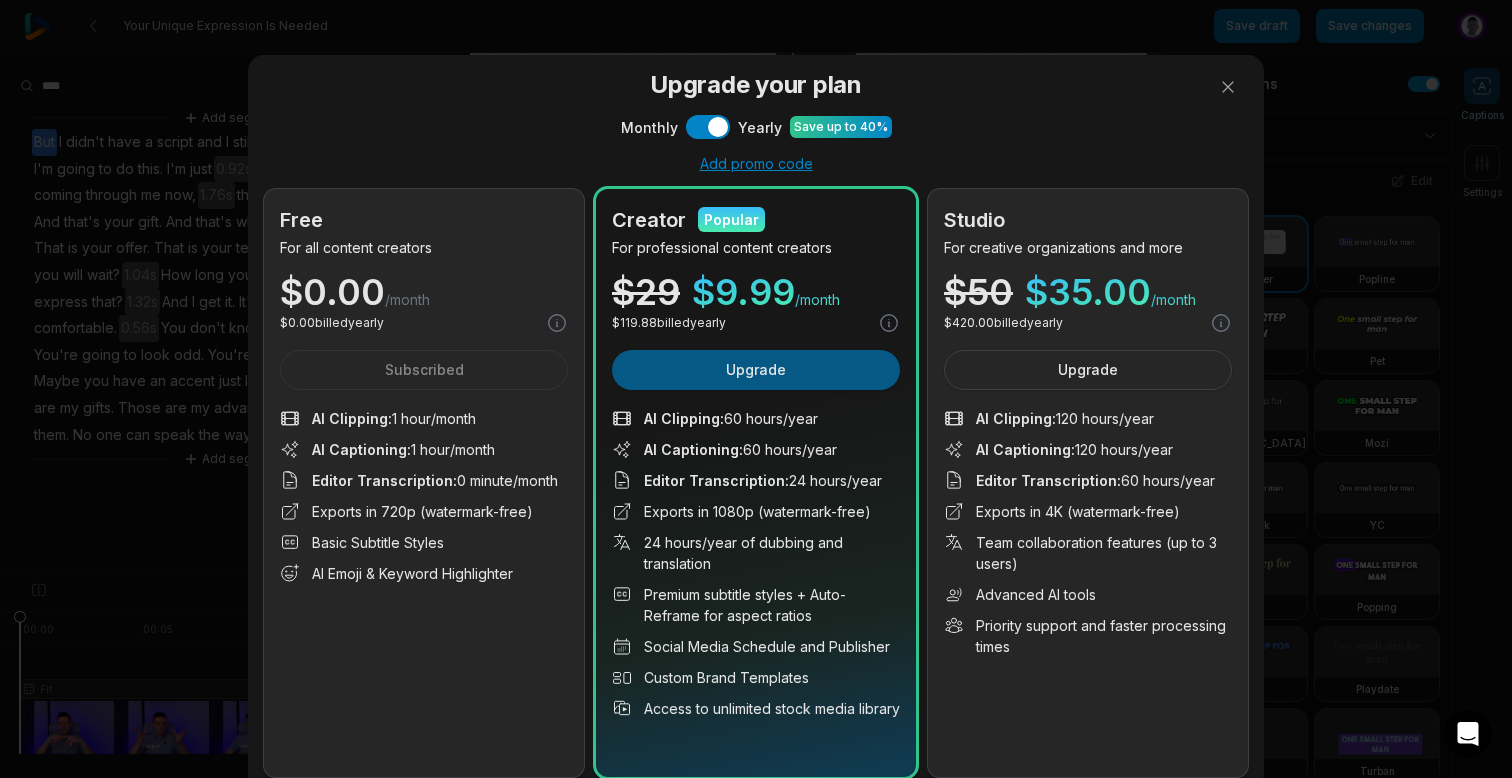 click on "Upgrade" at bounding box center [756, 370] 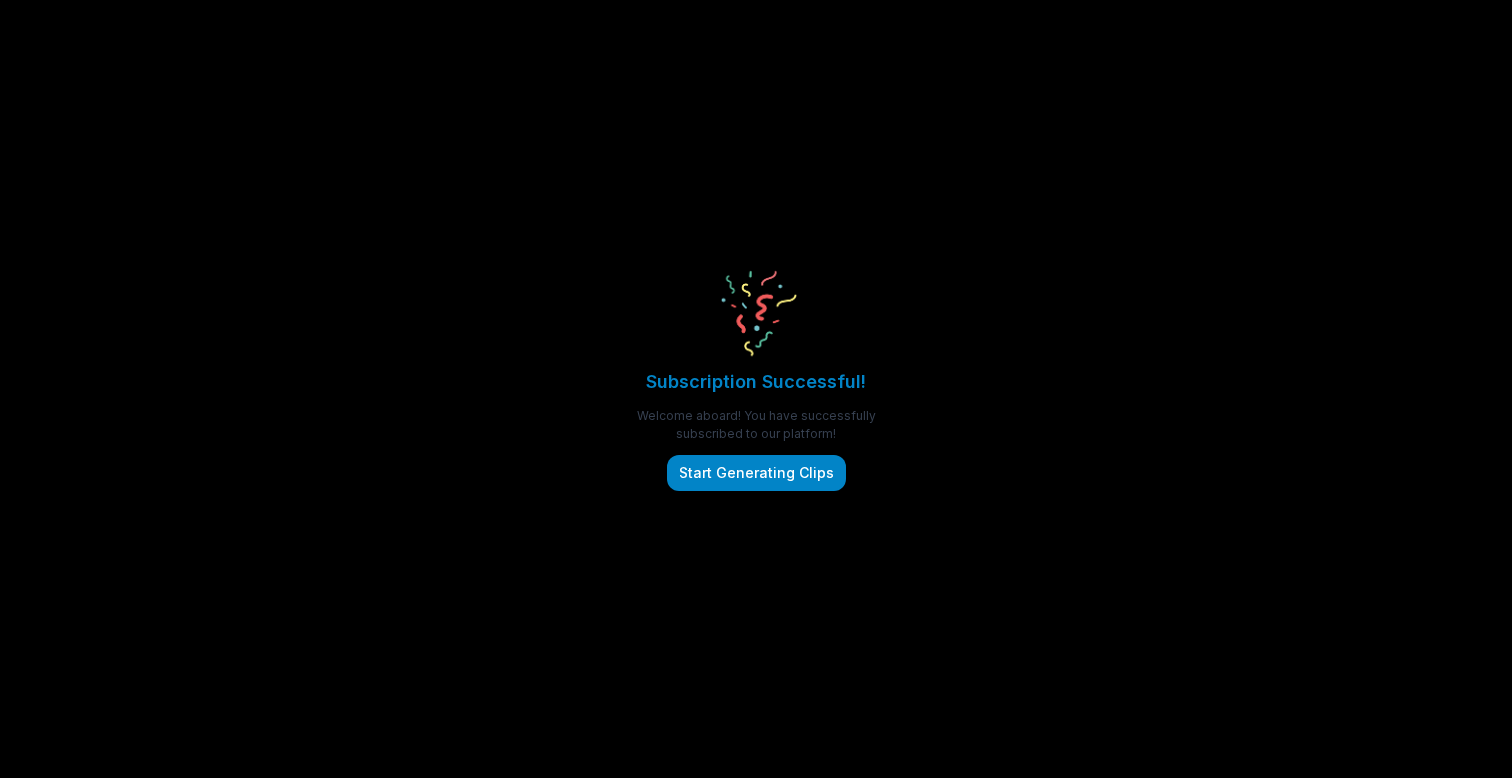scroll, scrollTop: 0, scrollLeft: 0, axis: both 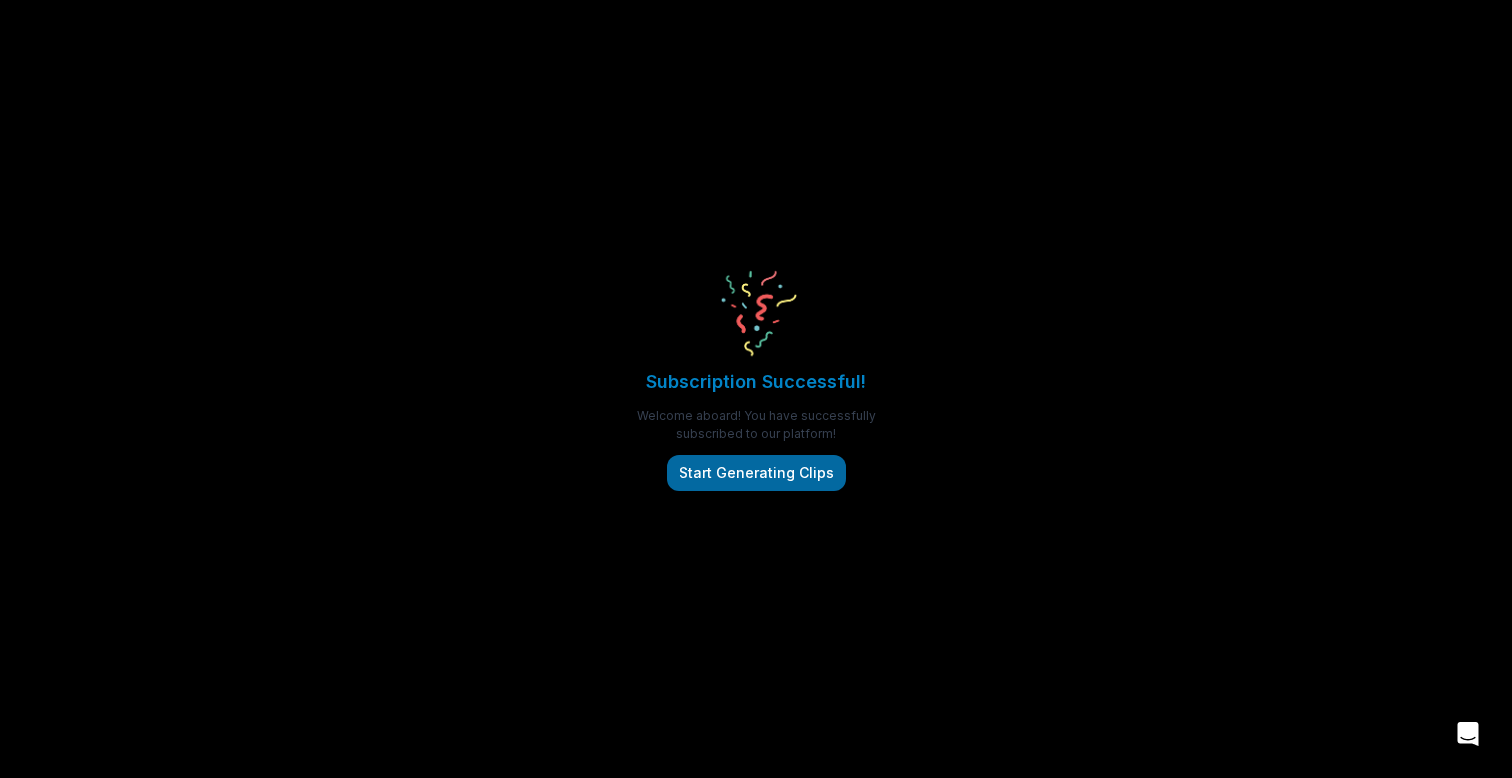 click on "Start Generating Clips" at bounding box center (756, 473) 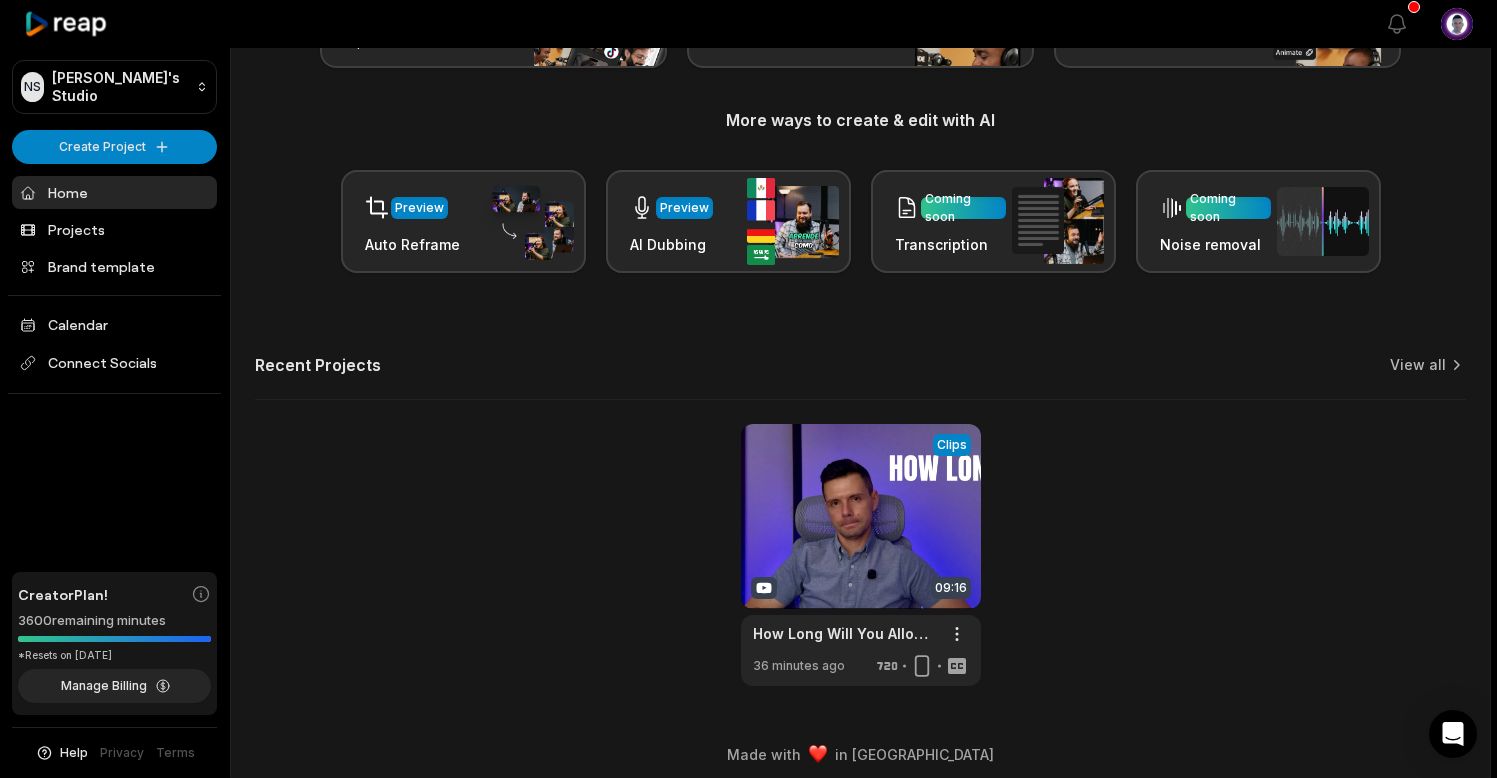 scroll, scrollTop: 220, scrollLeft: 0, axis: vertical 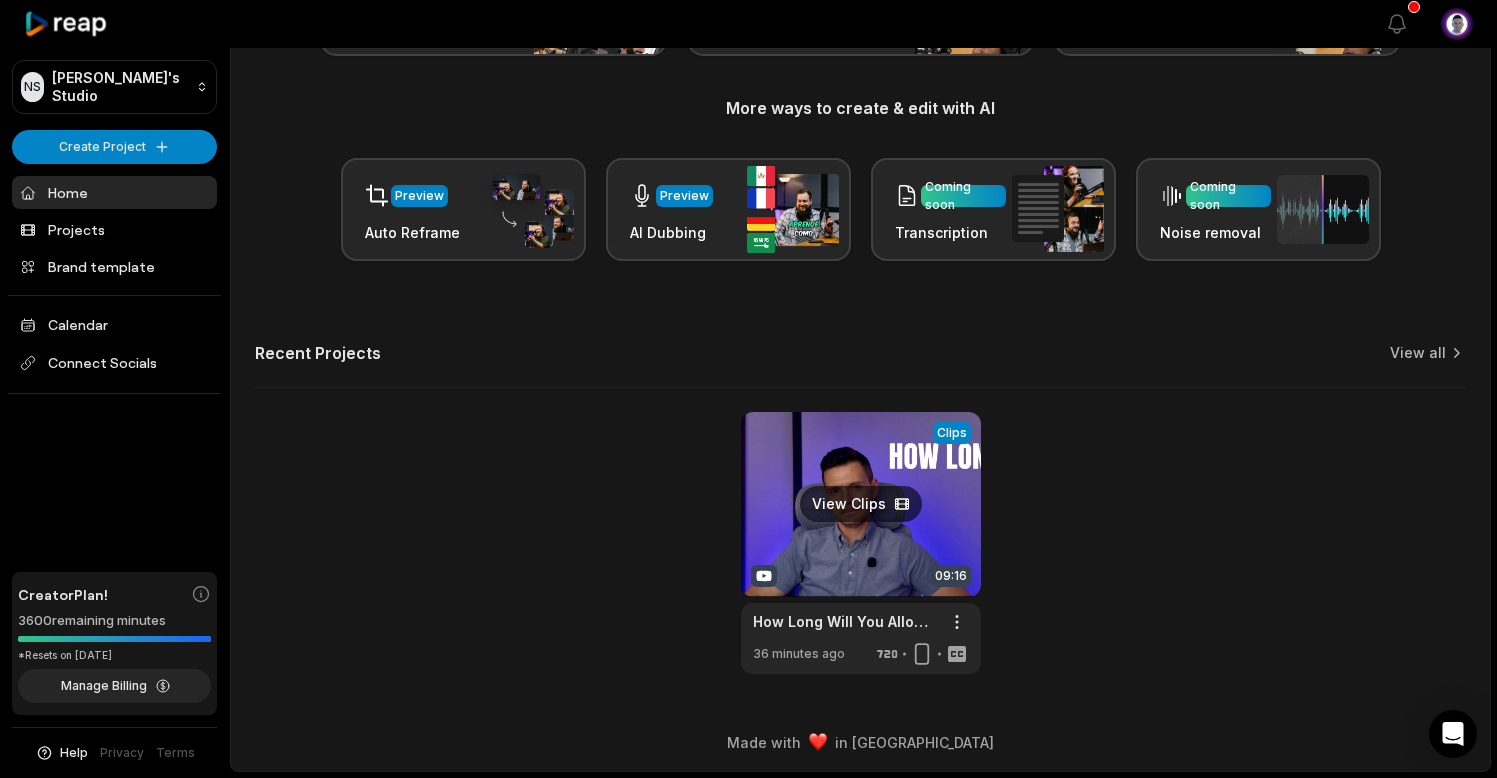 click at bounding box center (861, 543) 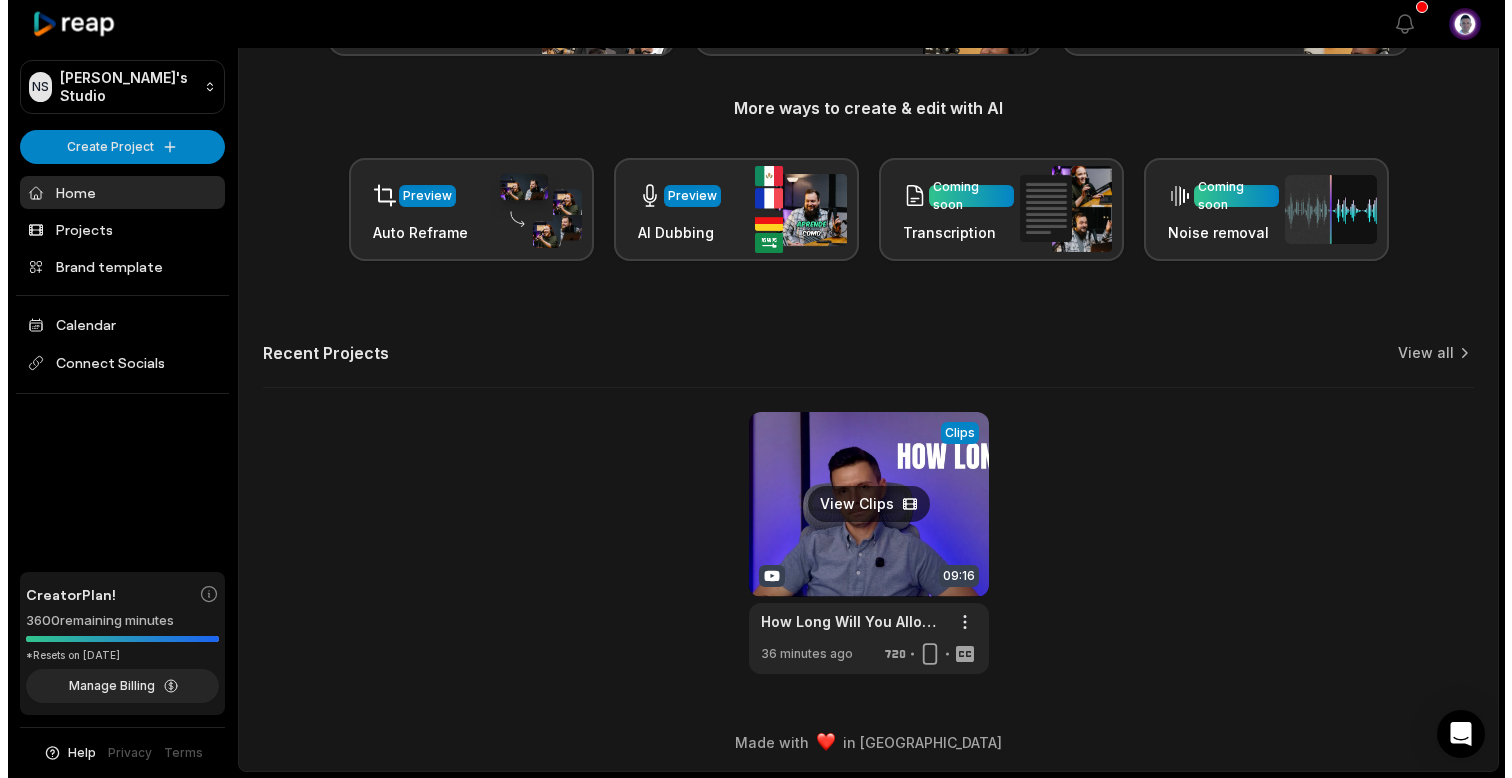 scroll, scrollTop: 0, scrollLeft: 0, axis: both 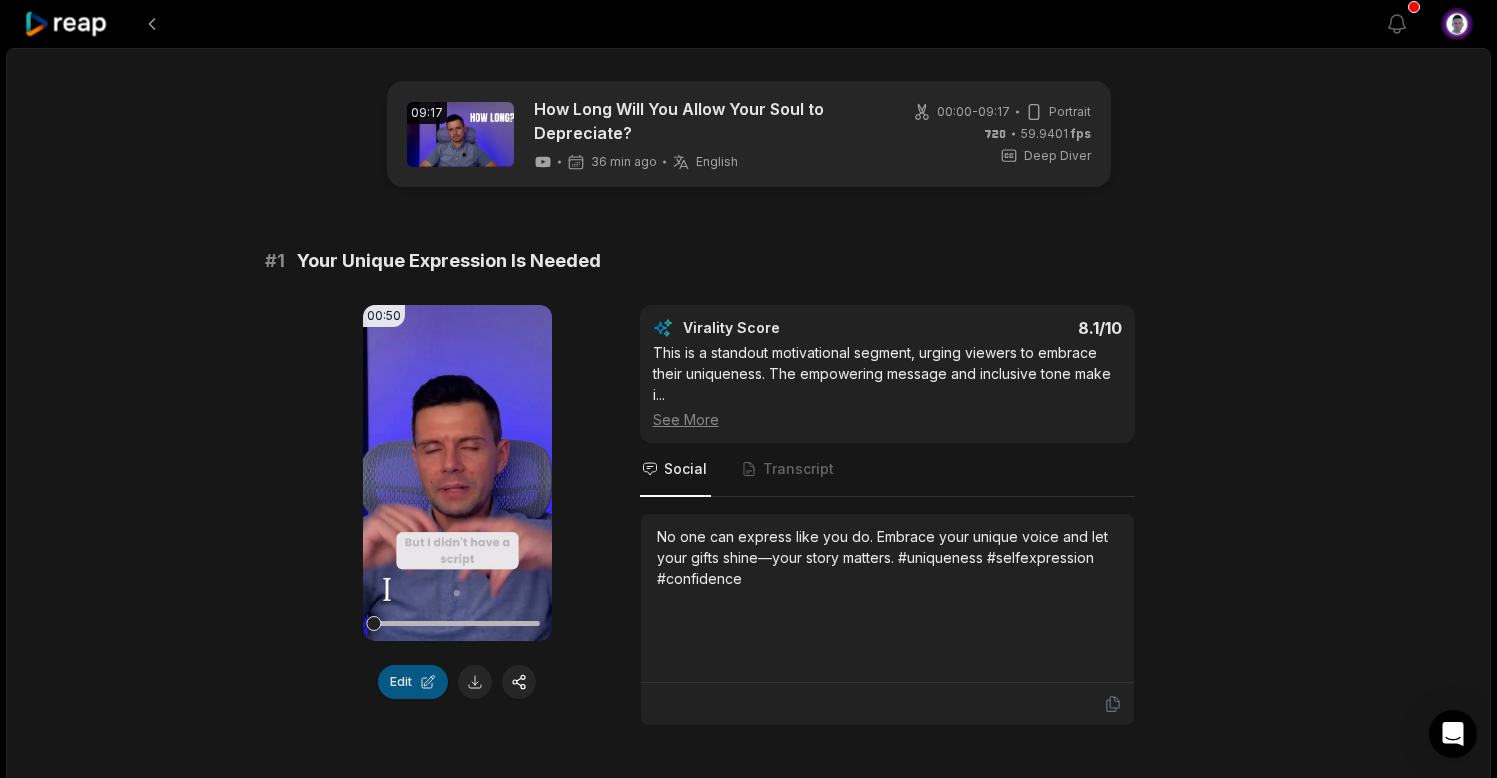 click on "Edit" at bounding box center [413, 682] 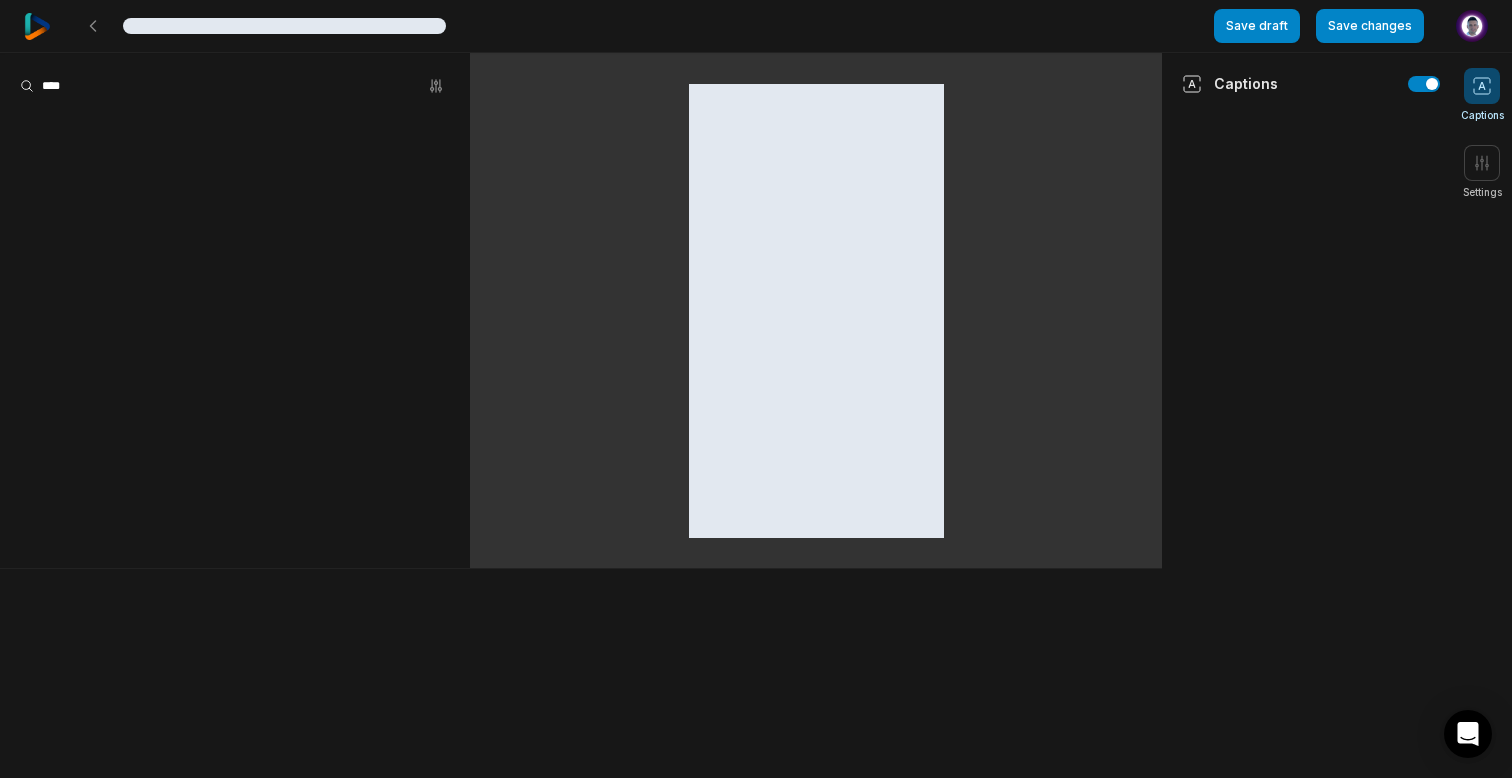click at bounding box center (581, 673) 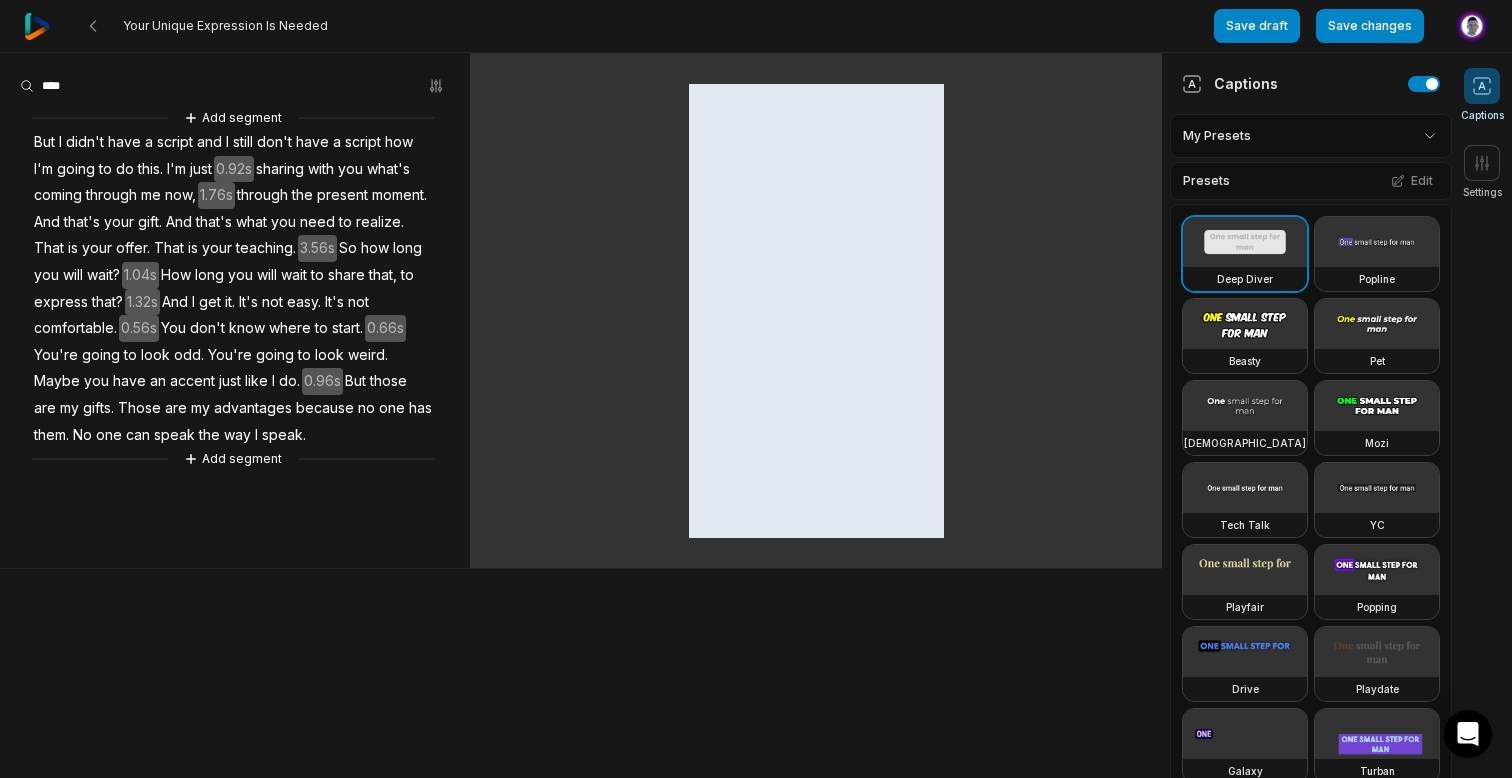 scroll, scrollTop: 0, scrollLeft: 0, axis: both 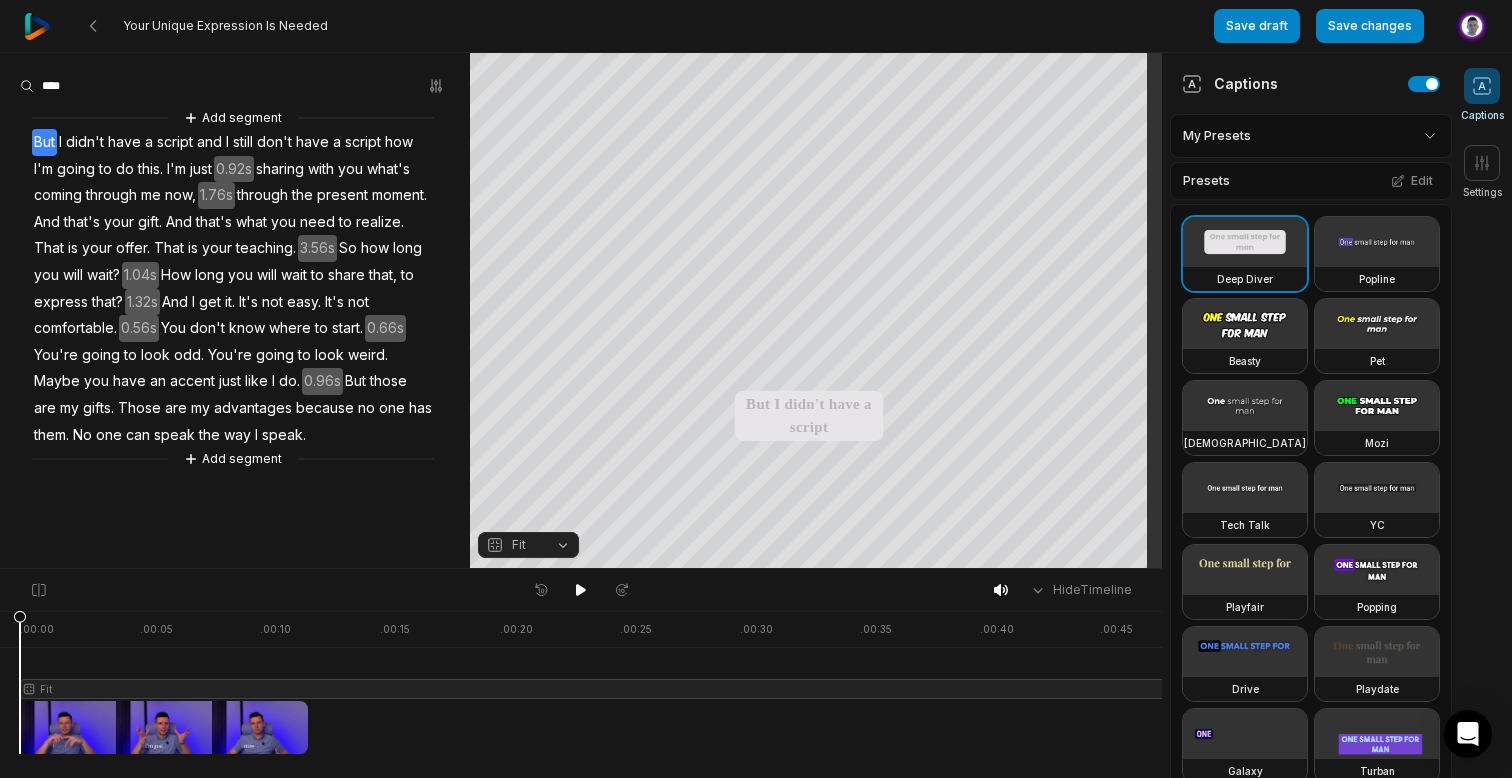click on "Fit" at bounding box center (528, 545) 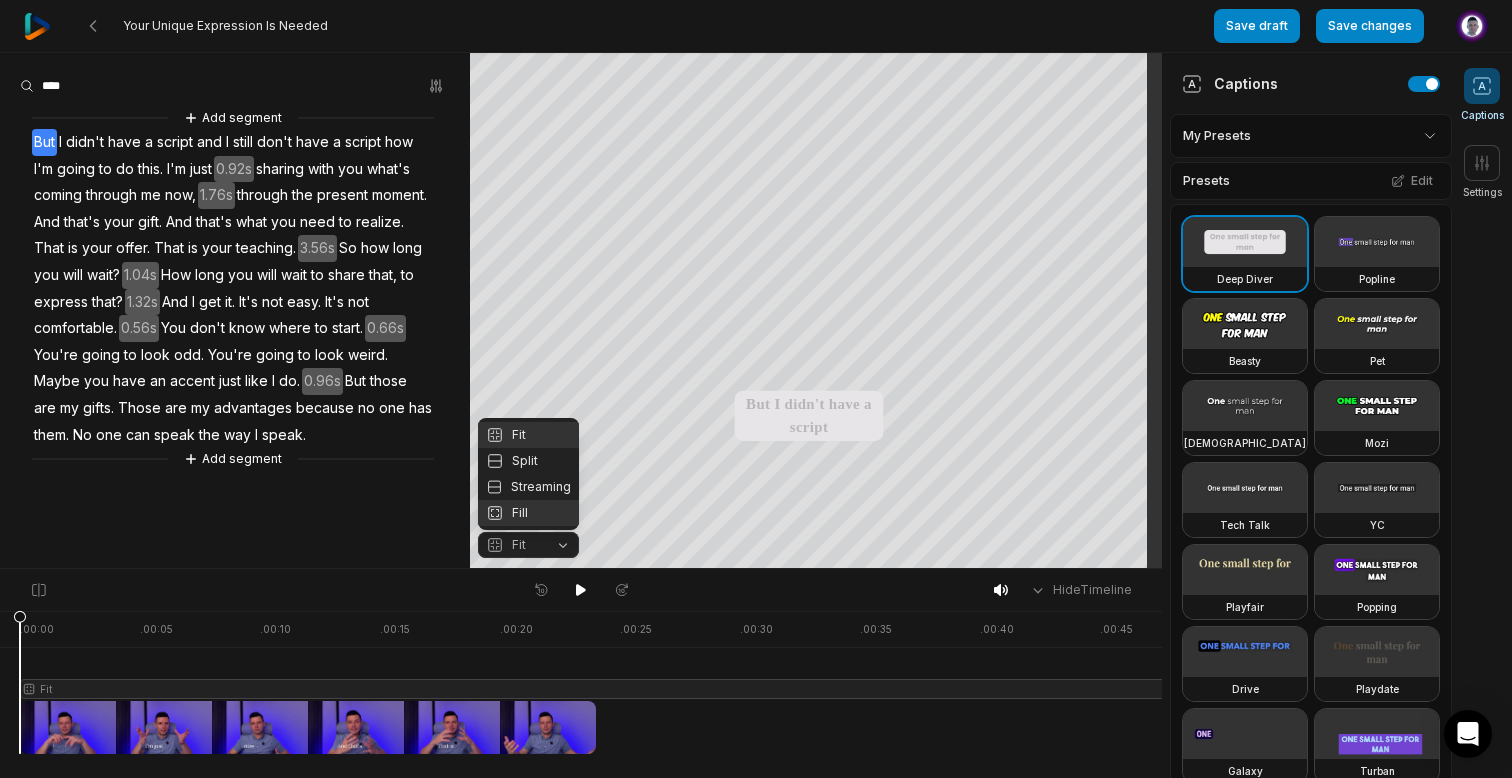 click on "Fill" at bounding box center (528, 513) 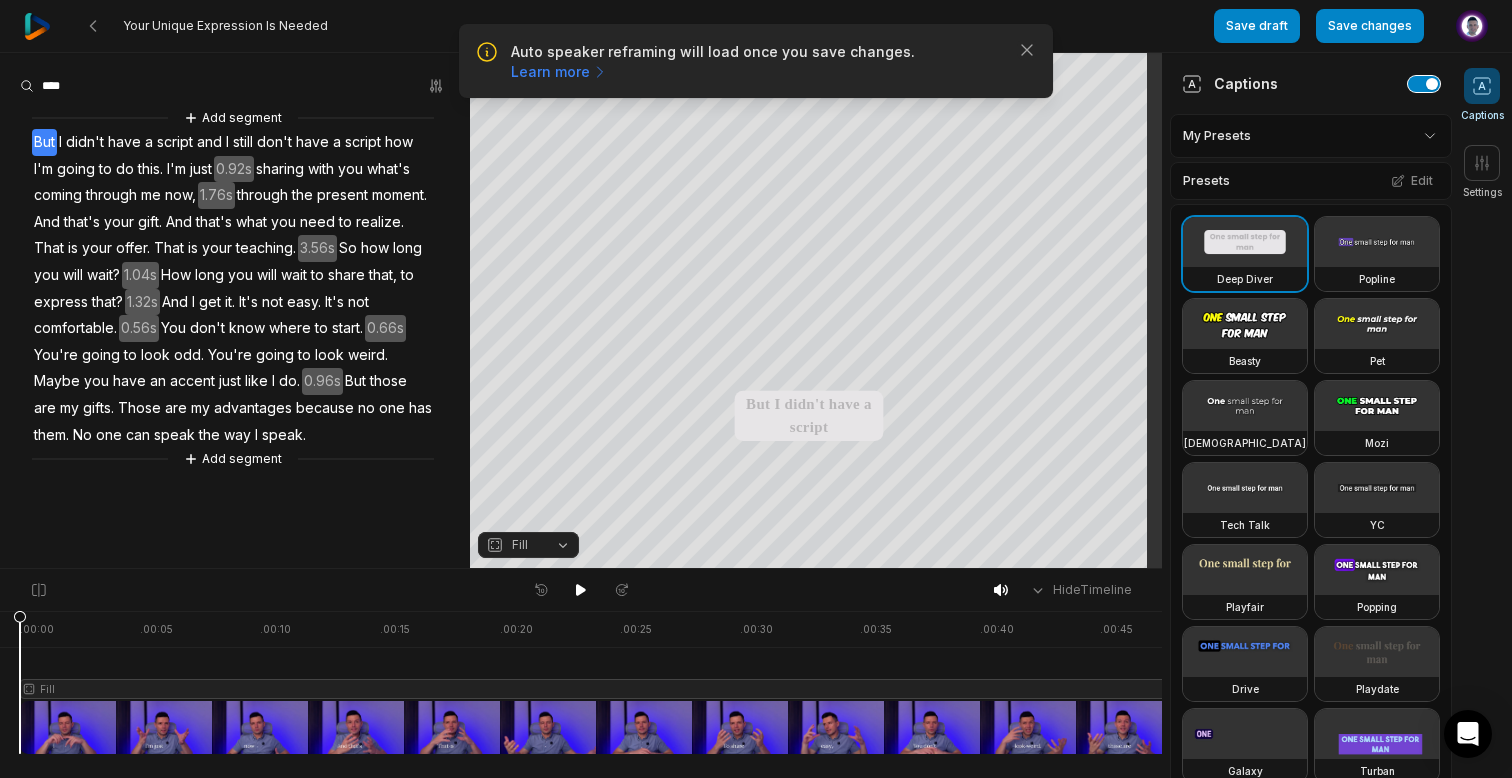 click at bounding box center [1424, 84] 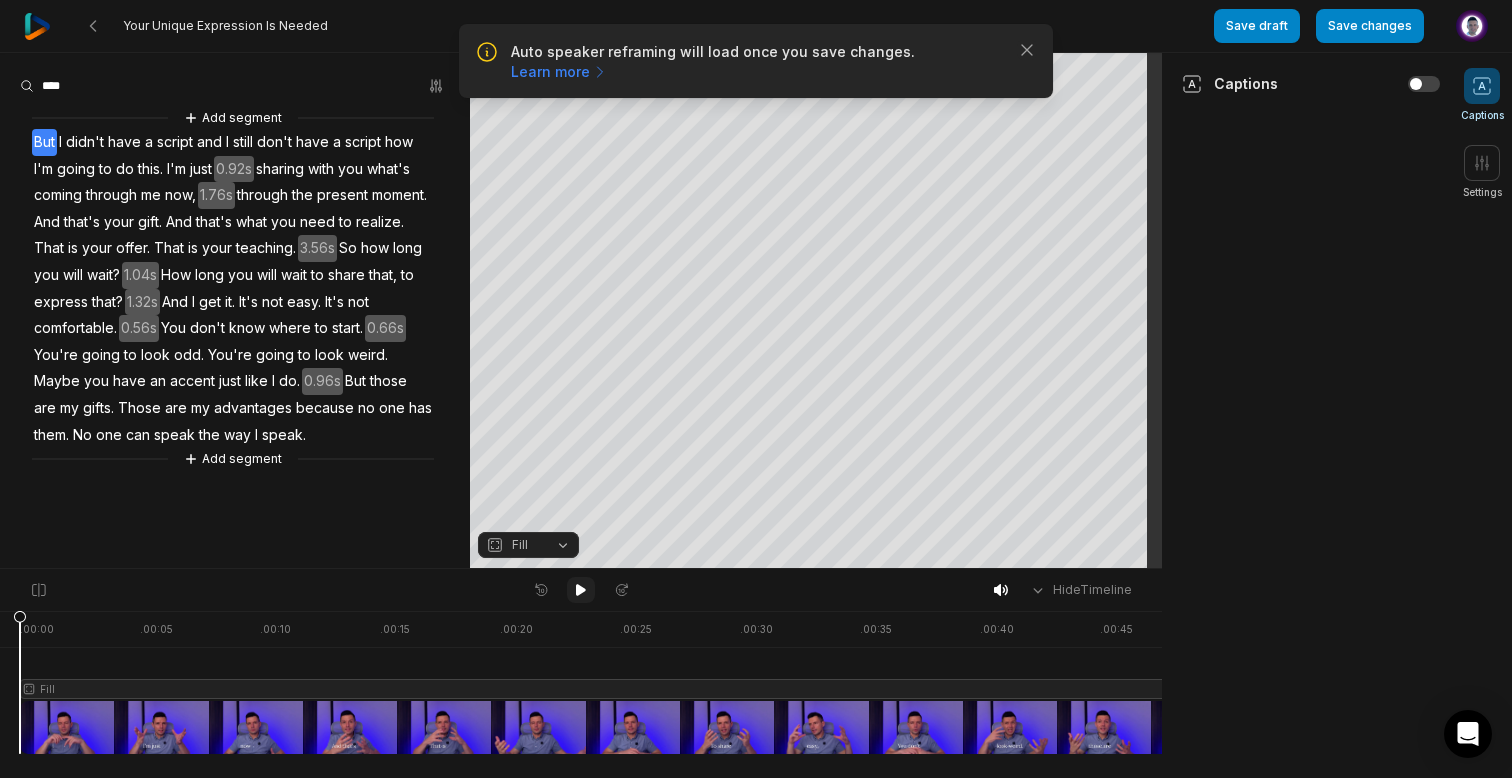 click 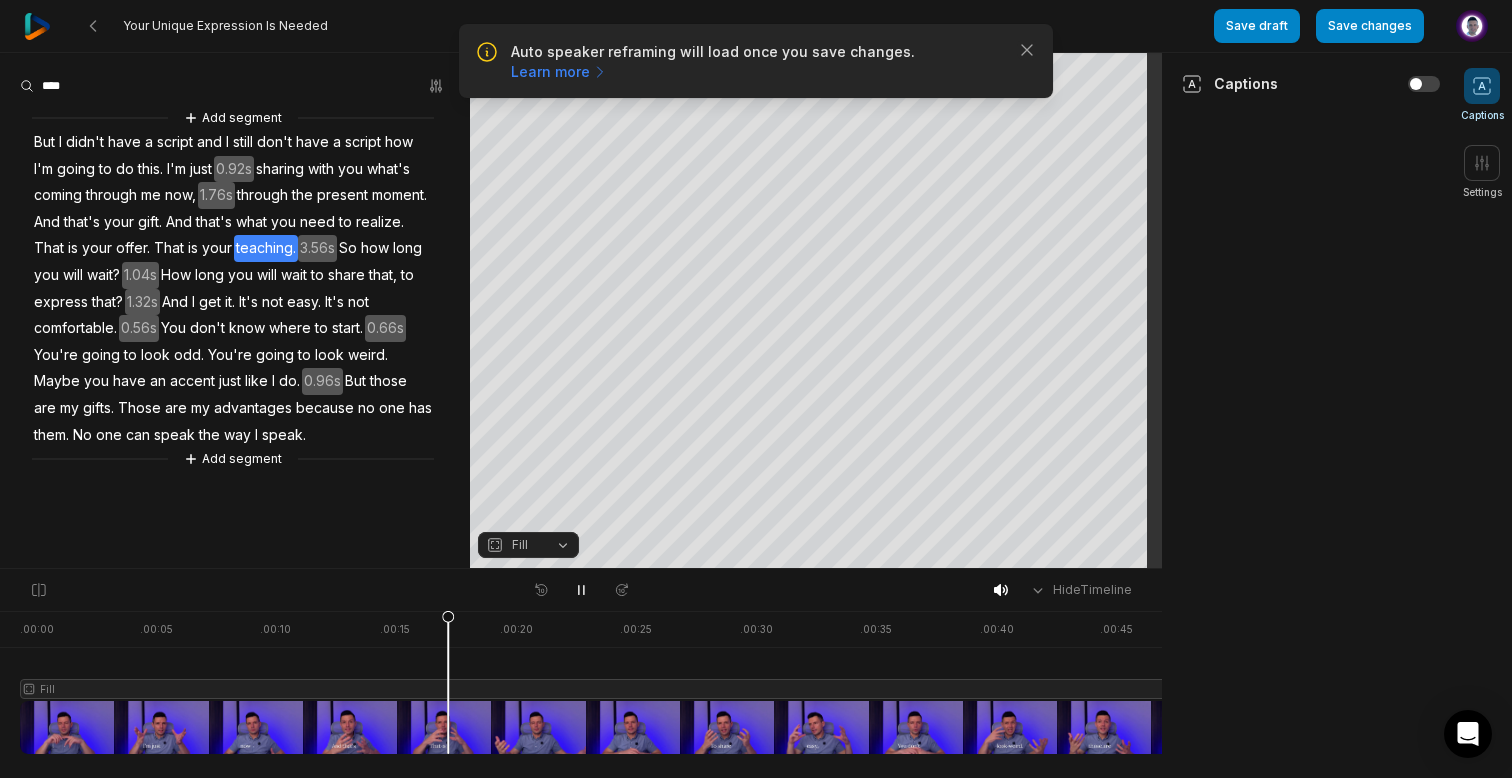 click on "Fill" at bounding box center [528, 545] 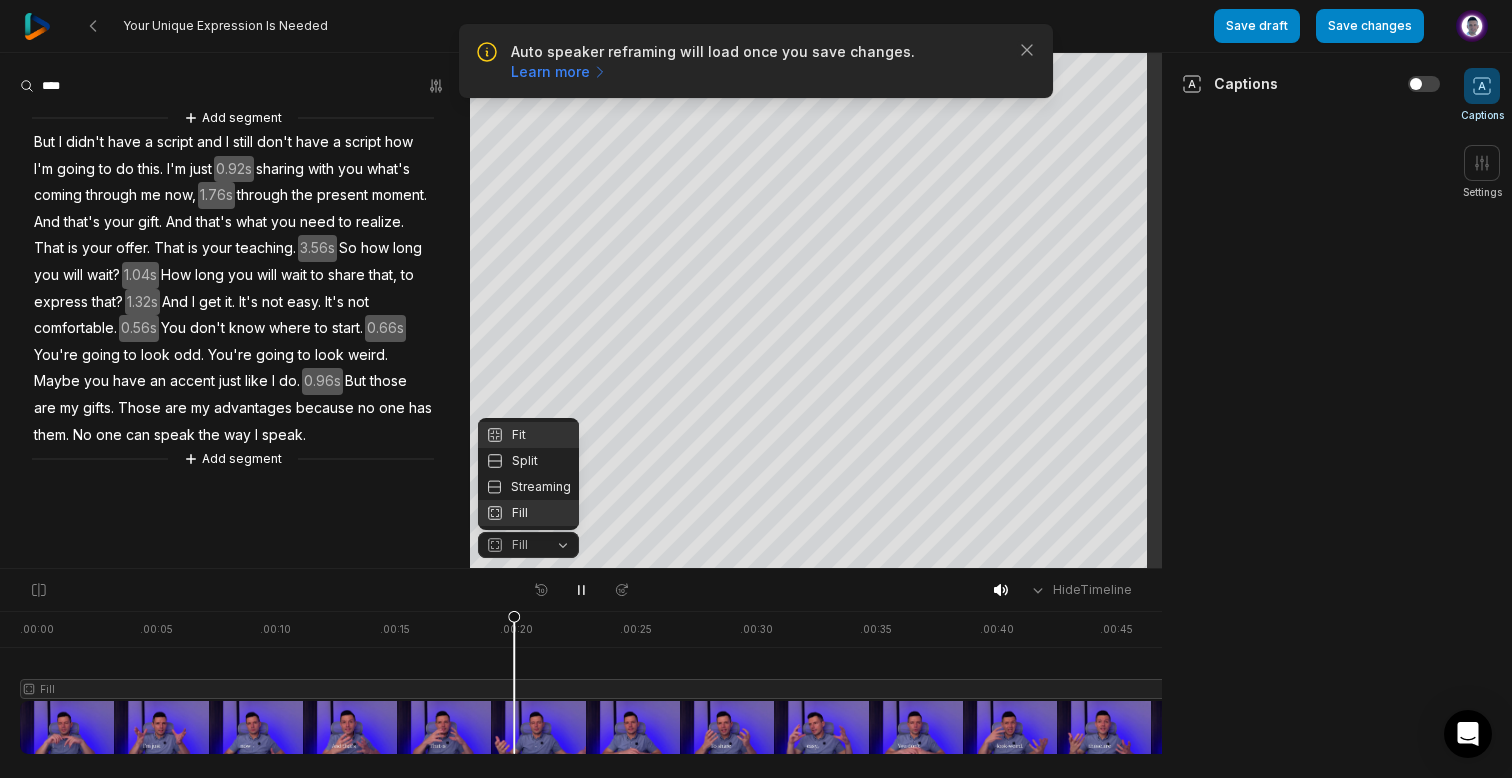 click on "Fit" at bounding box center (528, 435) 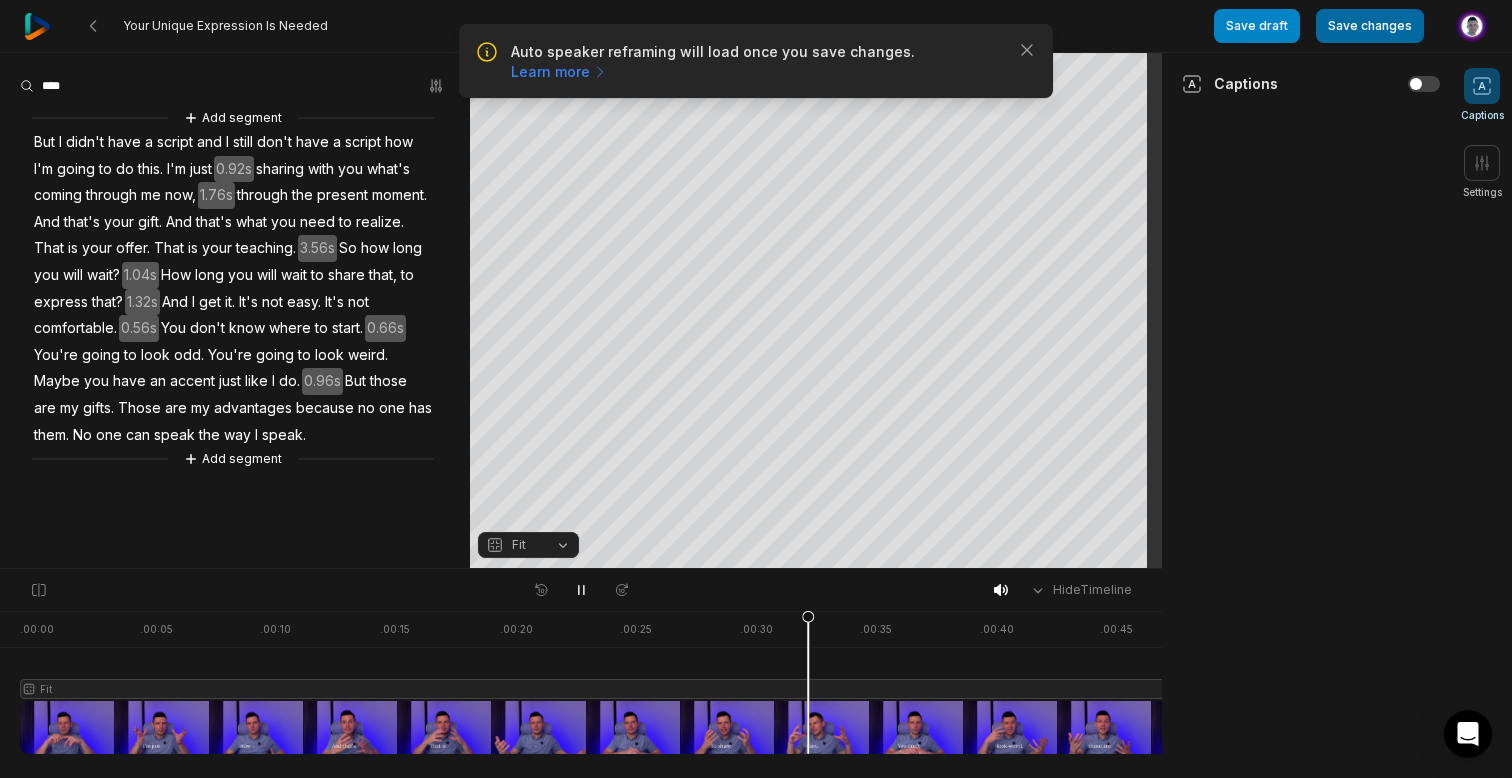 click on "Save changes" at bounding box center (1370, 26) 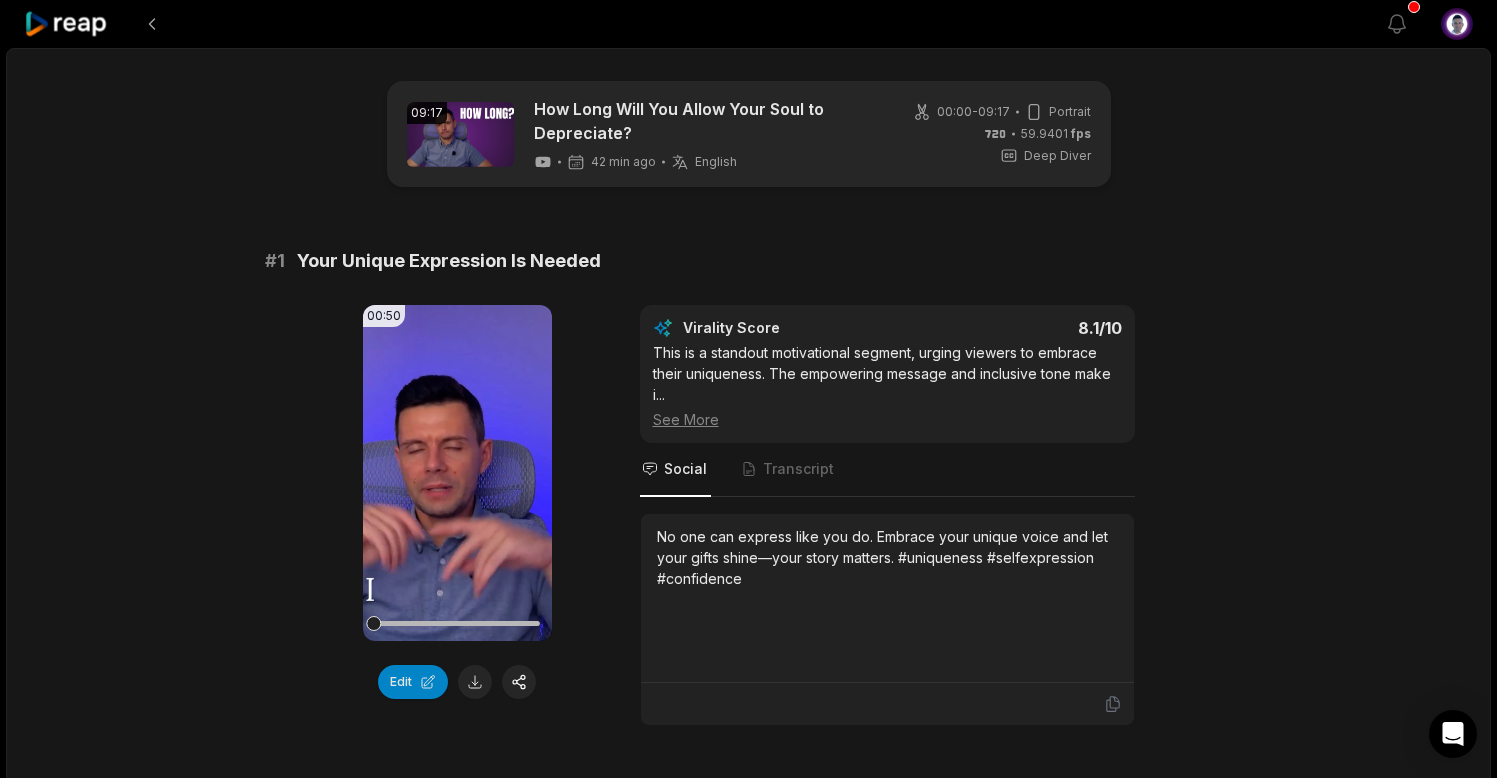 scroll, scrollTop: 0, scrollLeft: 0, axis: both 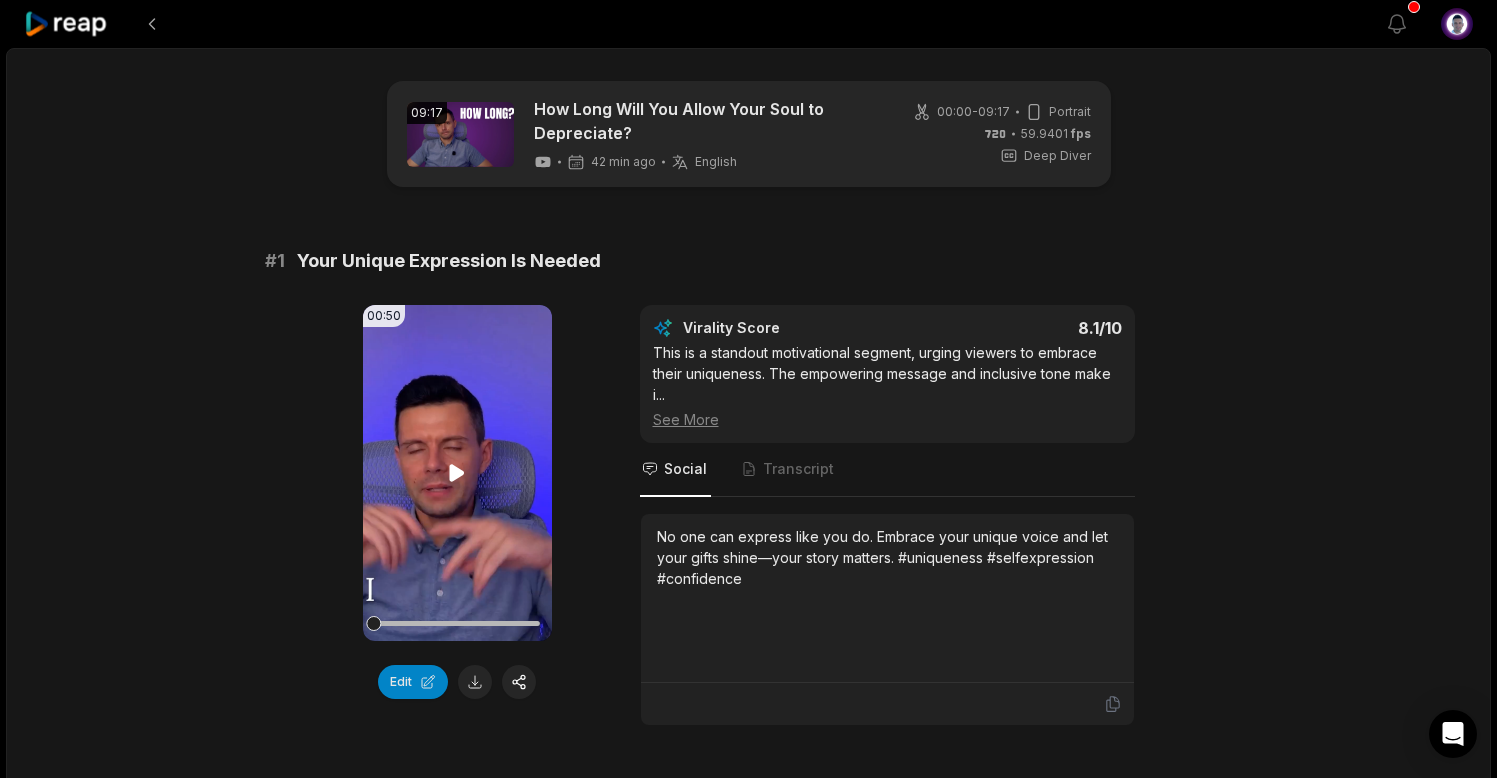 click 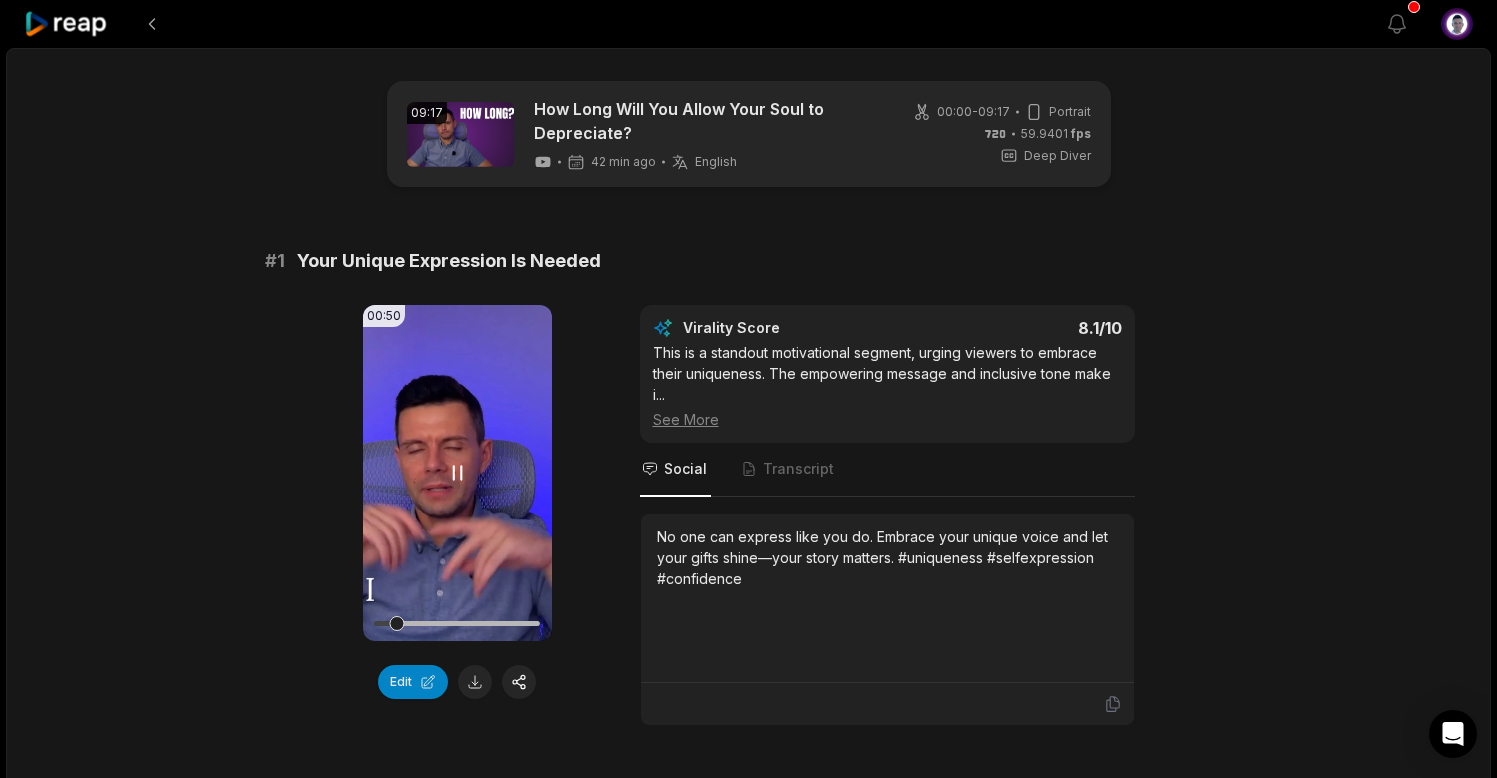 click 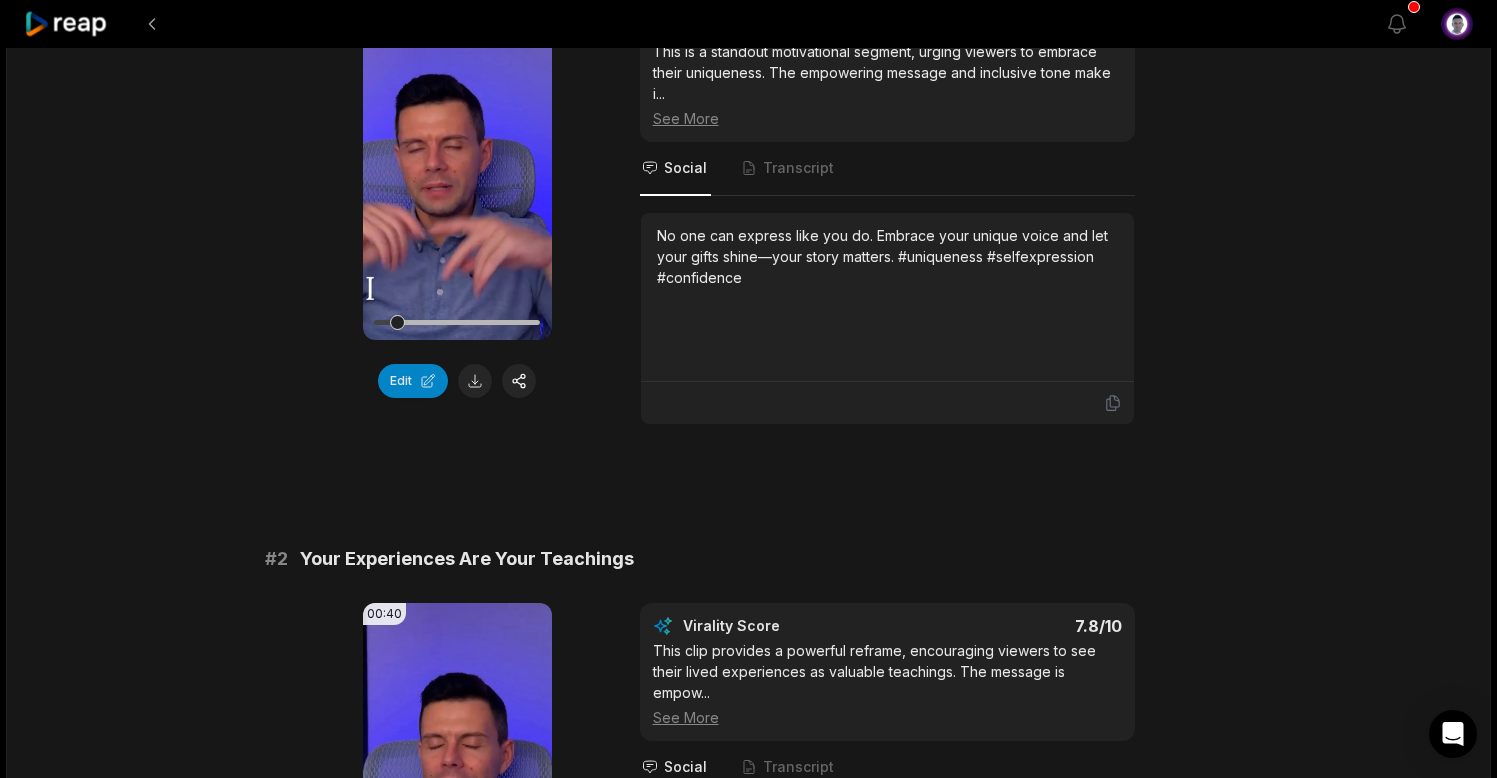scroll, scrollTop: 0, scrollLeft: 0, axis: both 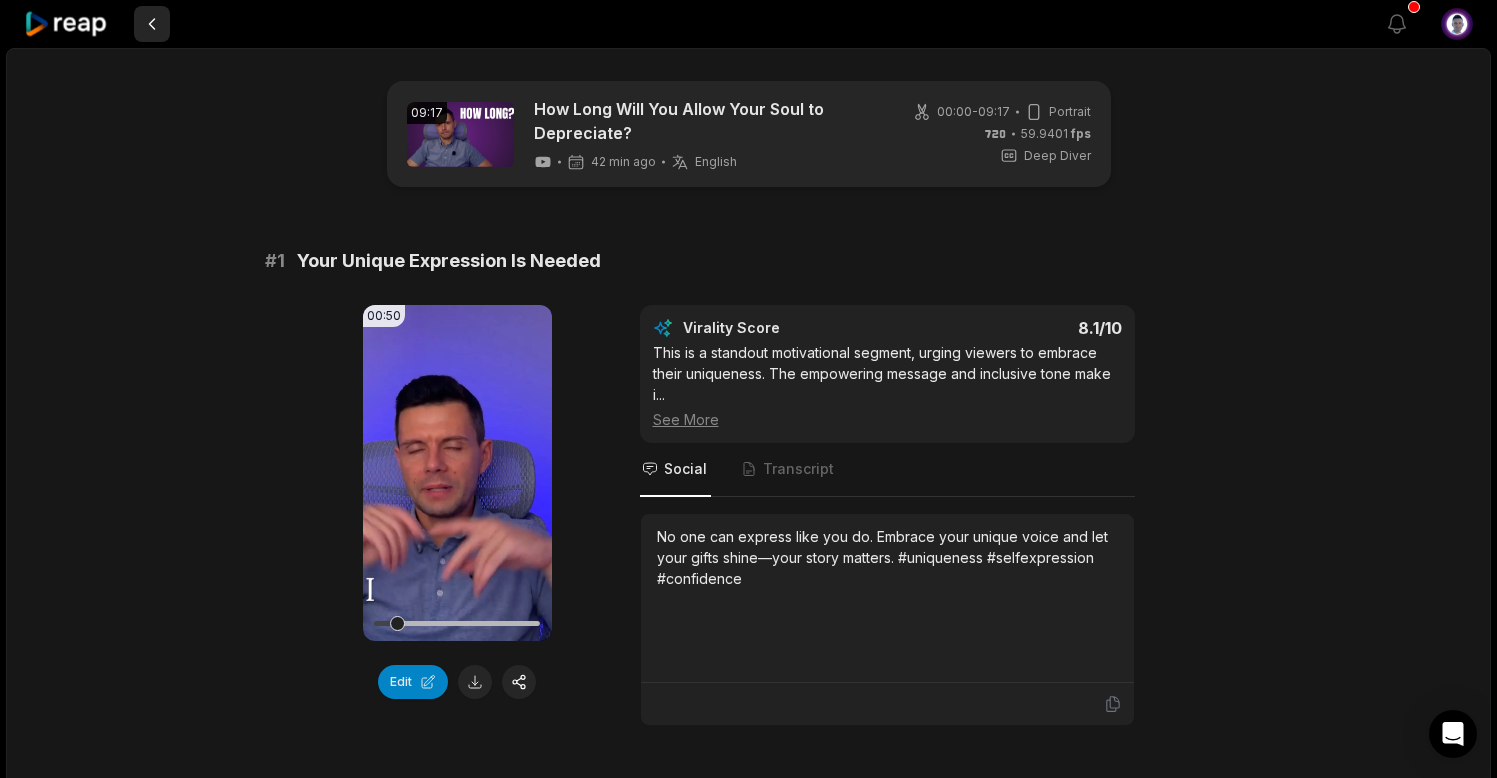 click at bounding box center (152, 24) 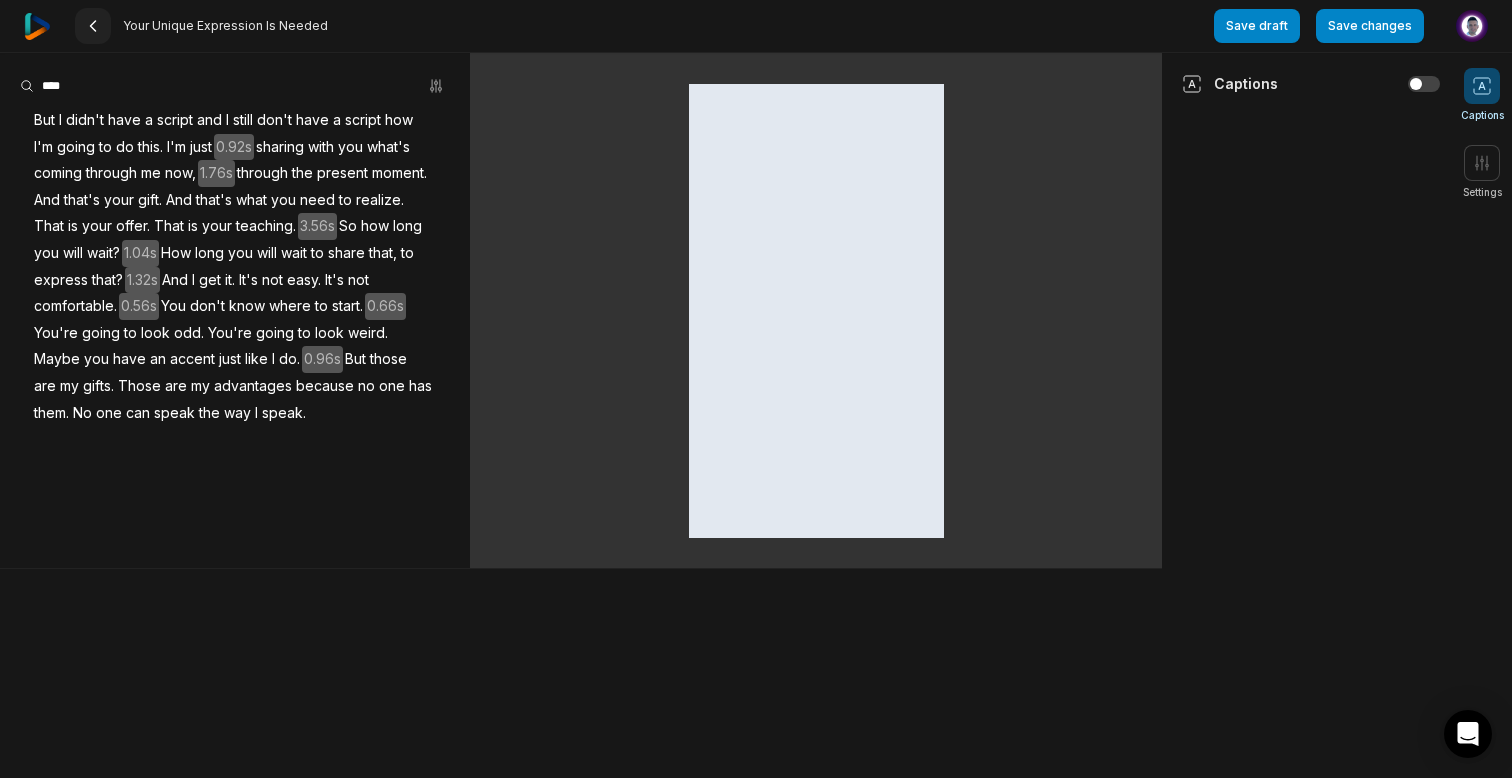 click 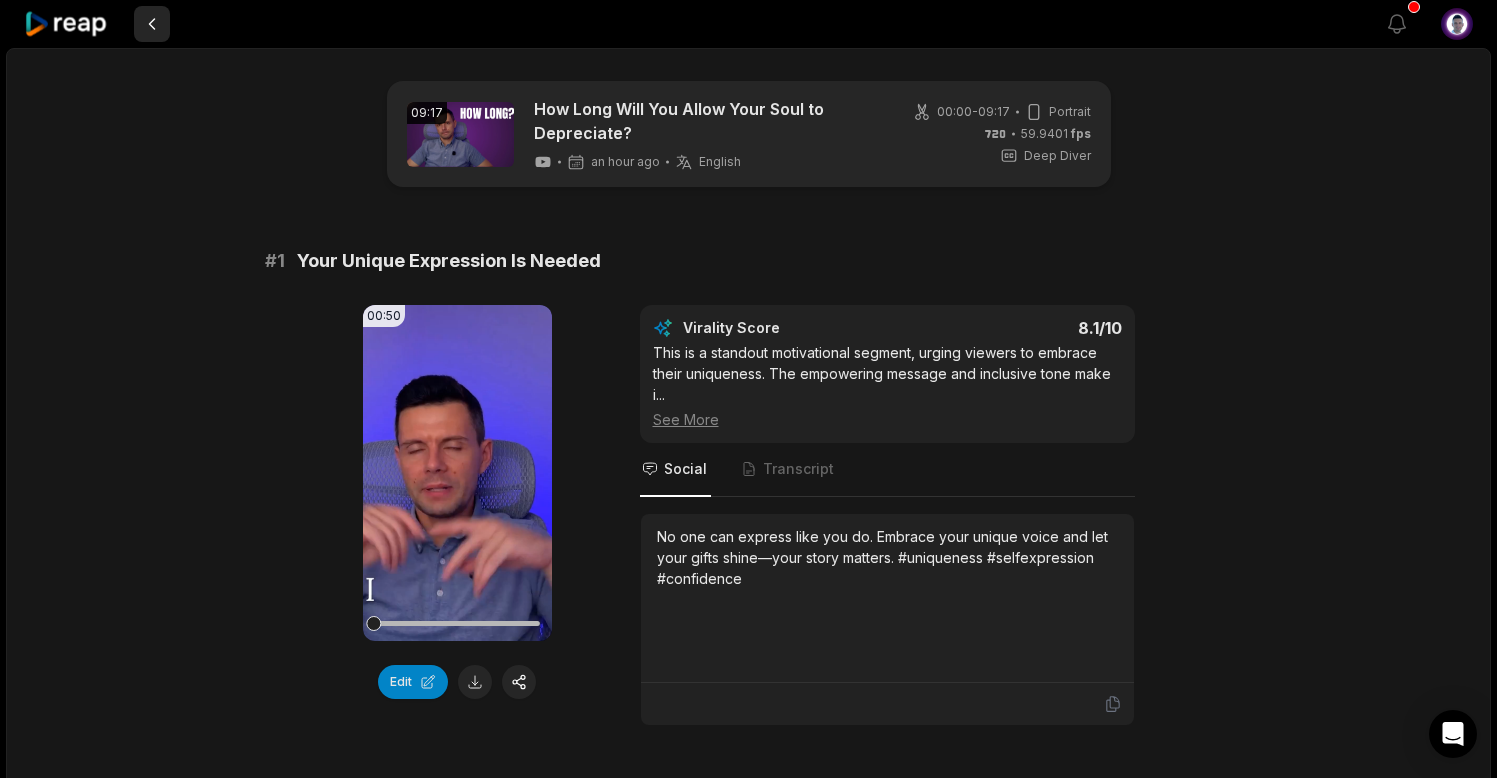 click at bounding box center (152, 24) 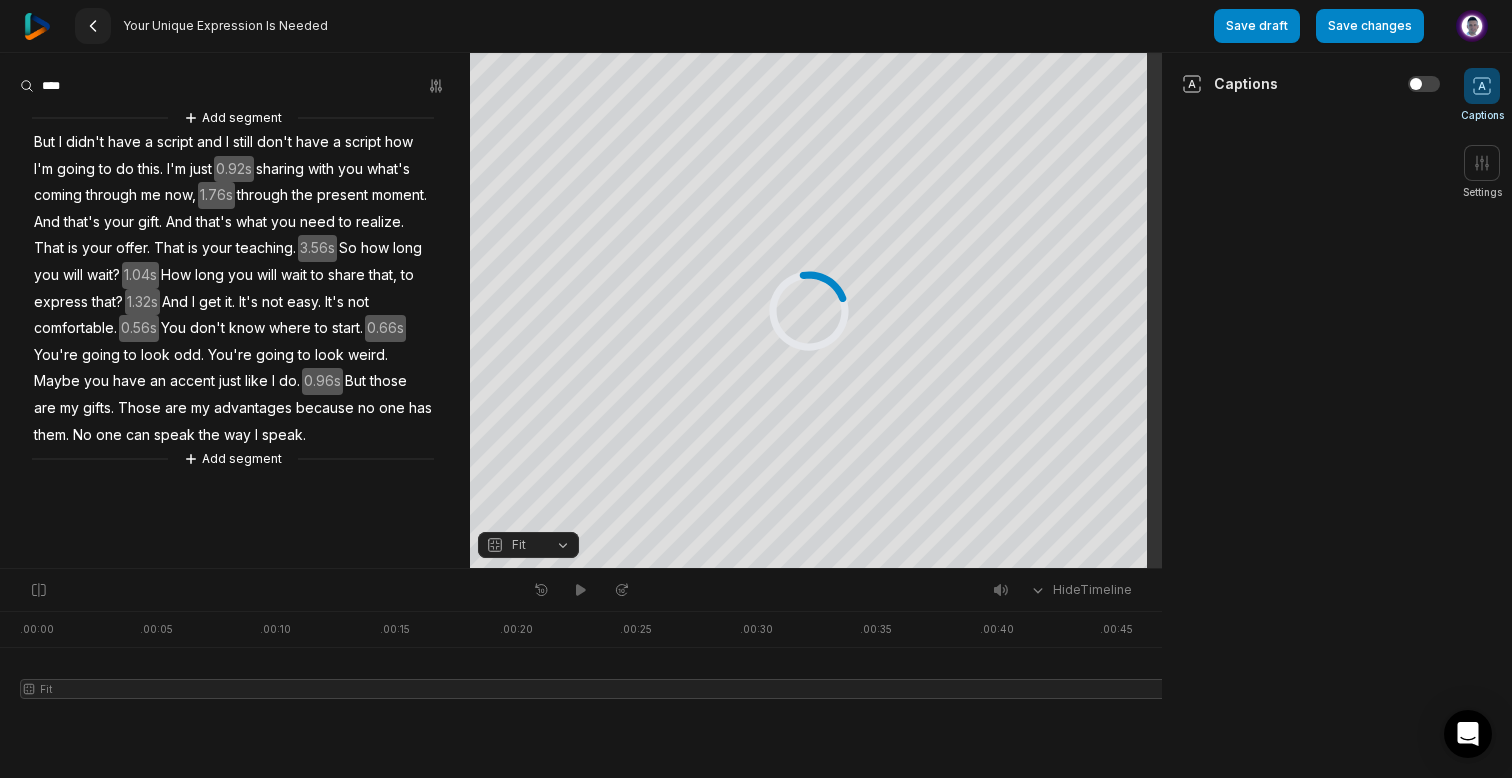 click 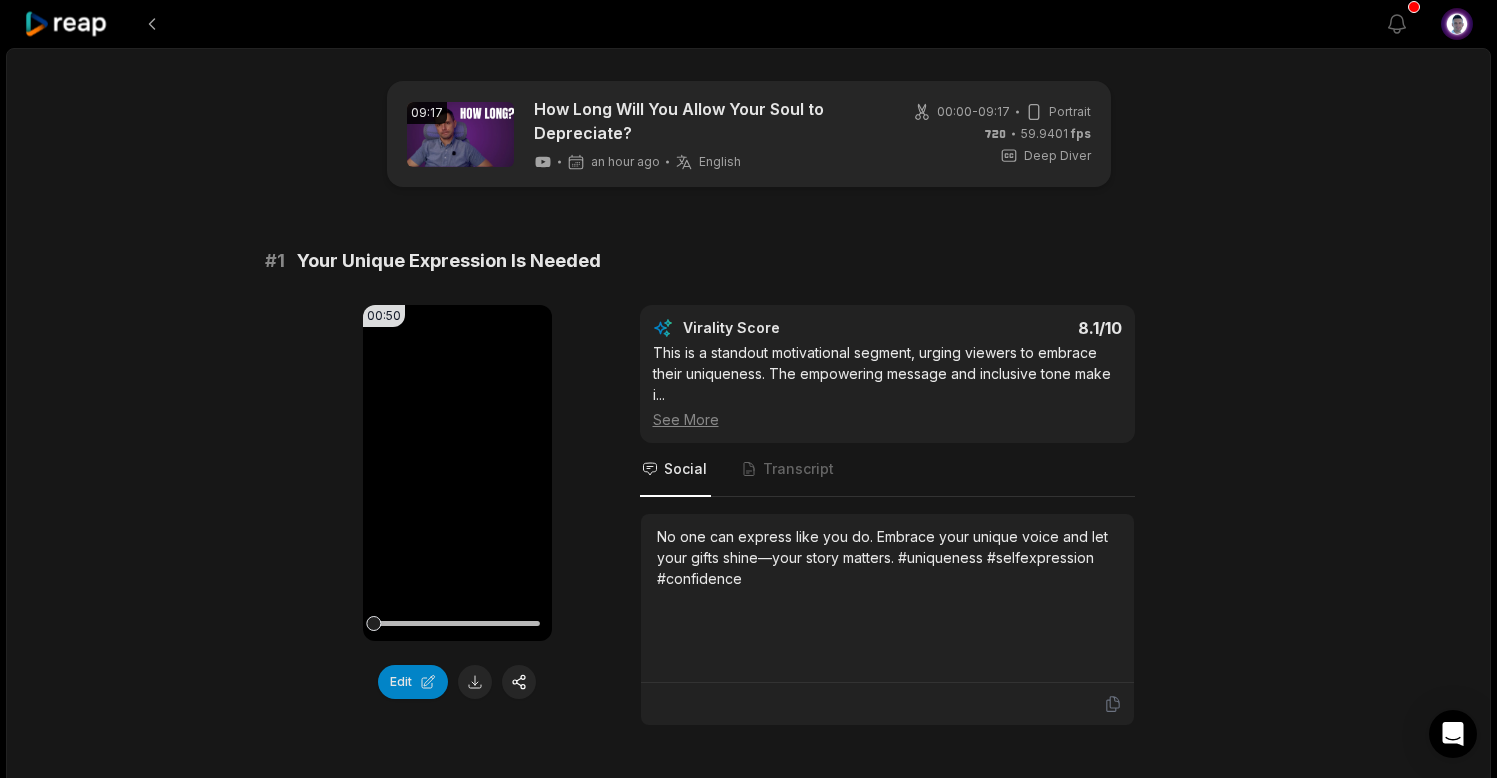 click 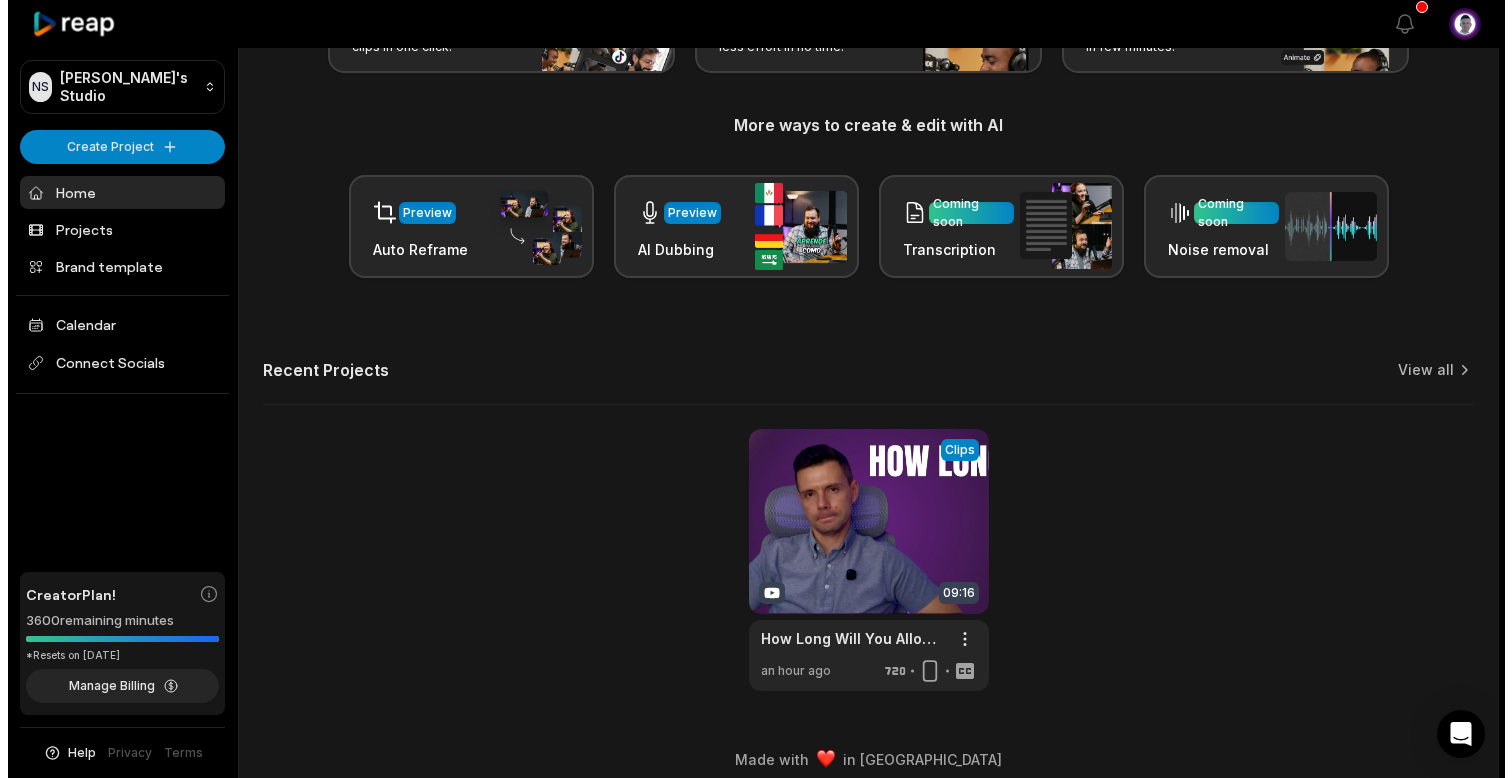 scroll, scrollTop: 220, scrollLeft: 0, axis: vertical 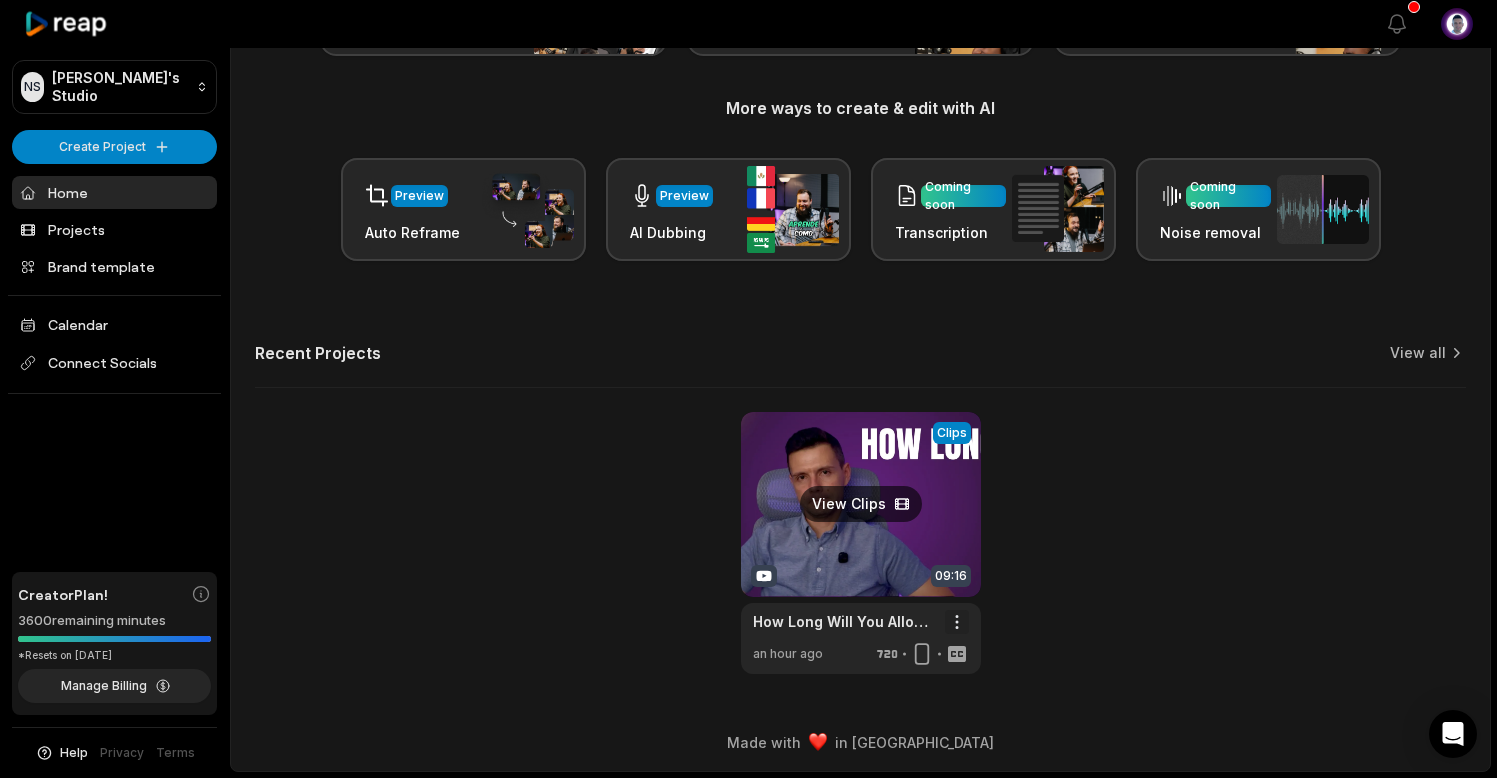 click on "NS Norbert's Studio Create Project Home Projects Brand template Calendar Connect Socials Creator  Plan! 3600  remaining minutes *Resets on July 1, 2026 Manage Billing Help Privacy Terms Open sidebar View notifications Open user menu   Let's Get Started! Generate Clips From long videos generate social ready clips in one click. Add Captions Add captions to your clips, reels, stories with less effort in no time. Edit Videos Coming soon Forget hours of editing, let AI do the work for you in few minutes. More ways to create & edit with AI Preview Auto Reframe Preview AI Dubbing Coming soon Transcription Coming soon Noise removal Recent Projects View all View Clips Clips 09:16 How Long Will You Allow Your Soul to Depreciate? Open options an hour ago Made with   in San Francisco" at bounding box center (748, 169) 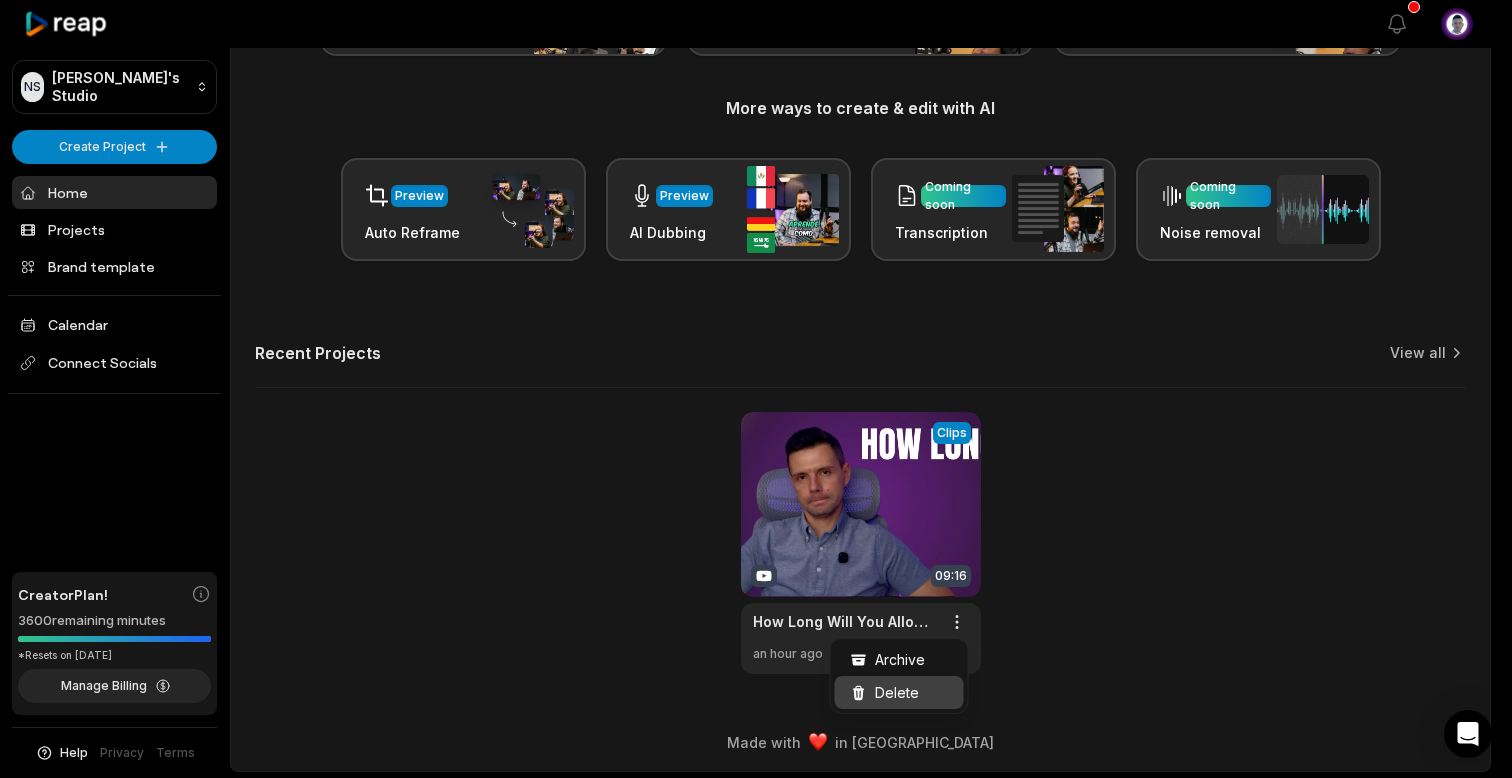 click on "Delete" at bounding box center [897, 692] 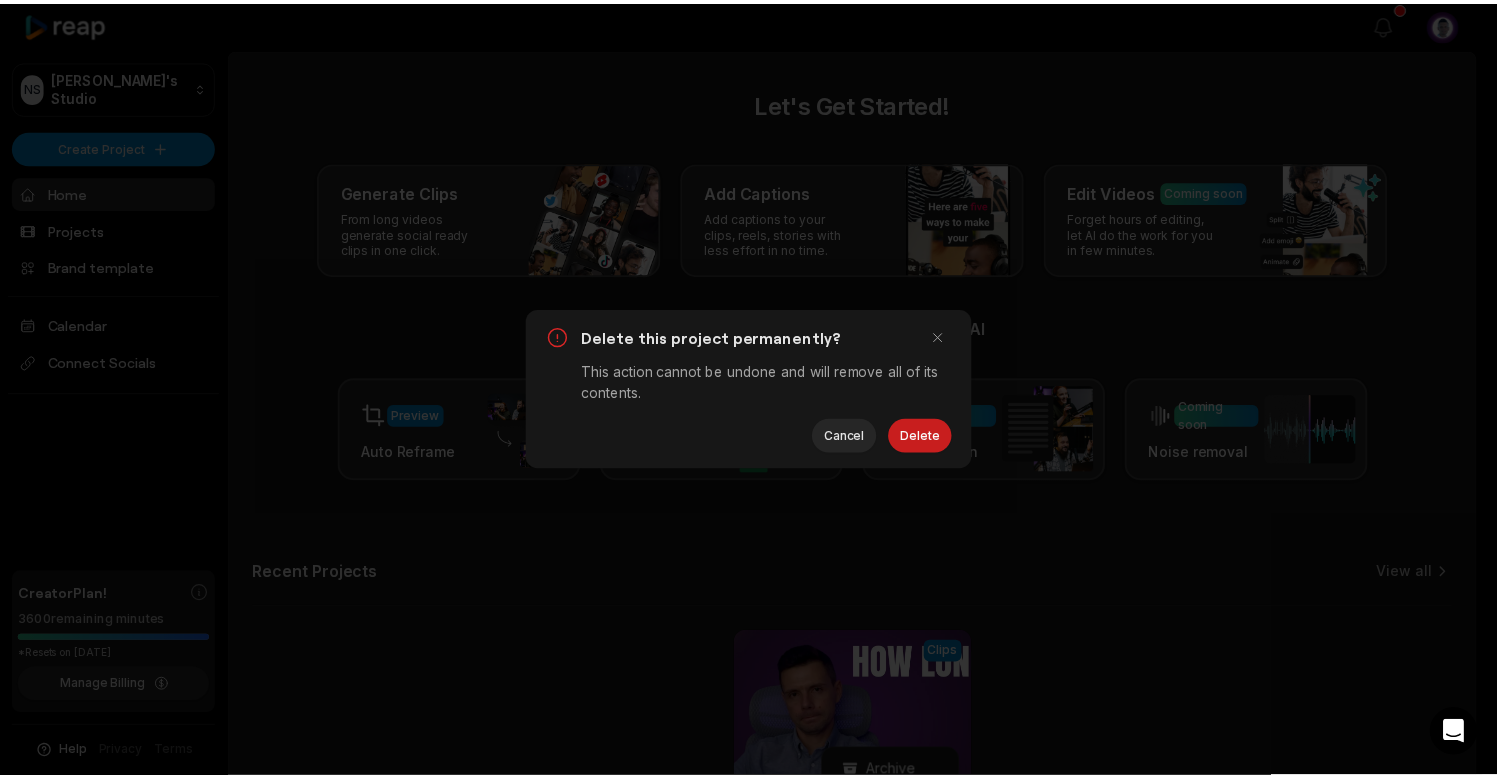 scroll, scrollTop: 0, scrollLeft: 0, axis: both 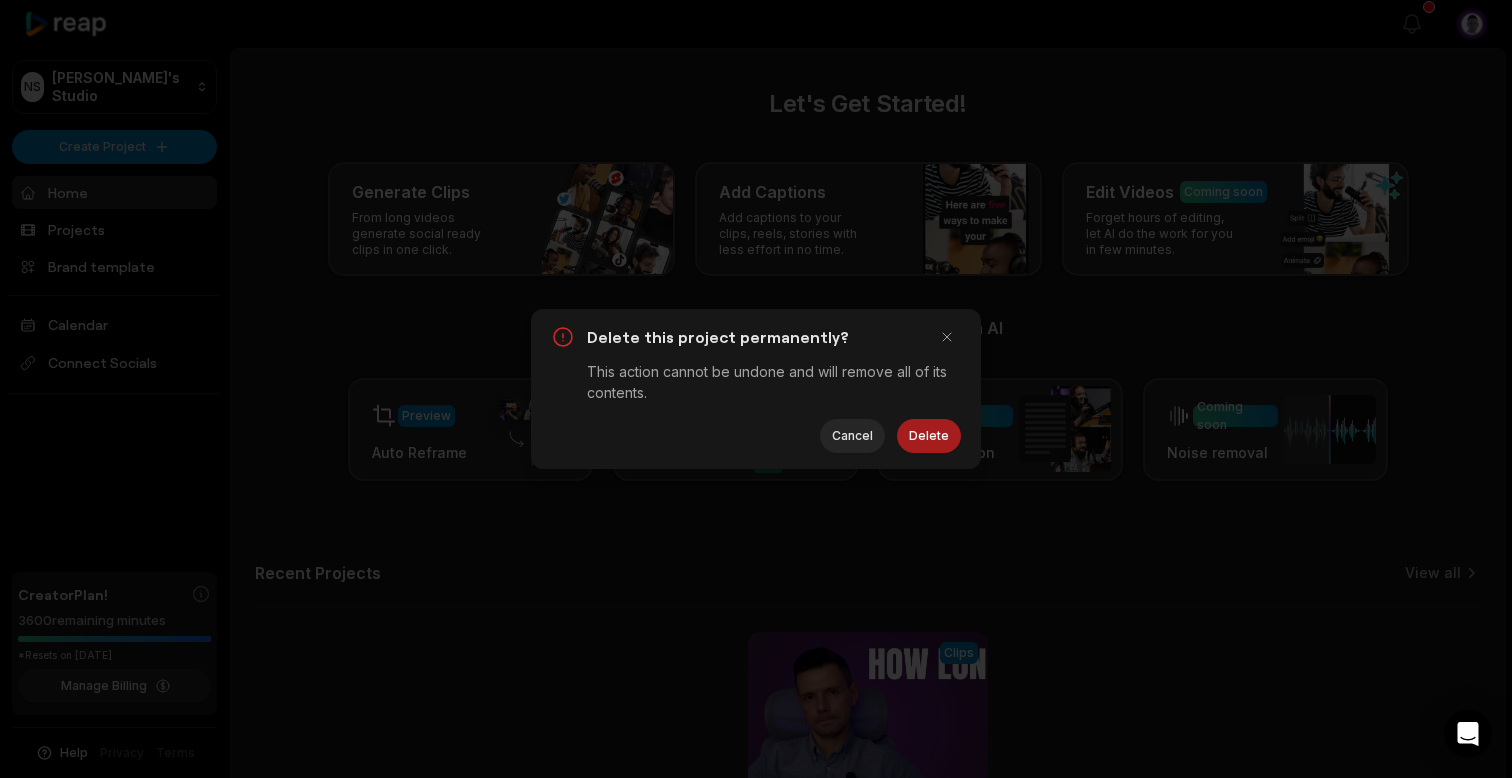 click on "Delete" at bounding box center (929, 436) 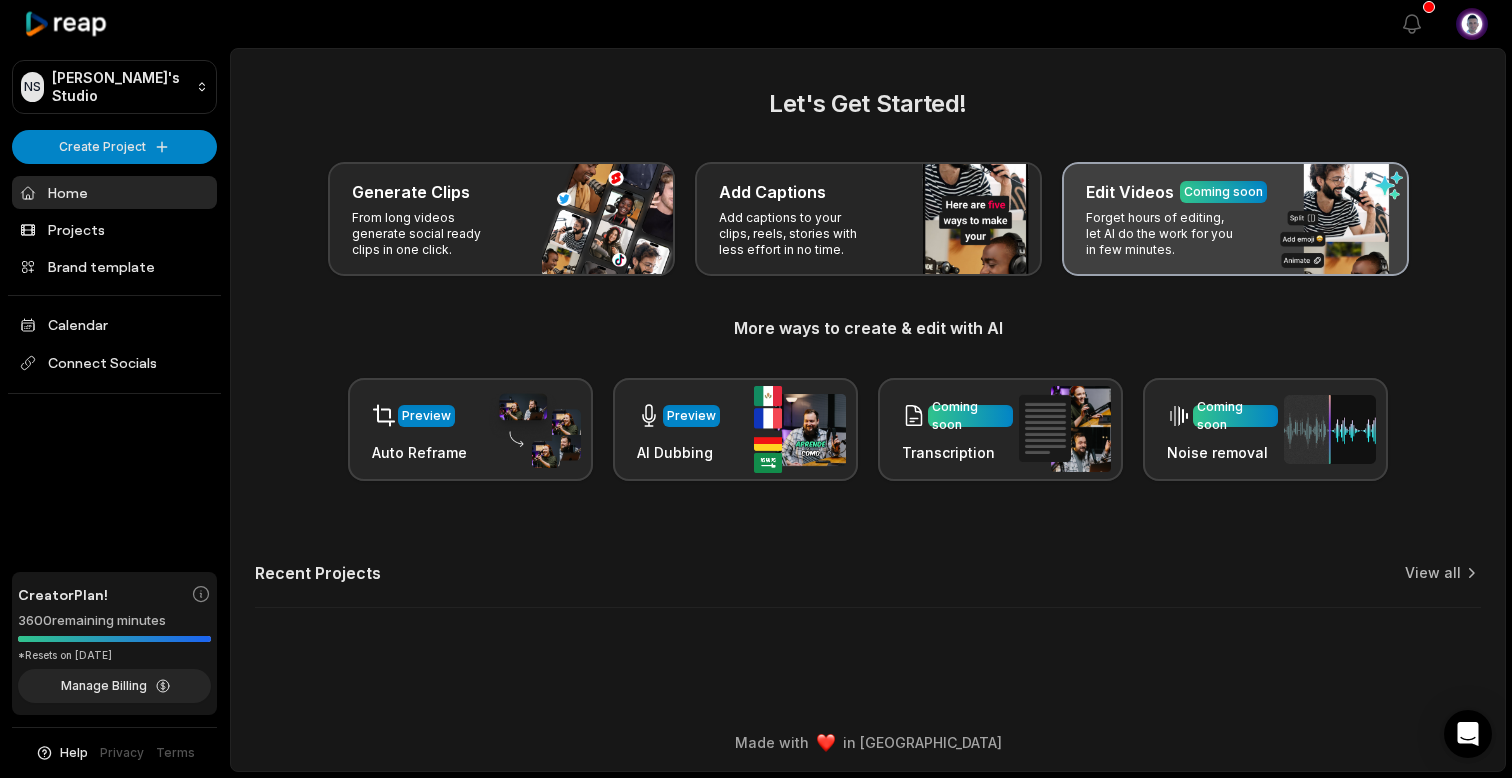 click on "Forget hours of editing, let AI do the work for you in few minutes." at bounding box center (1163, 234) 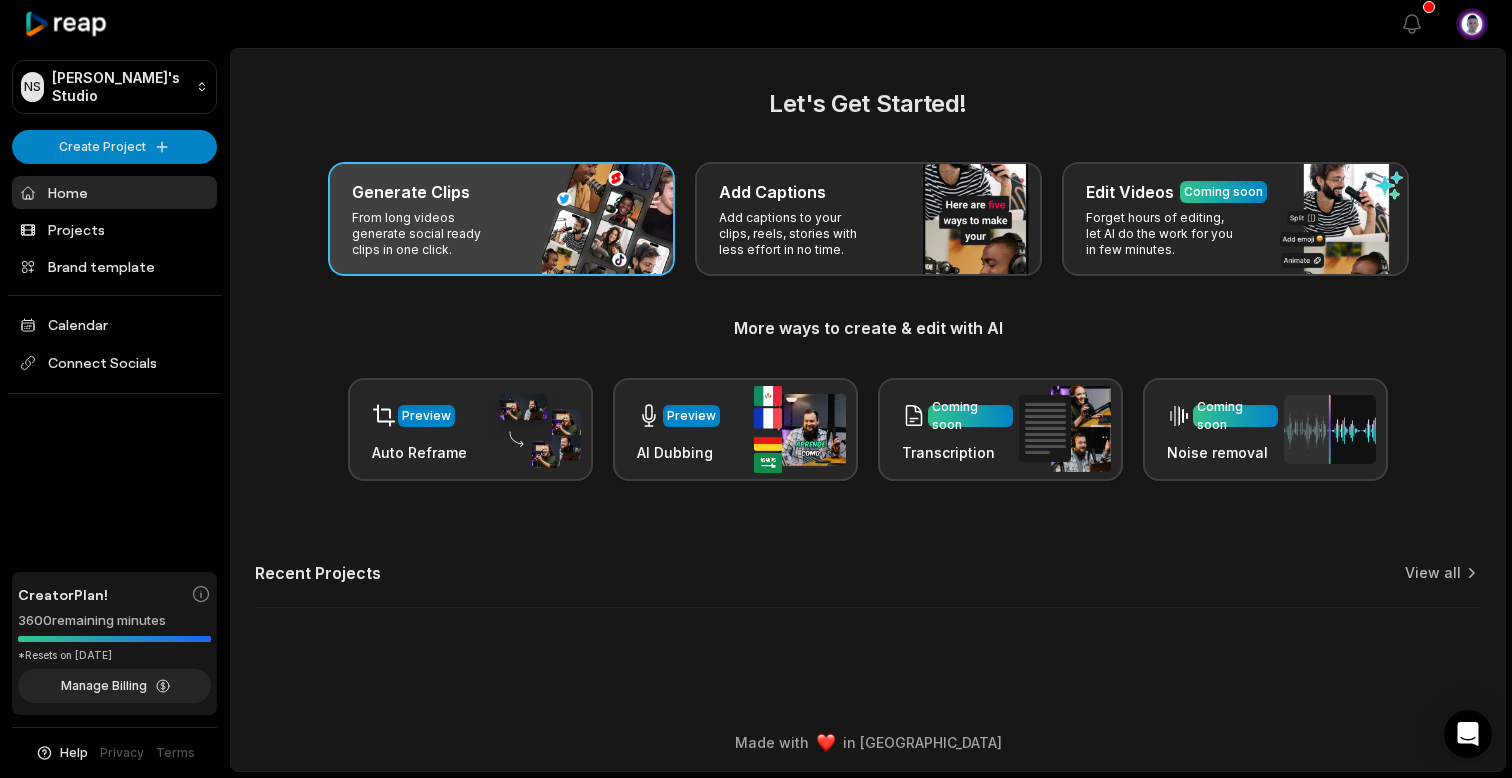 click on "From long videos generate social ready clips in one click." at bounding box center (429, 234) 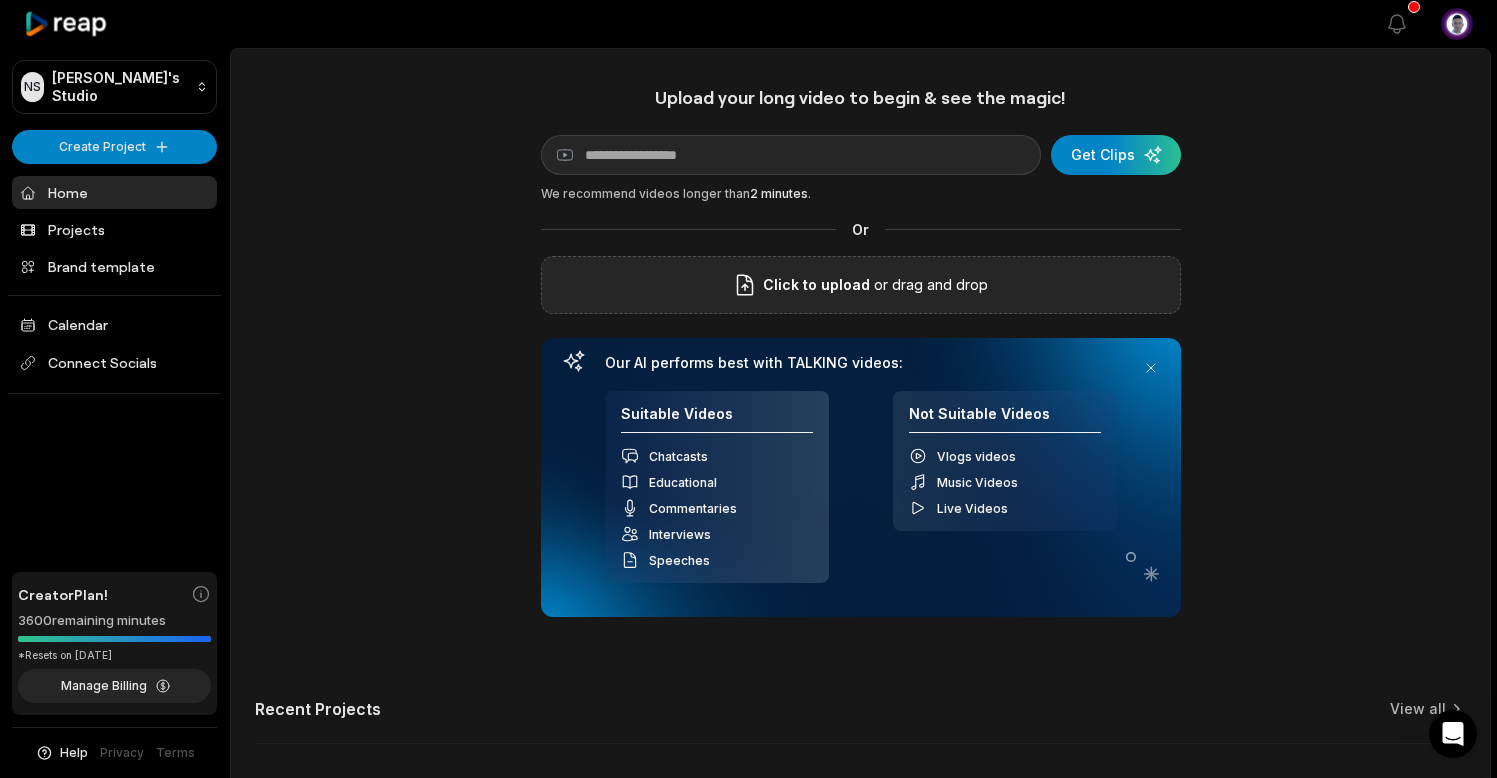 click on "Click to upload" at bounding box center [816, 285] 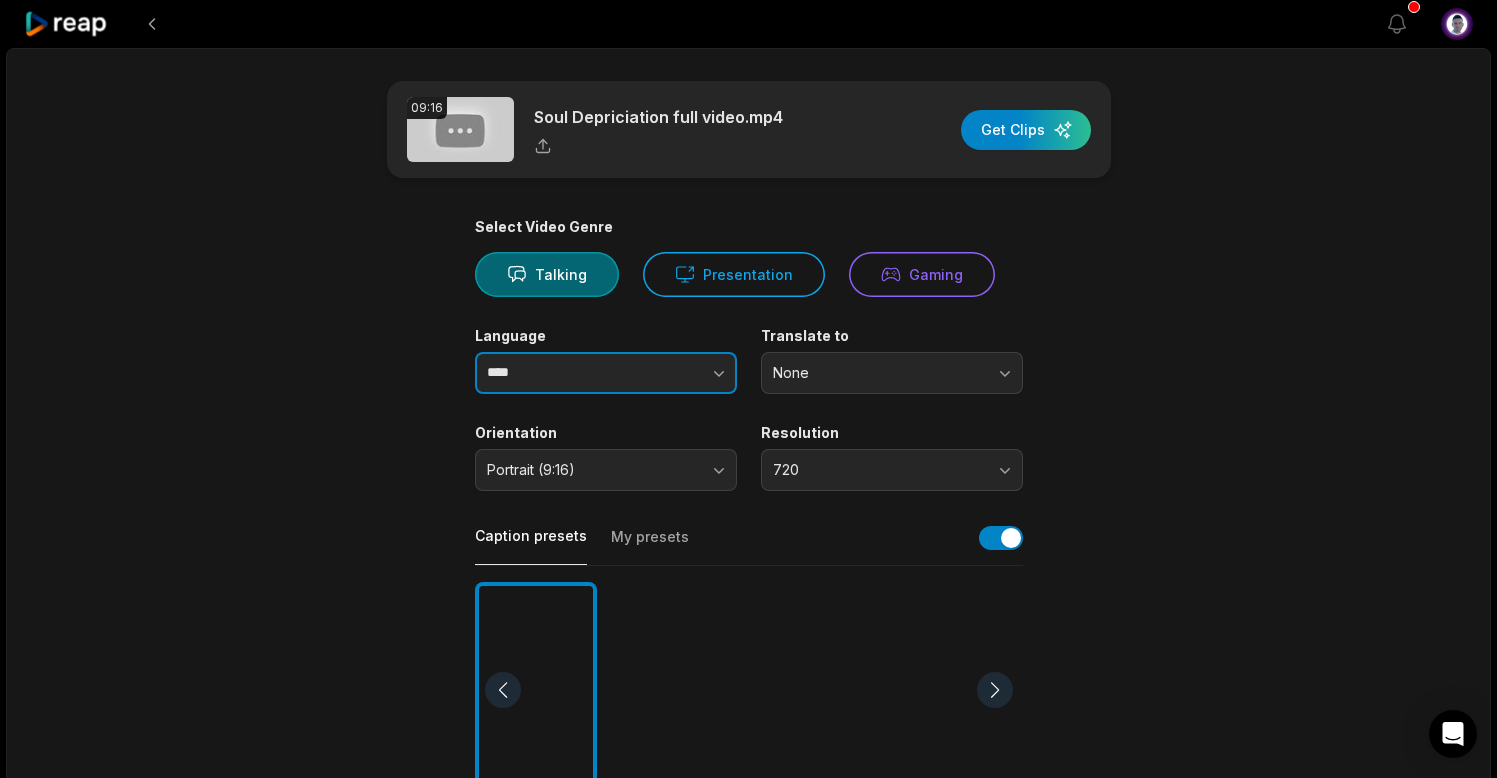 click 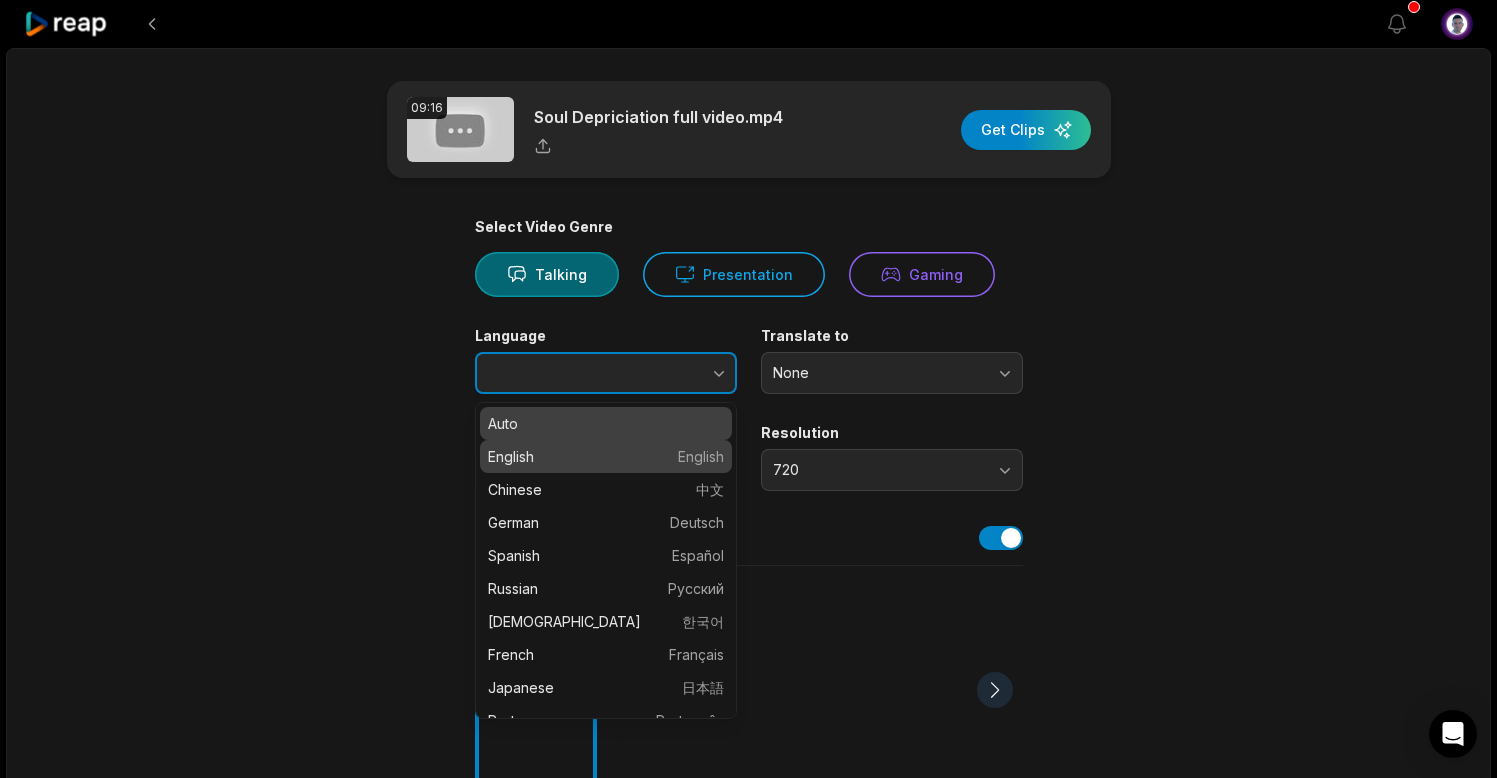 type on "*******" 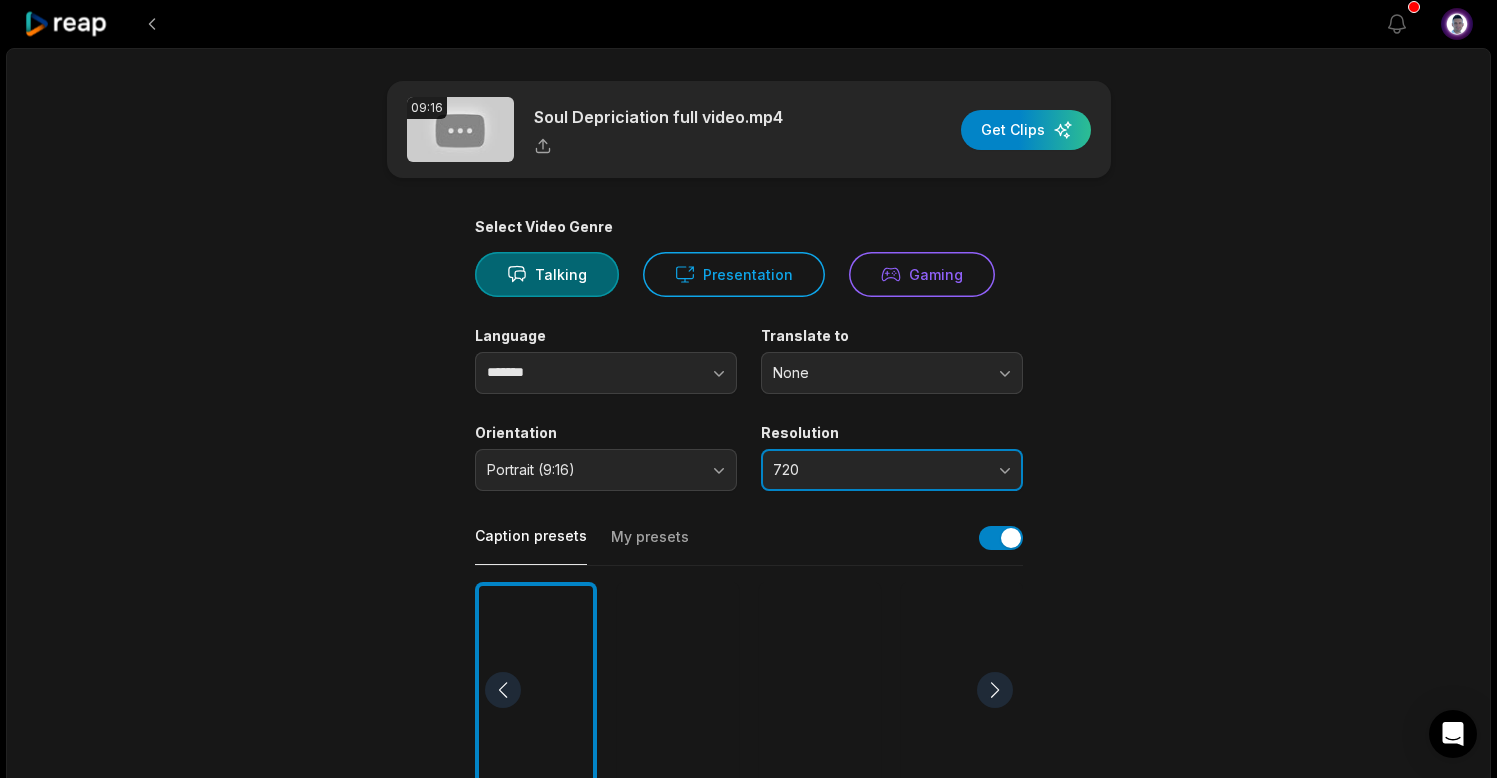 click on "720" at bounding box center [892, 470] 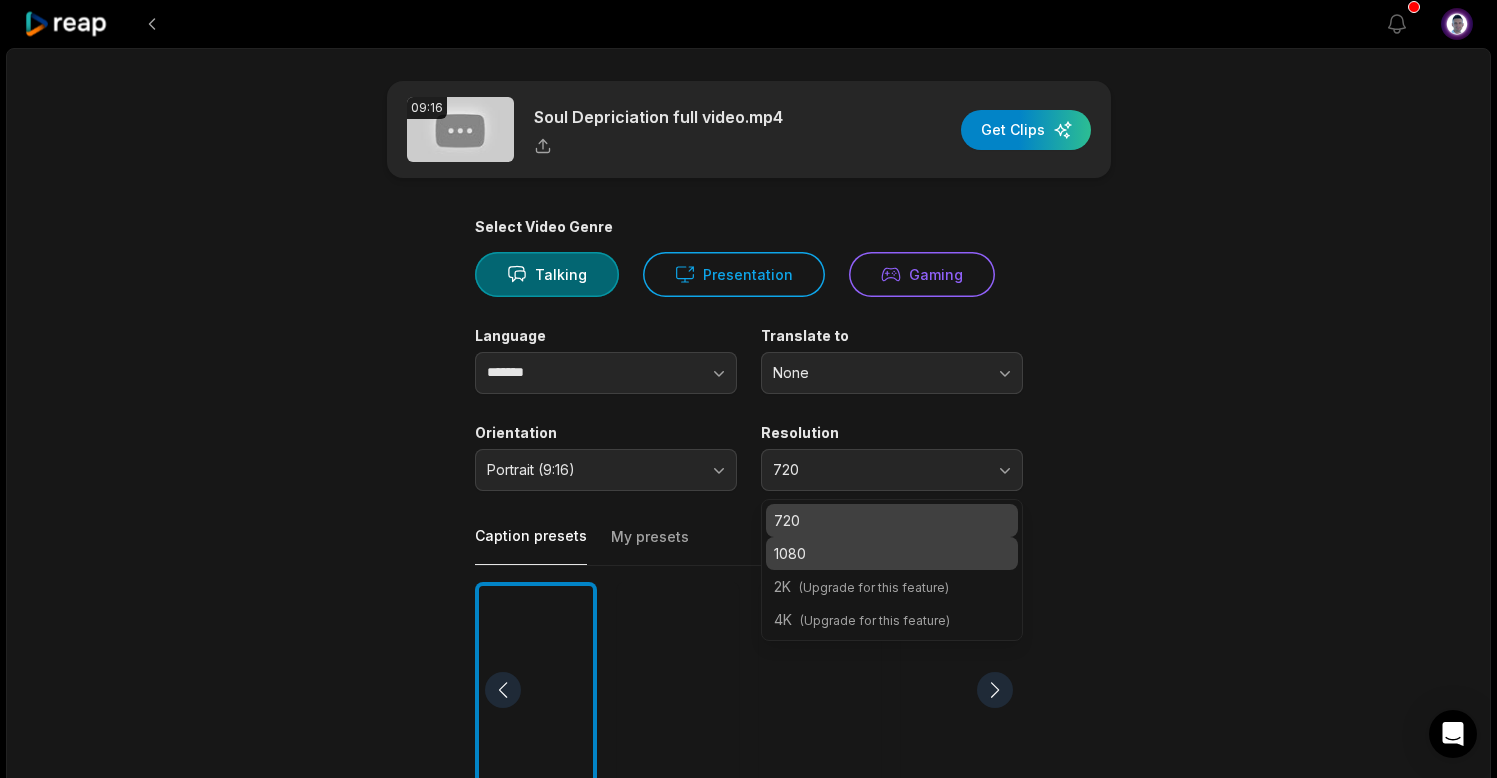 click on "1080" at bounding box center [892, 553] 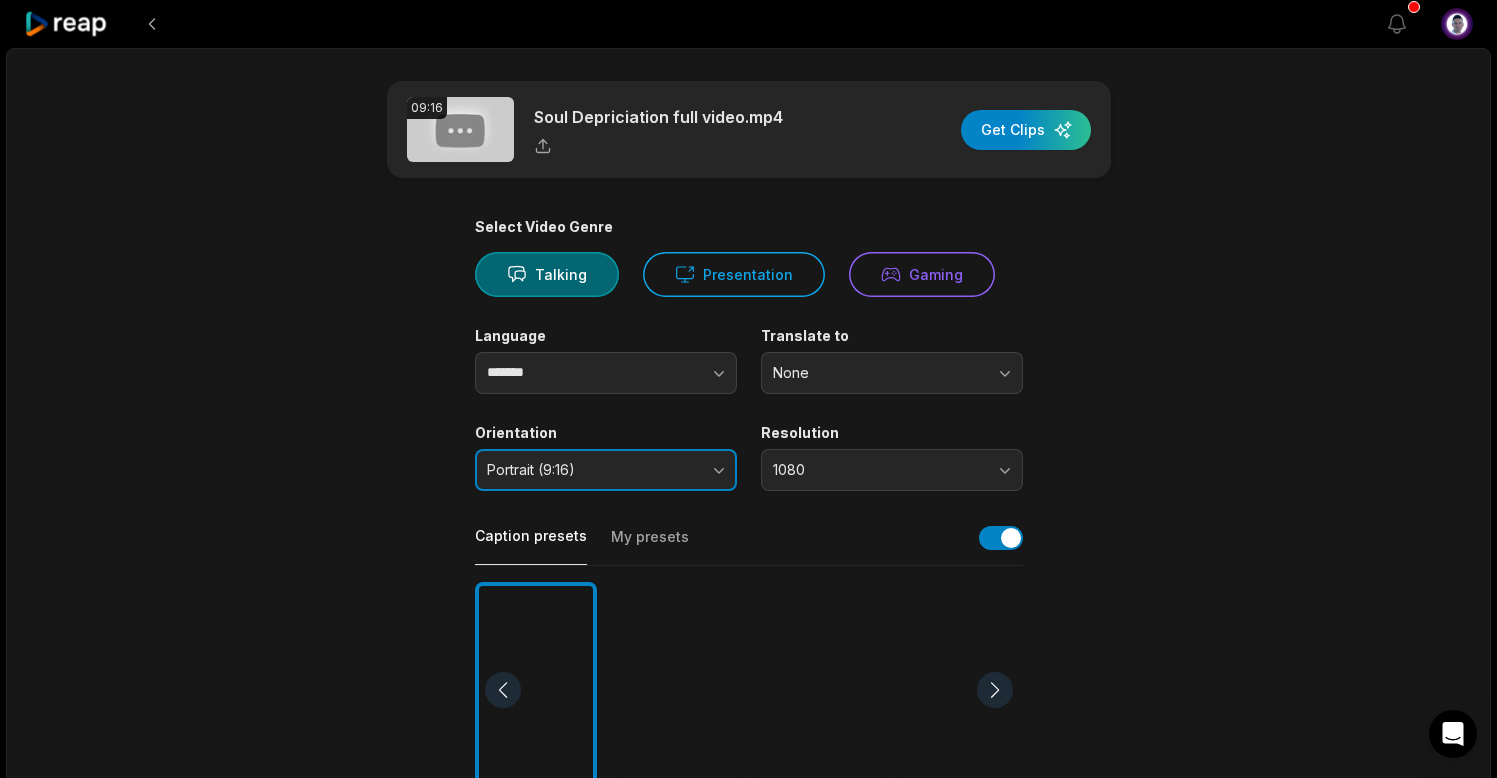 click on "Portrait (9:16)" at bounding box center [606, 470] 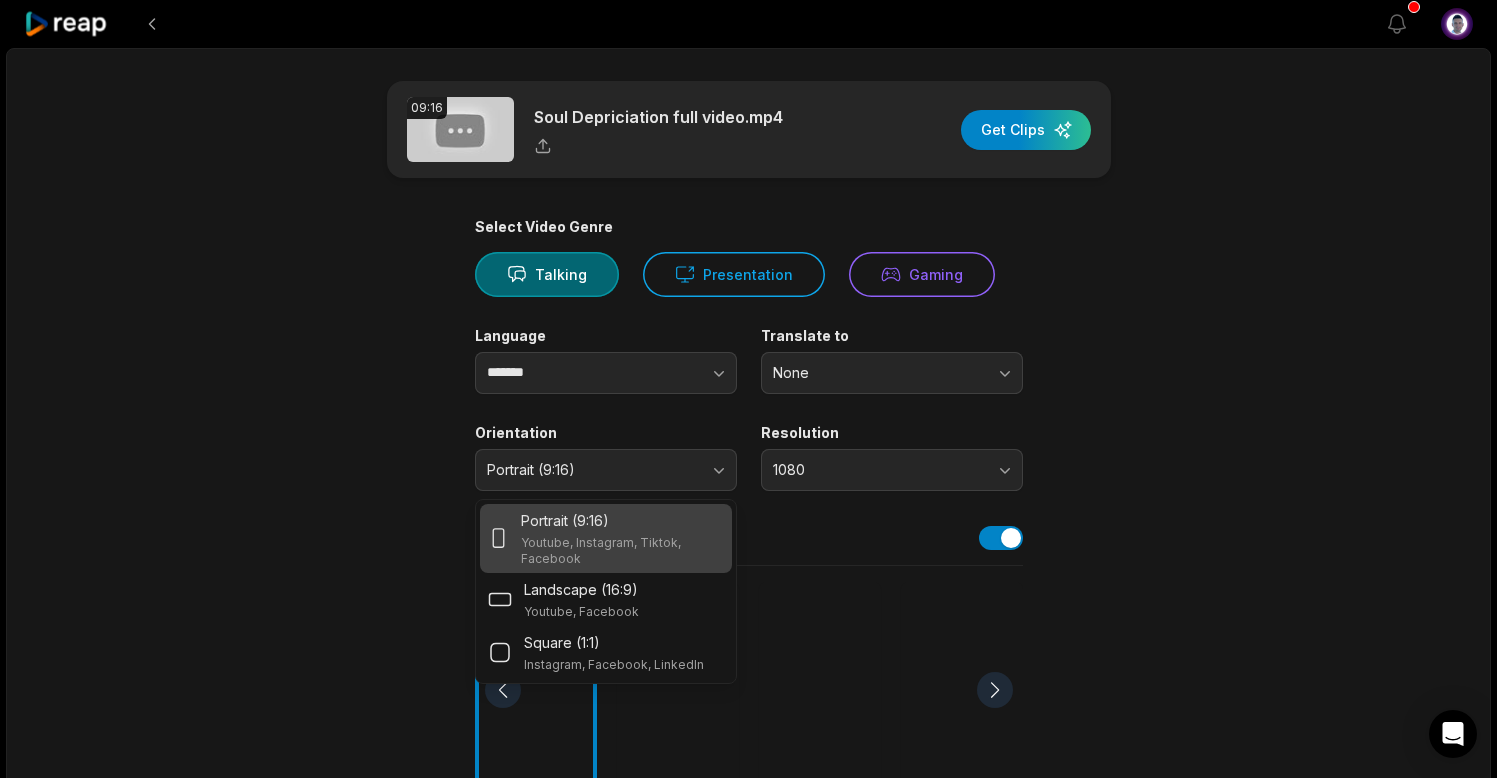 click on "Youtube, Instagram, Tiktok, Facebook" at bounding box center [622, 551] 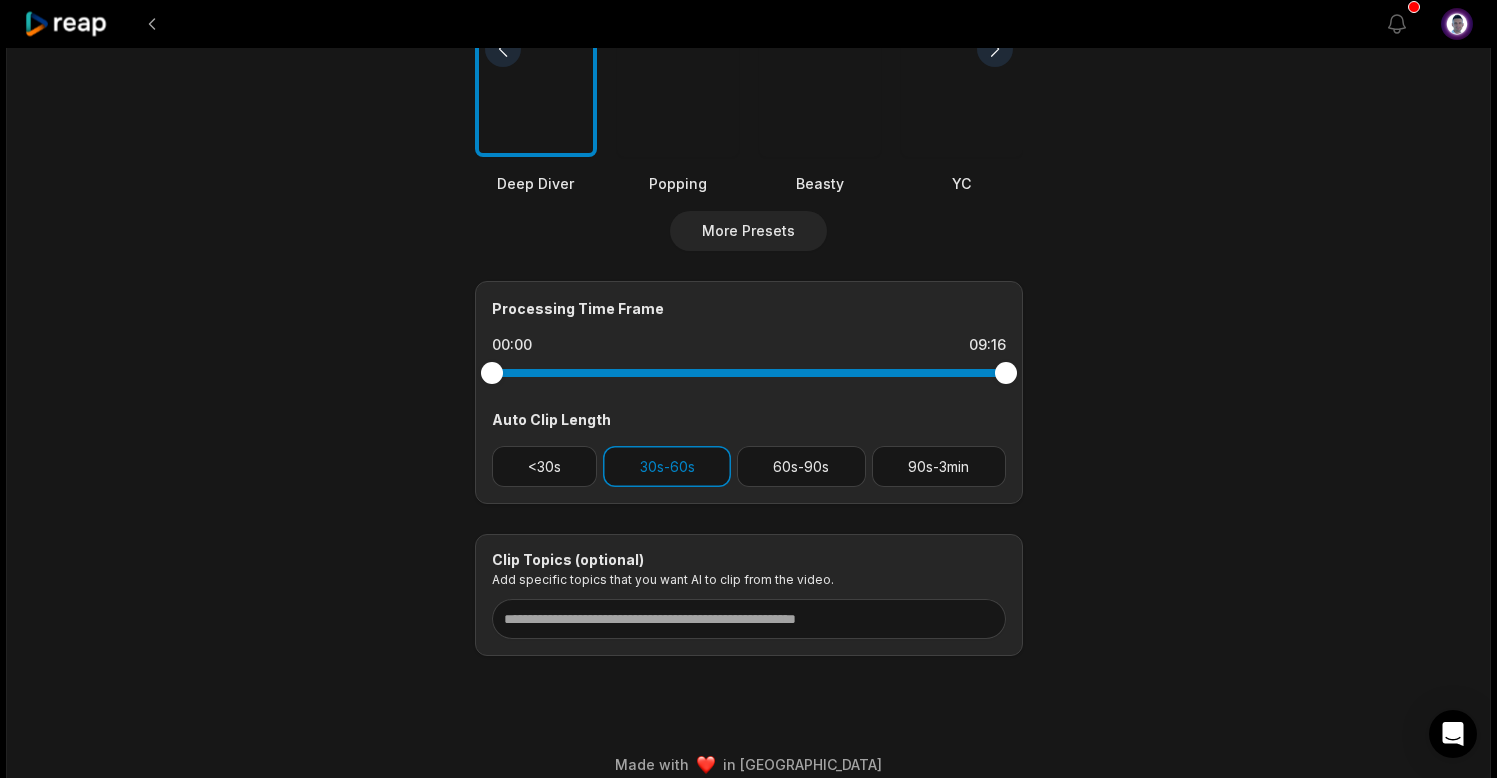 scroll, scrollTop: 663, scrollLeft: 0, axis: vertical 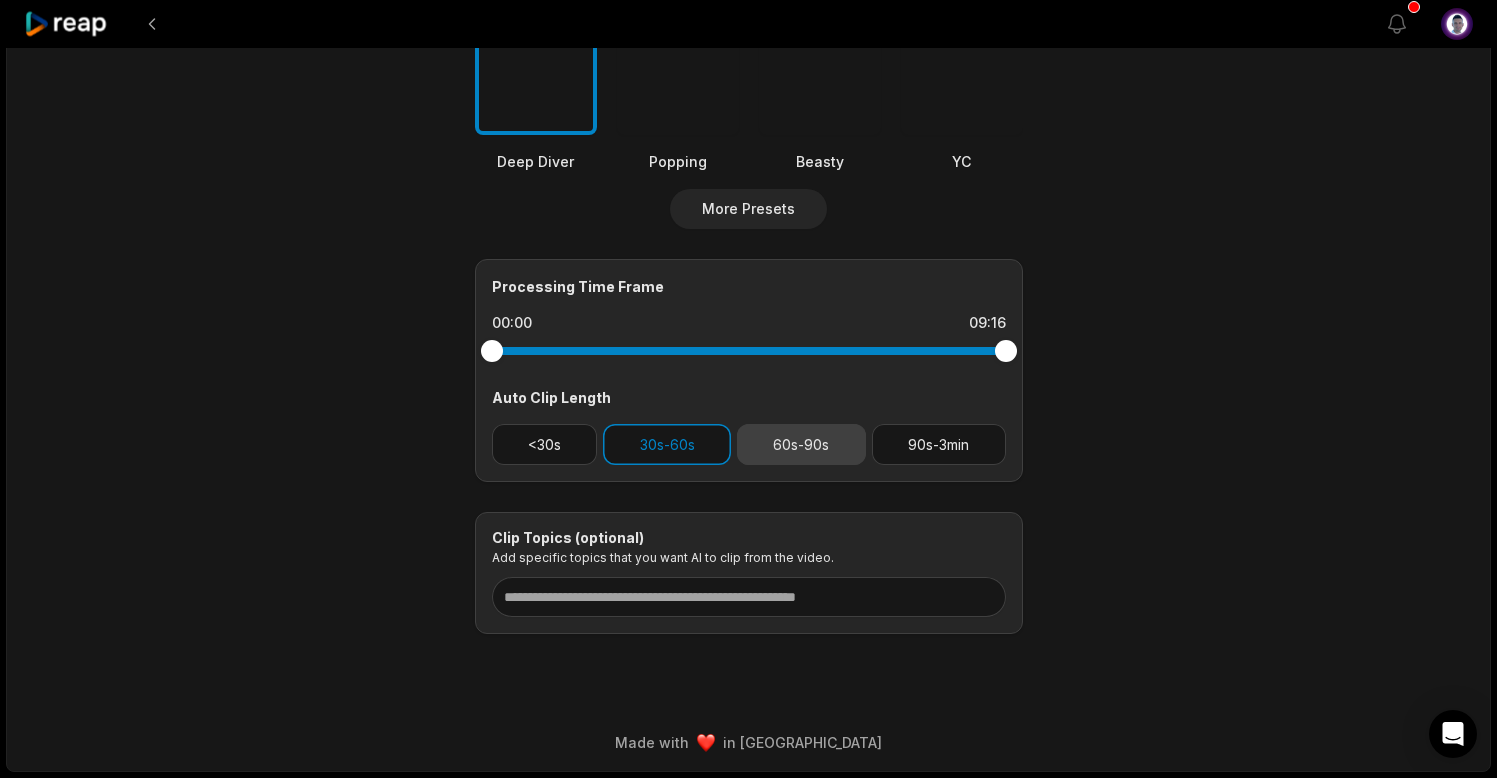 click on "60s-90s" at bounding box center (801, 444) 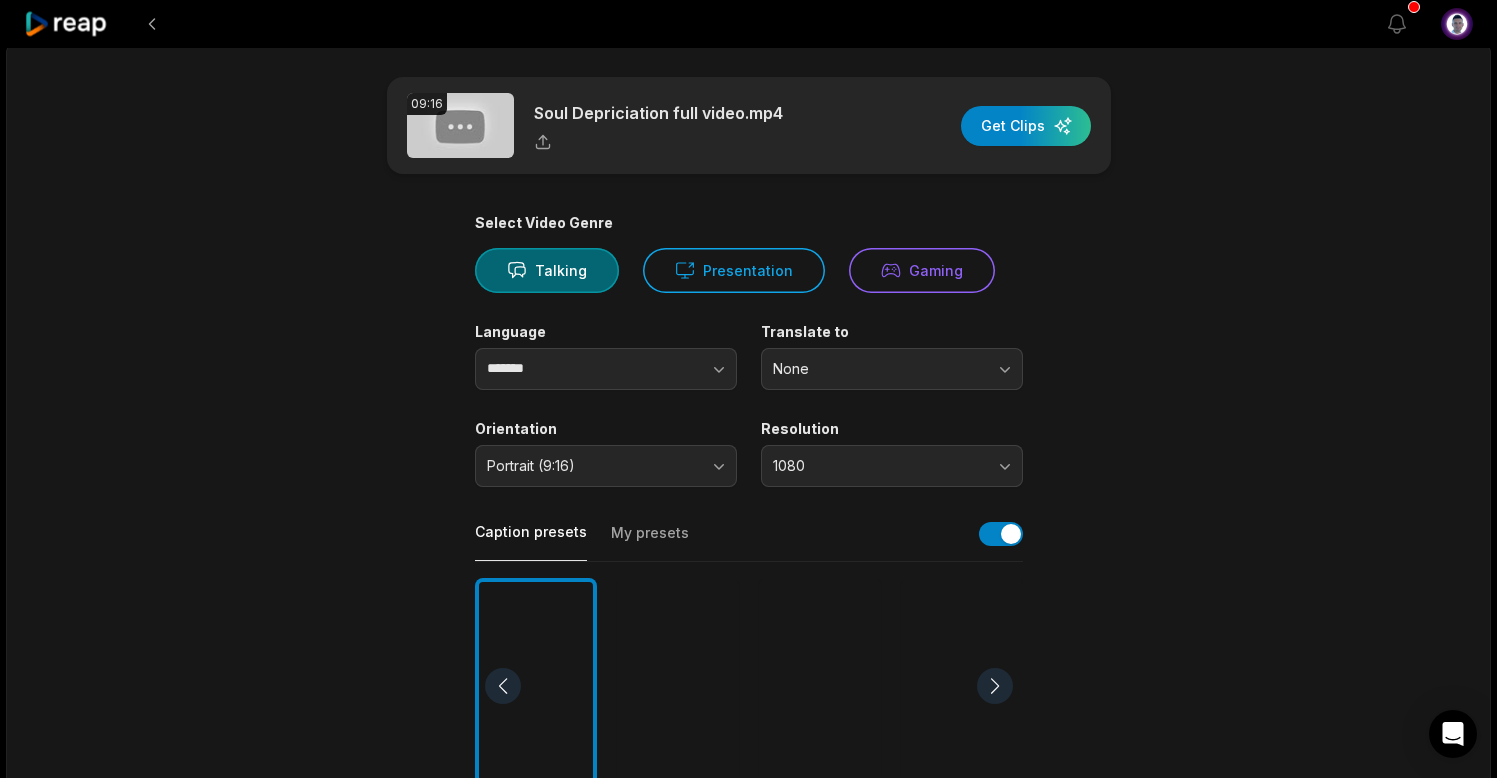 scroll, scrollTop: 0, scrollLeft: 0, axis: both 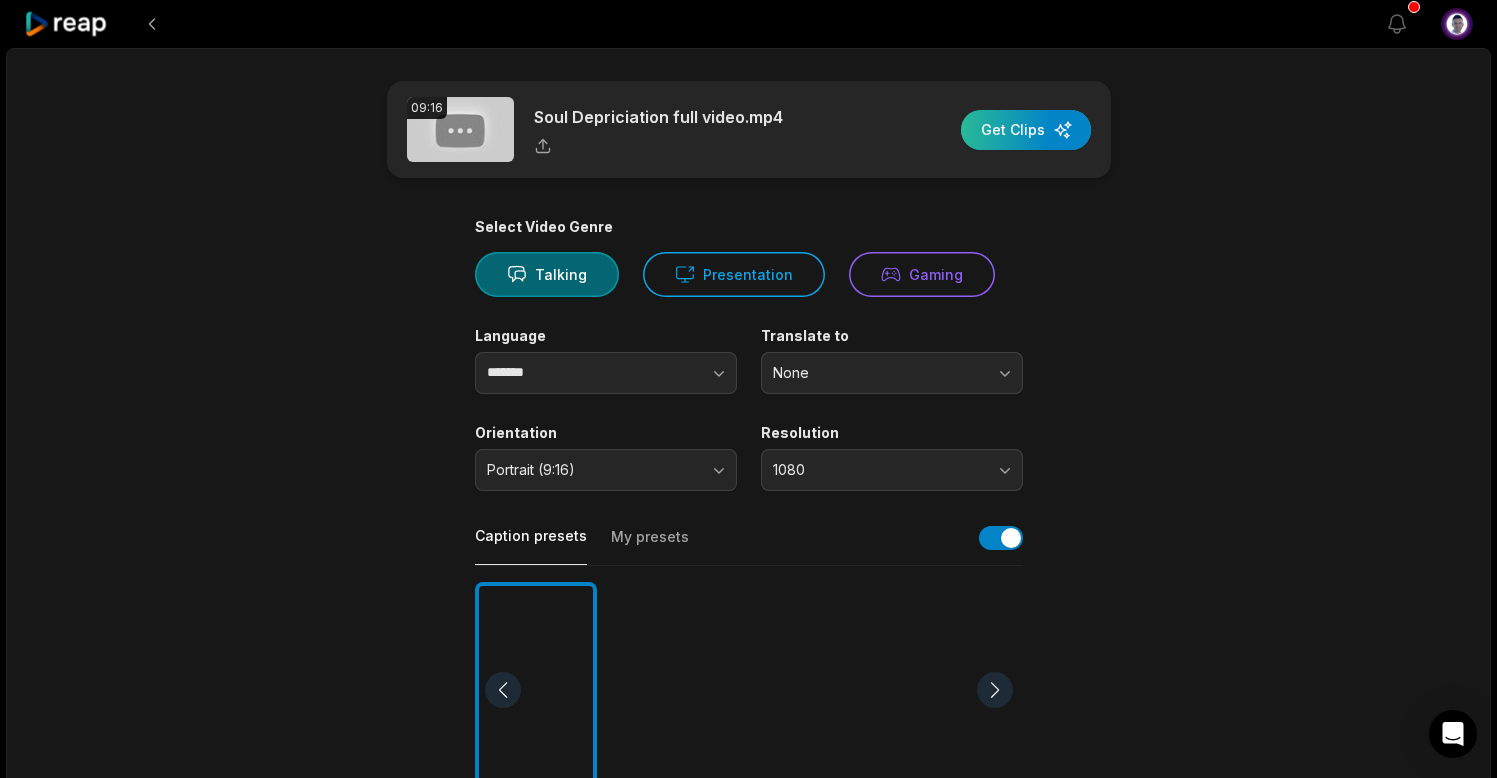 click at bounding box center [1026, 130] 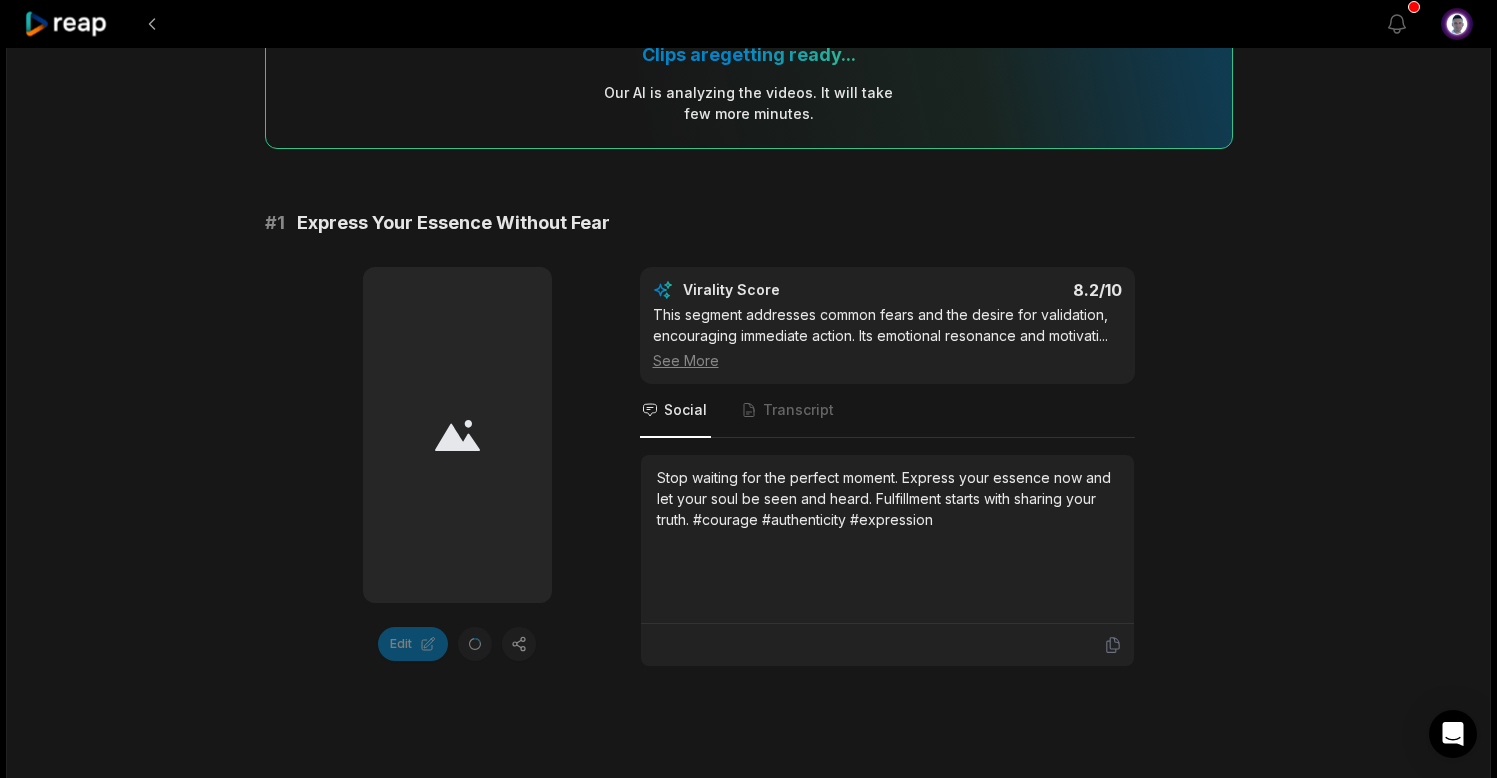 scroll, scrollTop: 0, scrollLeft: 0, axis: both 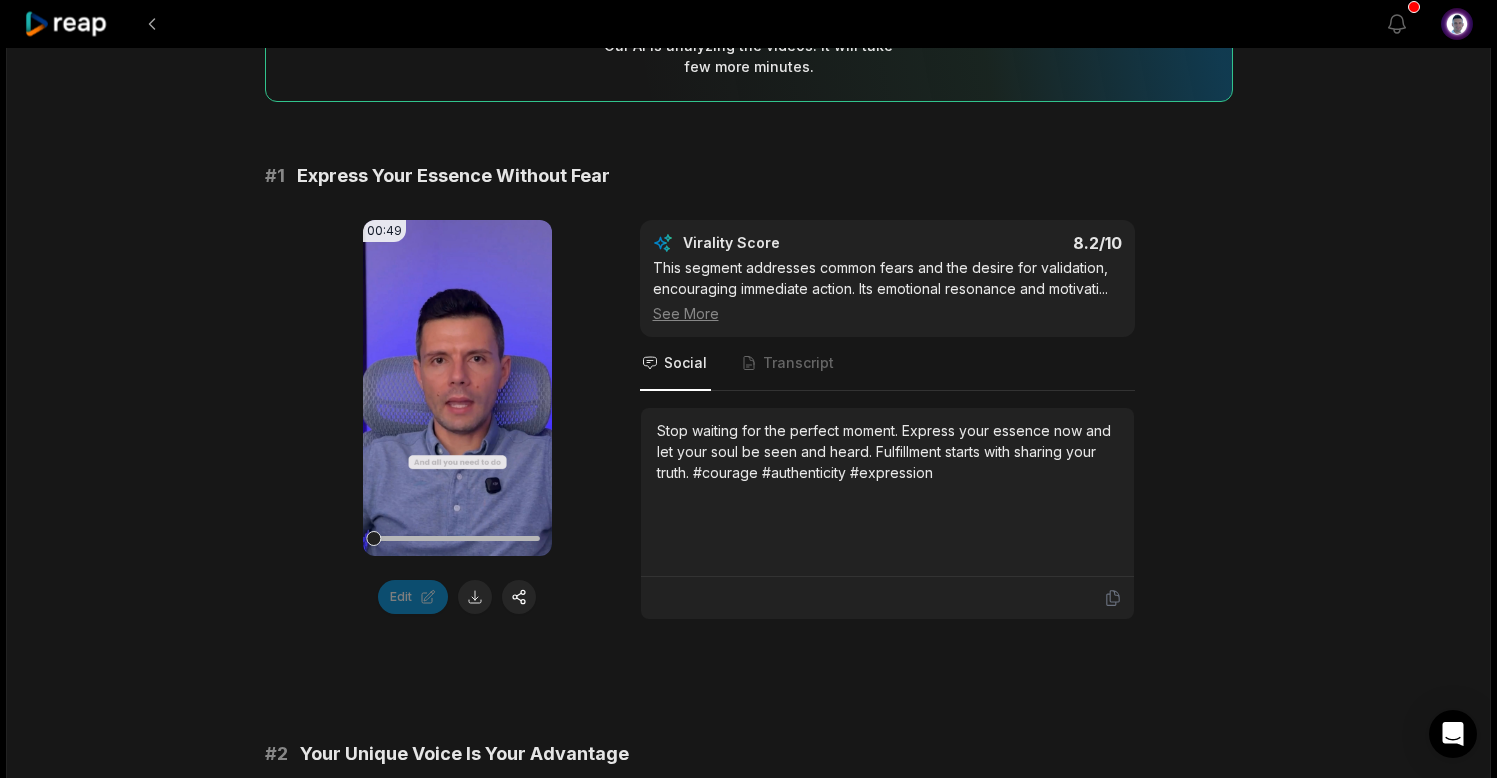 click on "09:17 Soul Depriciation full video 28 min ago English en 00:00  -  09:16 Portrait 59.9398   fps Deep Diver Clips are  getting ready... Our AI is analyzing the video s . It will take few more minutes. # 1 Express Your Essence Without Fear 00:49 Your browser does not support mp4 format. Edit Virality Score 8.2 /10 This segment addresses common fears and the desire for validation, encouraging immediate action. Its emotional resonance and motivati ...   See More Social Transcript Stop waiting for the perfect moment. Express your essence now and let your soul be seen and heard. Fulfillment starts with sharing your truth. #courage #authenticity #expression # 2 Your Unique Voice Is Your Advantage 00:41 Your browser does not support mp4 format. Edit Virality Score 8 /10 This clip powerfully reframes perceived flaws as advantages, inspiring viewers to embrace their uniqueness. Its empowering message an ...   See More Social Transcript # 3 Your Experiences Are Your Teachings 00:38 Edit Virality Score 7.7 /10 ...   # 4" at bounding box center (748, 3223) 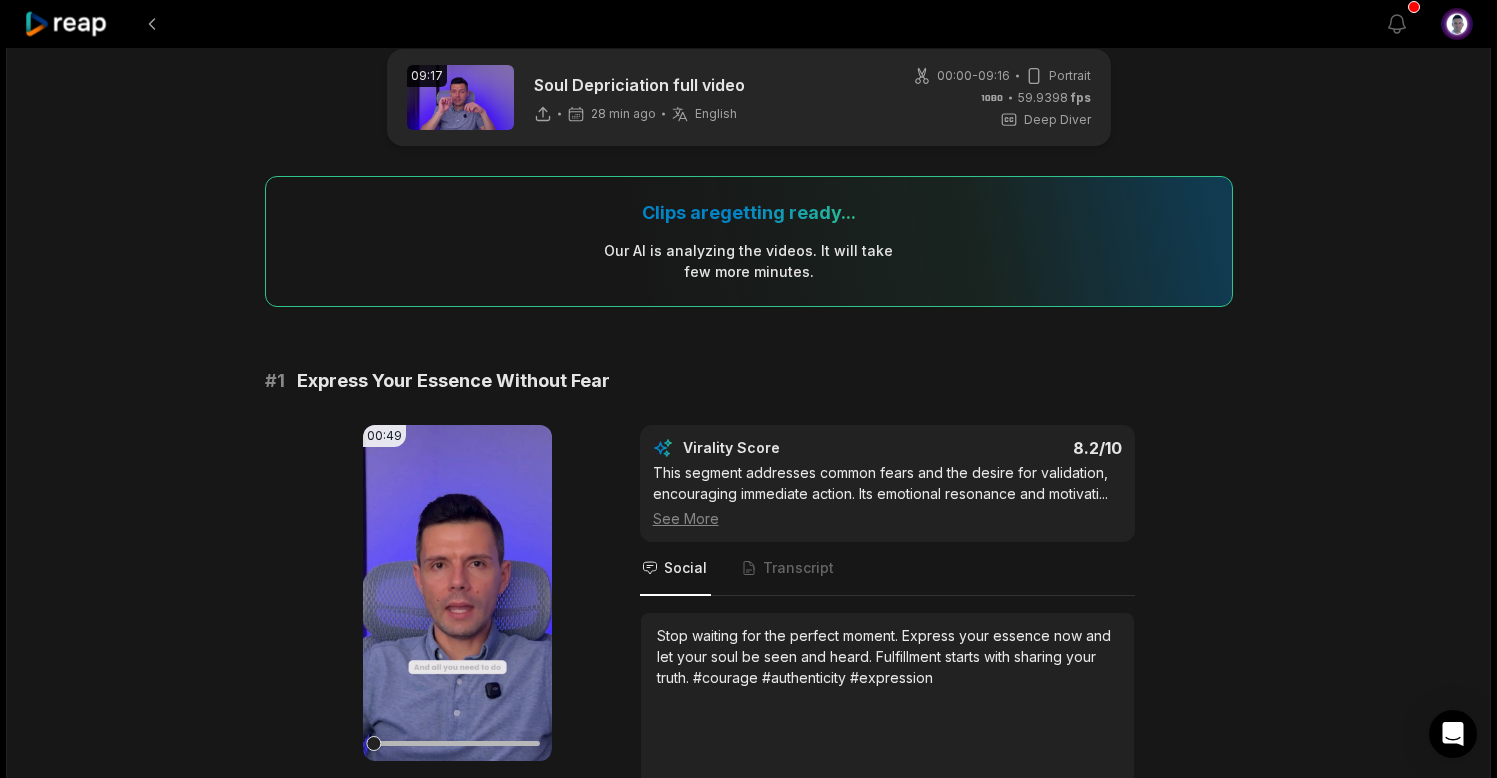 scroll, scrollTop: 0, scrollLeft: 0, axis: both 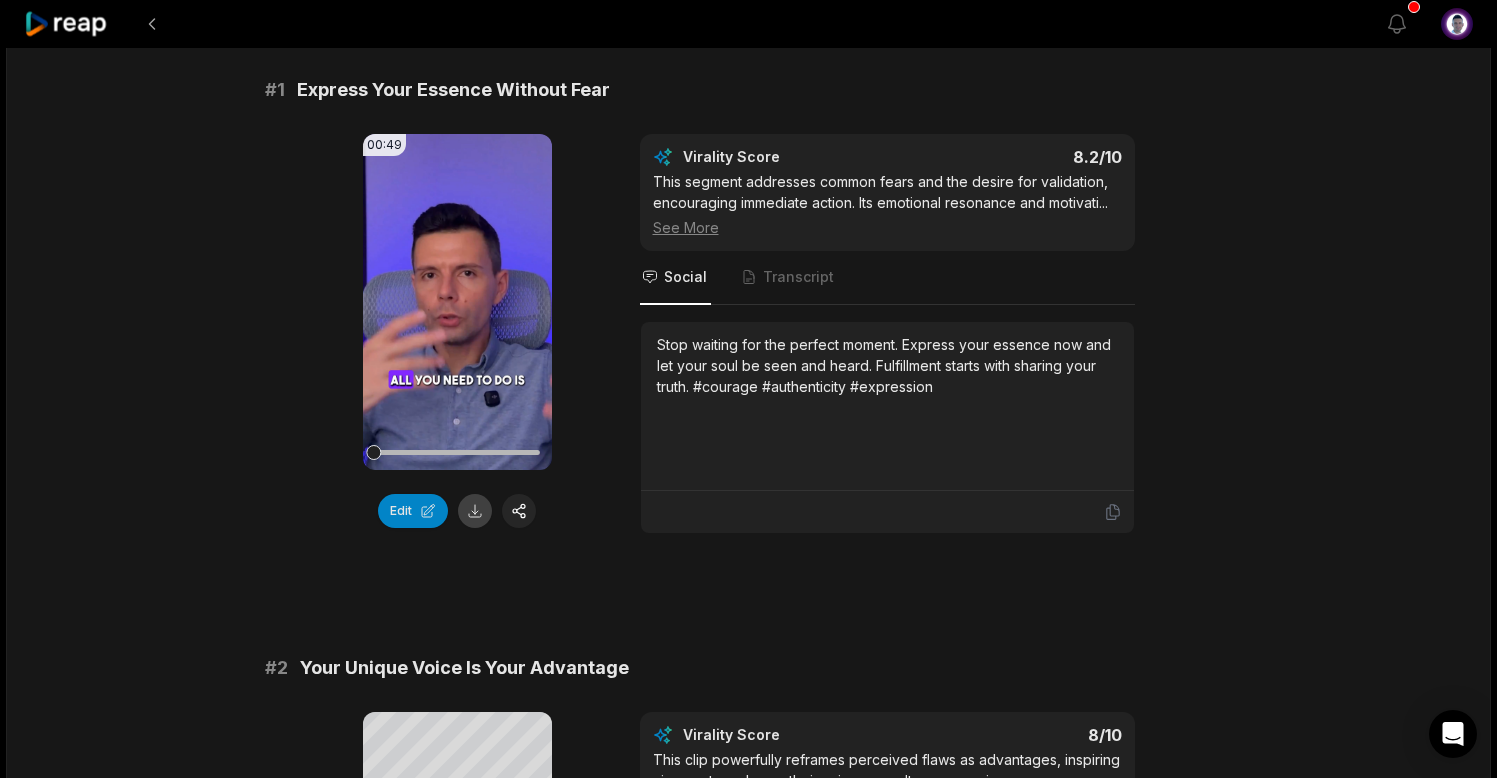 click at bounding box center [475, 511] 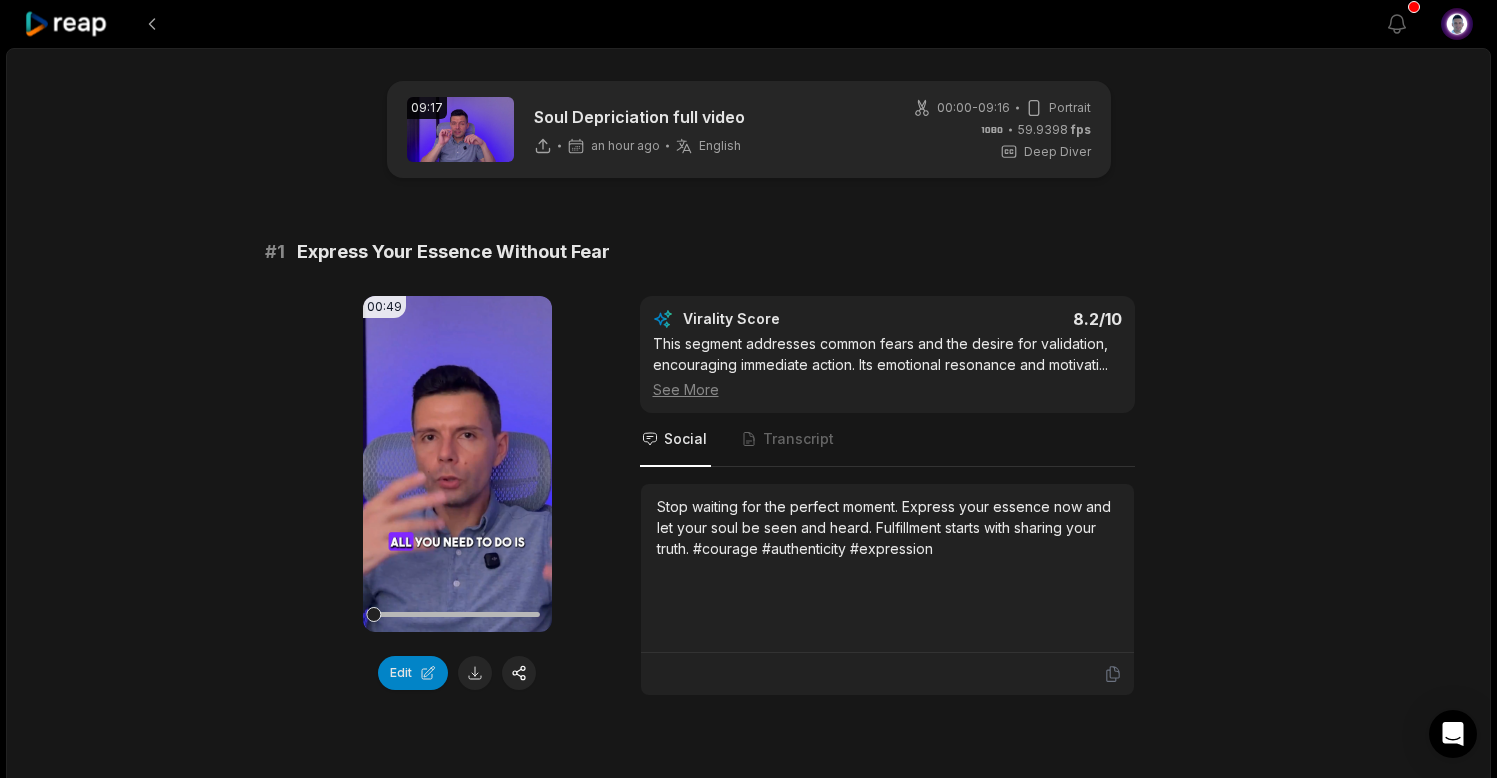 scroll, scrollTop: 0, scrollLeft: 0, axis: both 